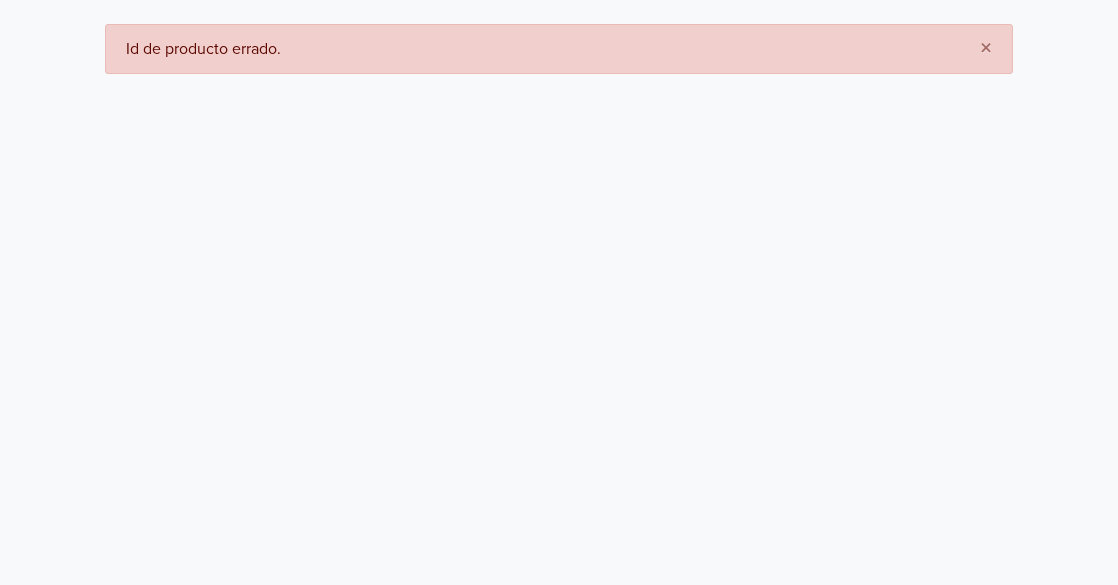 scroll, scrollTop: 0, scrollLeft: 0, axis: both 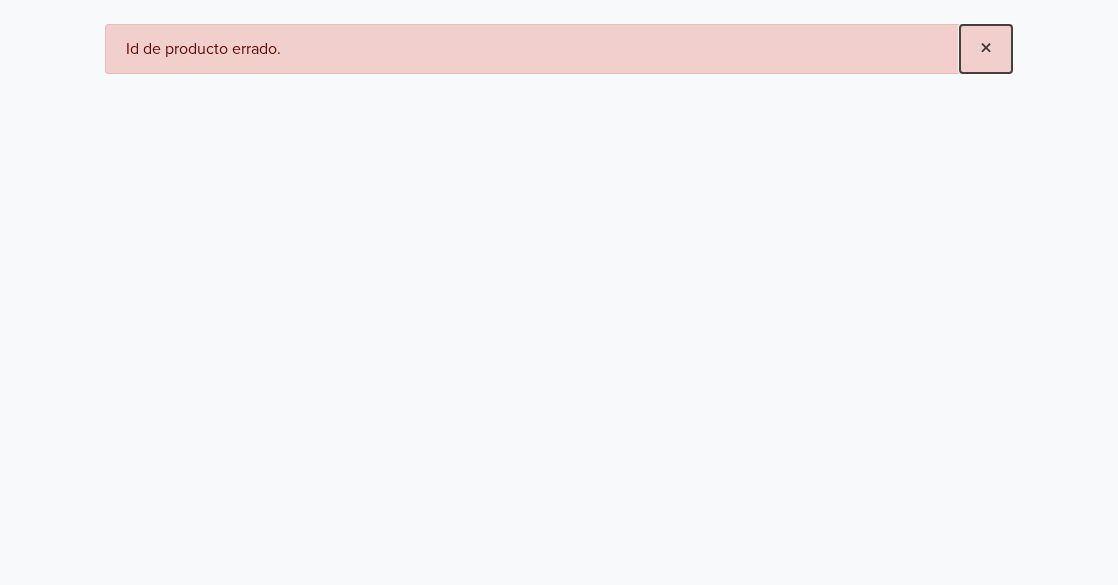 click on "×" at bounding box center [986, 48] 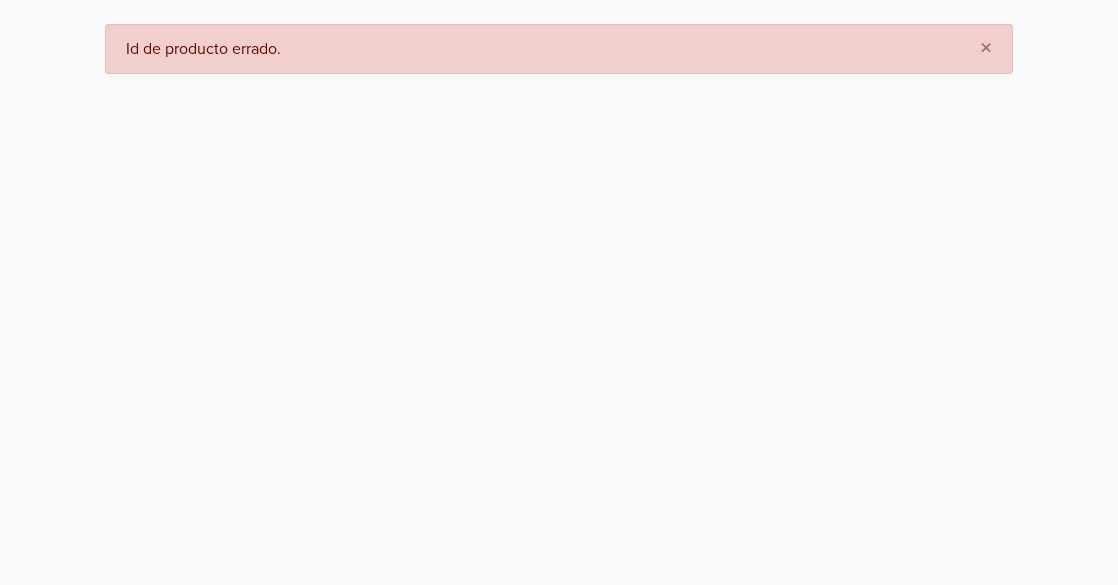 click on "× Id de producto errado." at bounding box center (559, 37) 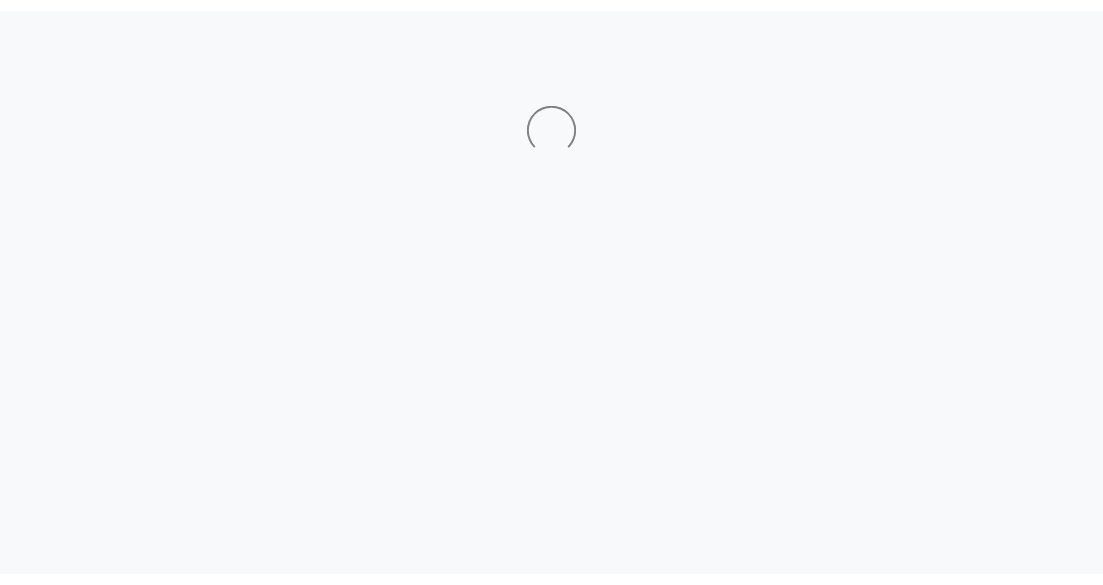 scroll, scrollTop: 0, scrollLeft: 0, axis: both 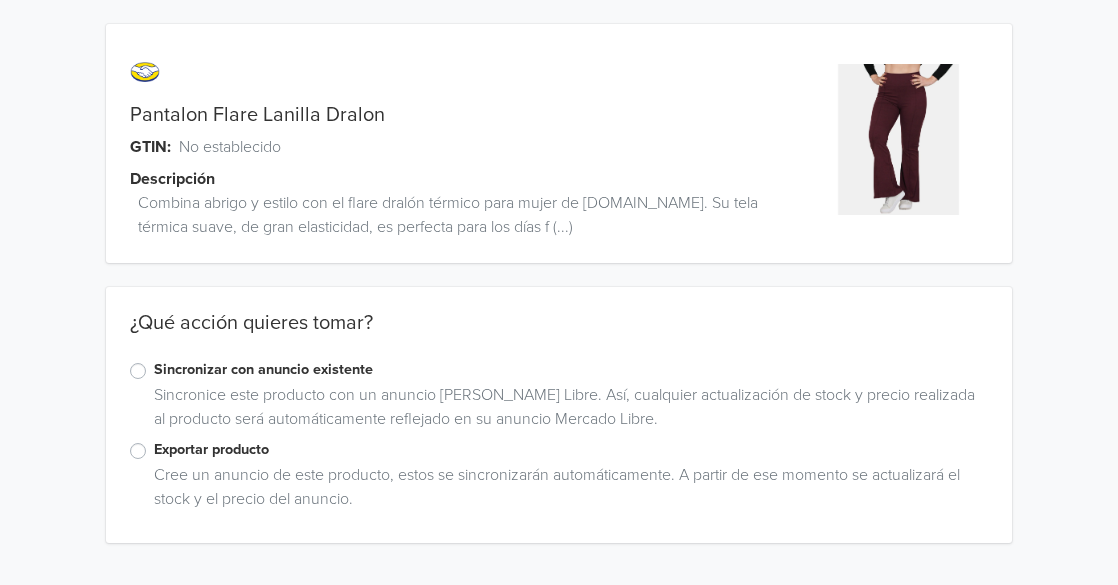 click on "Sincronizar con anuncio existente" at bounding box center [571, 370] 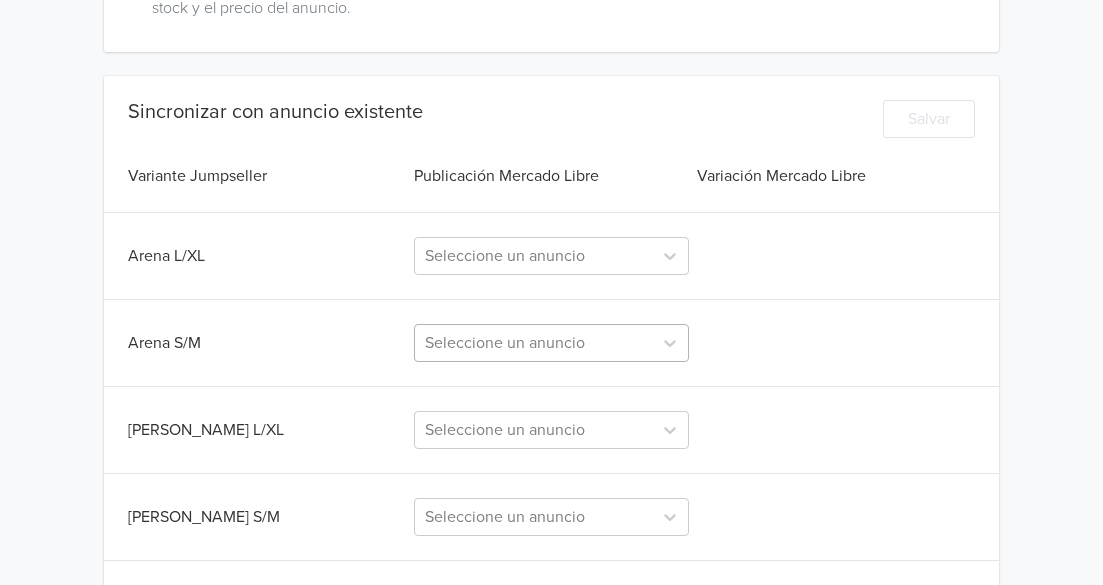 scroll, scrollTop: 502, scrollLeft: 0, axis: vertical 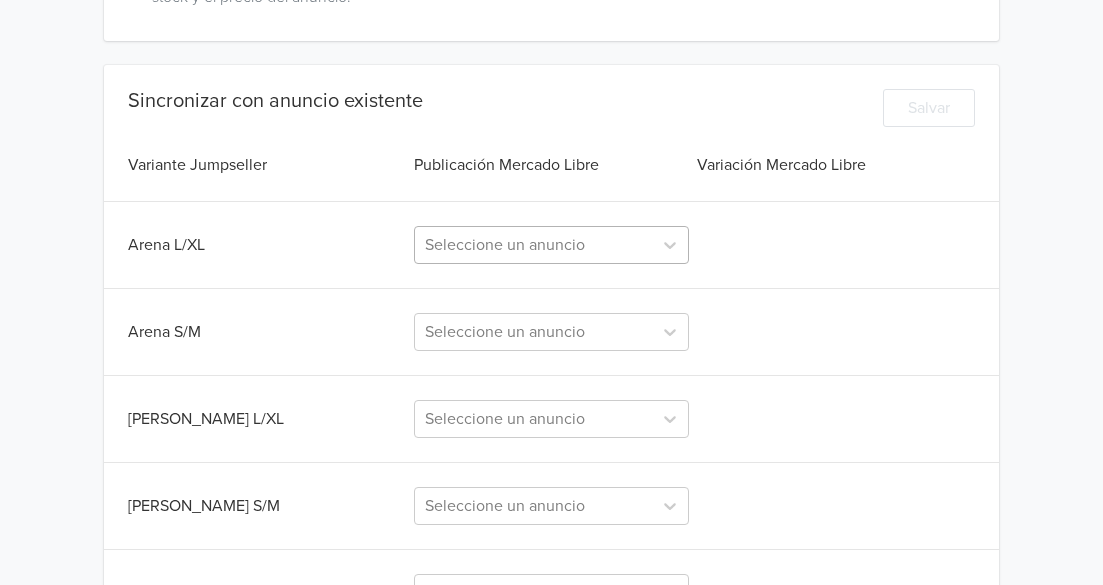click at bounding box center (533, 245) 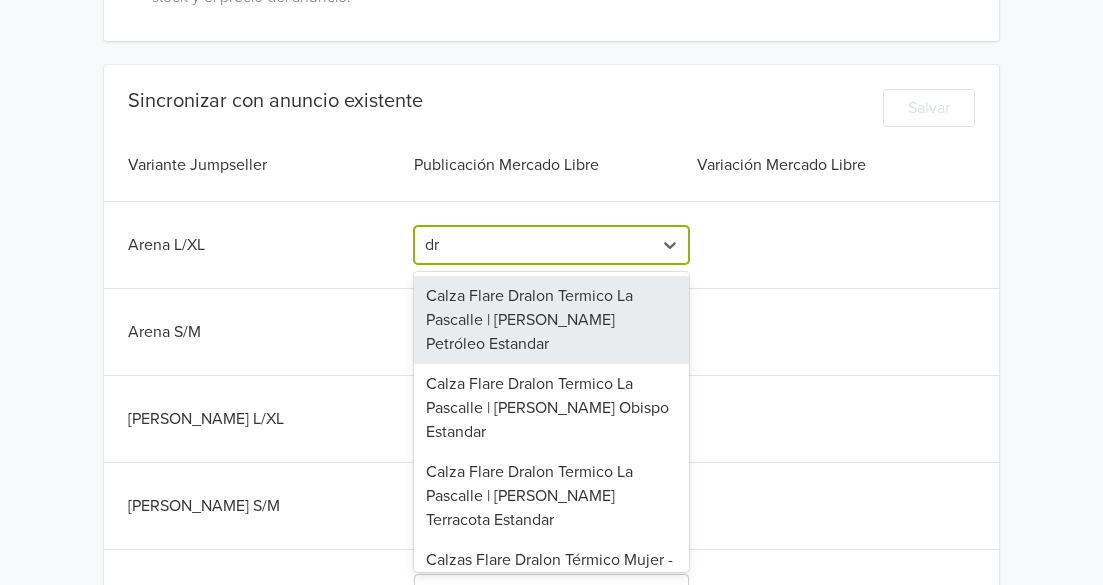 type on "d" 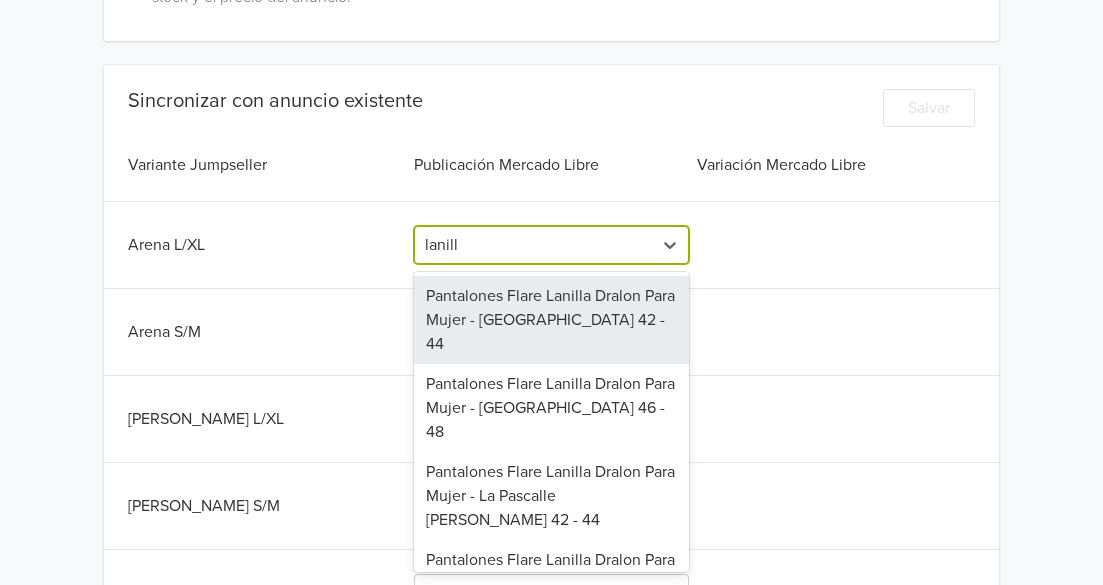type on "lanilla" 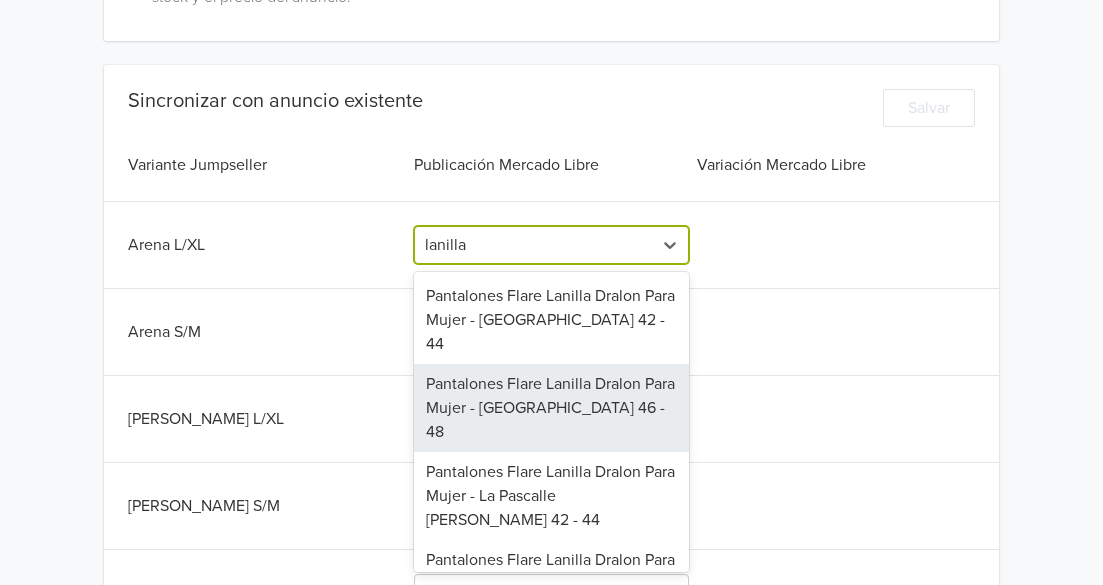 click on "Pantalones Flare Lanilla Dralon Para Mujer - [GEOGRAPHIC_DATA] 46 - 48" at bounding box center (551, 408) 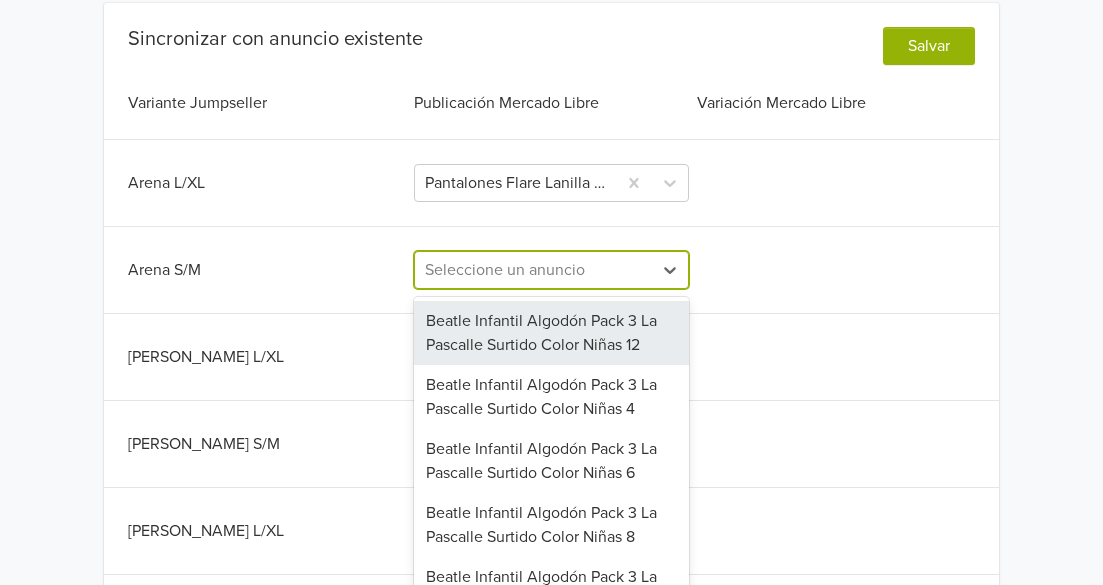 click on "143 results available. Use Up and Down to choose options, press Enter to select the currently focused option, press Escape to exit the menu, press Tab to select the option and exit the menu. Seleccione un anuncio Beatle Infantil Algodón Pack 3 La Pascalle Surtido Color Niñas 12 Beatle Infantil Algodón Pack 3 La Pascalle Surtido Color Niñas 4 Beatle Infantil Algodón Pack 3 La Pascalle Surtido Color Niñas 6 Beatle Infantil Algodón Pack 3 La Pascalle Surtido Color Niñas 8 Beatle Infantil Algodón Pack 3 La Pascalle Surtido Color Niños 10 Beatle Infantil Algodón Pack 3 La Pascalle Surtido Color Niños 12 Calza Flare Dralon Termico La Pascalle | [PERSON_NAME] Azul Petróleo Estandar Calza Flare Dralon Termico La Pascalle | [PERSON_NAME] Obispo Estandar Calza Flare Dralon Termico La Pascalle | [PERSON_NAME] Terracota Estandar Calza Forrada Polar Infantil La Pascalle [PERSON_NAME] 10 Calza Forrada Polar Infantil La Pascalle [PERSON_NAME] 12 Calza Forrada Polar Infantil La Pascalle [PERSON_NAME] 14 Pack 4 Trapelaucha Mapuche Plateado" at bounding box center [551, 270] 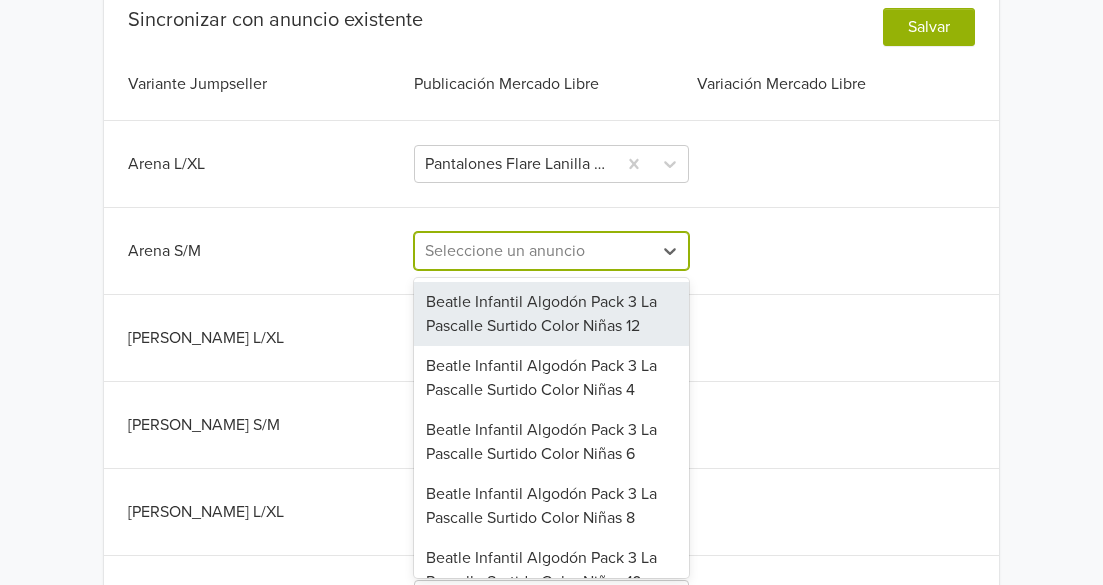scroll, scrollTop: 584, scrollLeft: 0, axis: vertical 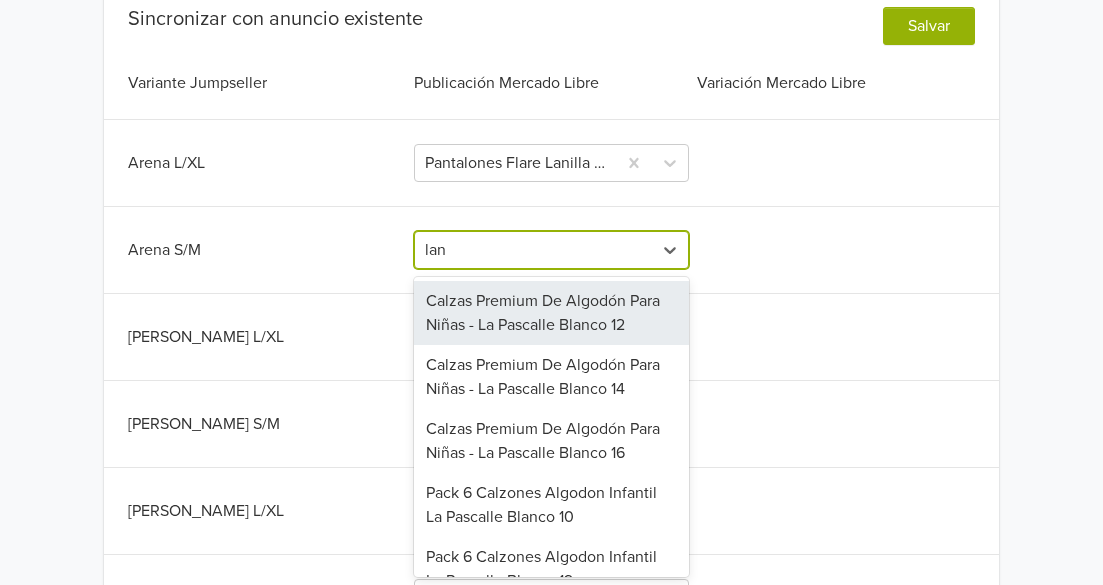 type on "[PERSON_NAME]" 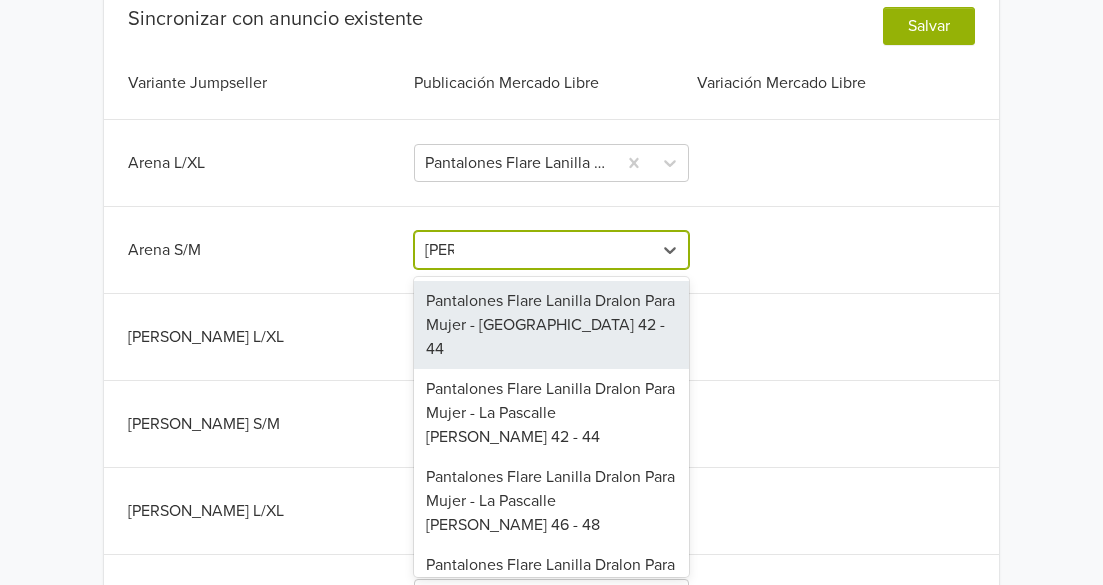 click on "Pantalones Flare Lanilla Dralon Para Mujer - [GEOGRAPHIC_DATA] 42 - 44" at bounding box center [551, 325] 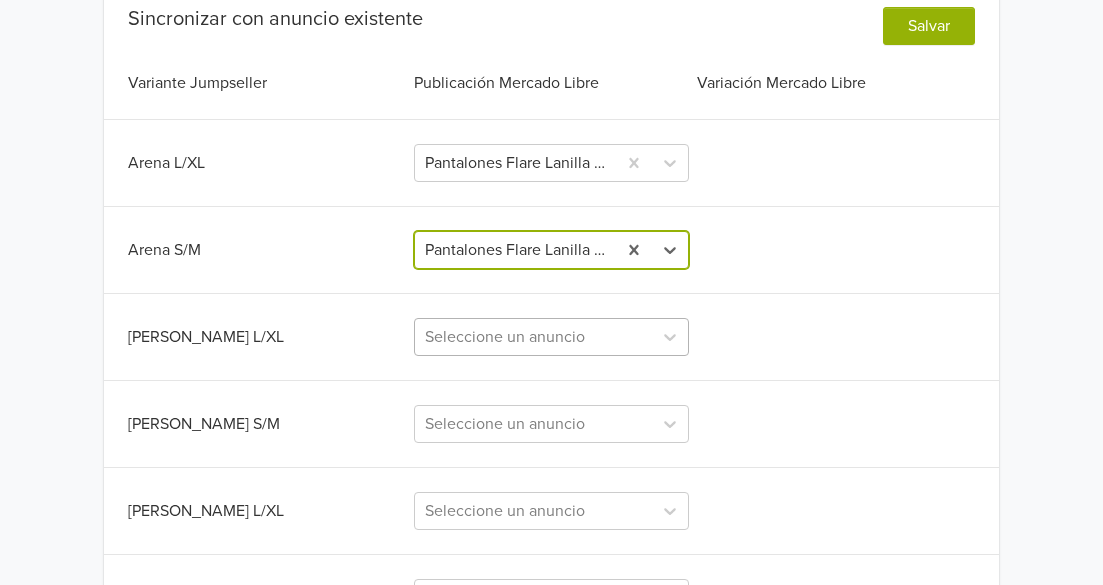 click on "Seleccione un anuncio" at bounding box center [551, 337] 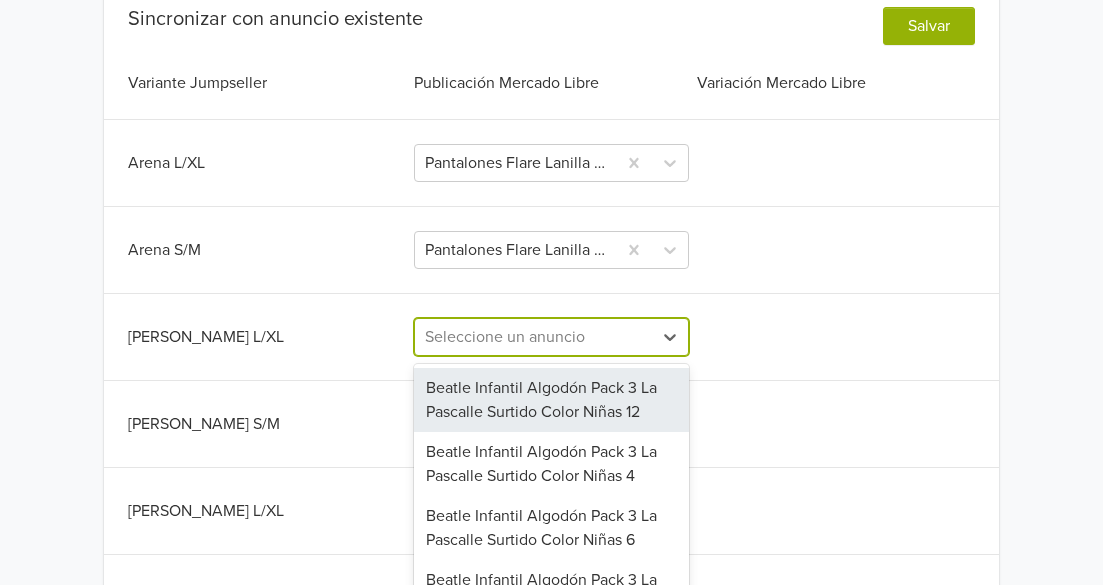 scroll, scrollTop: 671, scrollLeft: 0, axis: vertical 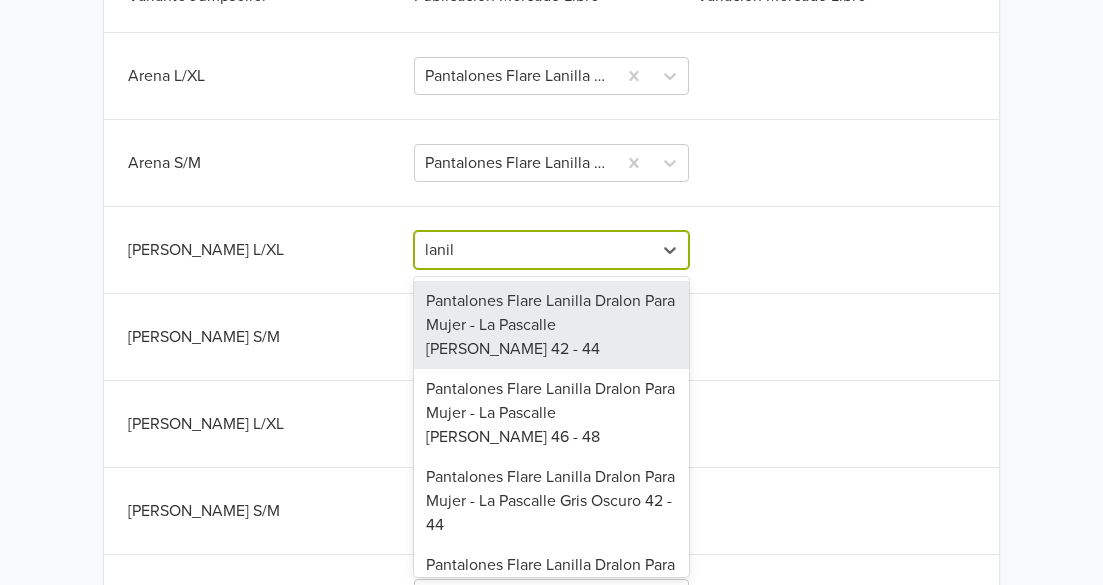 type on "lanill" 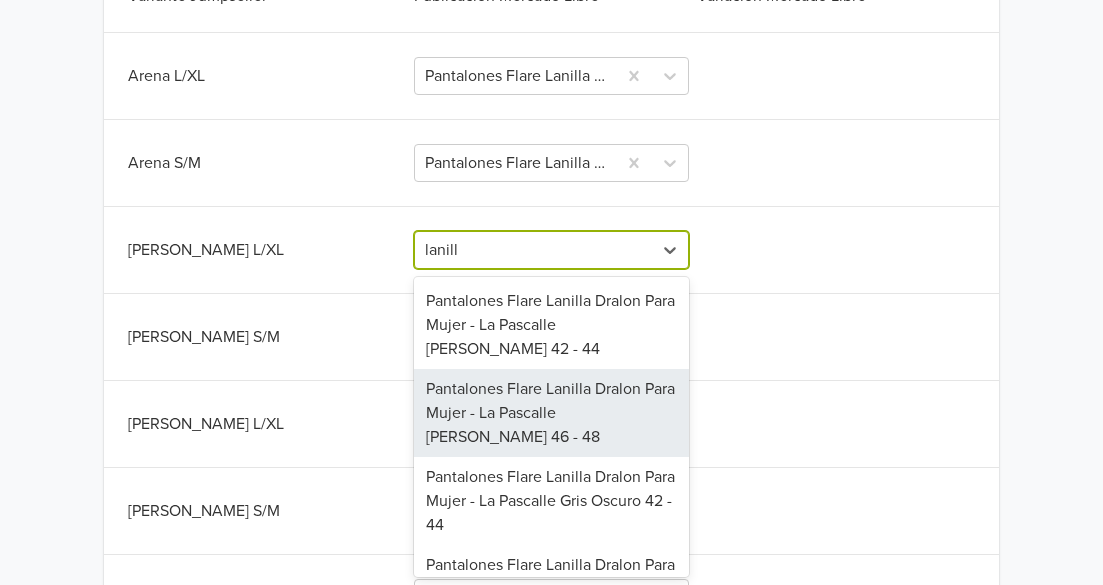 click on "Pantalones Flare Lanilla Dralon Para Mujer - La Pascalle [PERSON_NAME] 46 - 48" at bounding box center (551, 413) 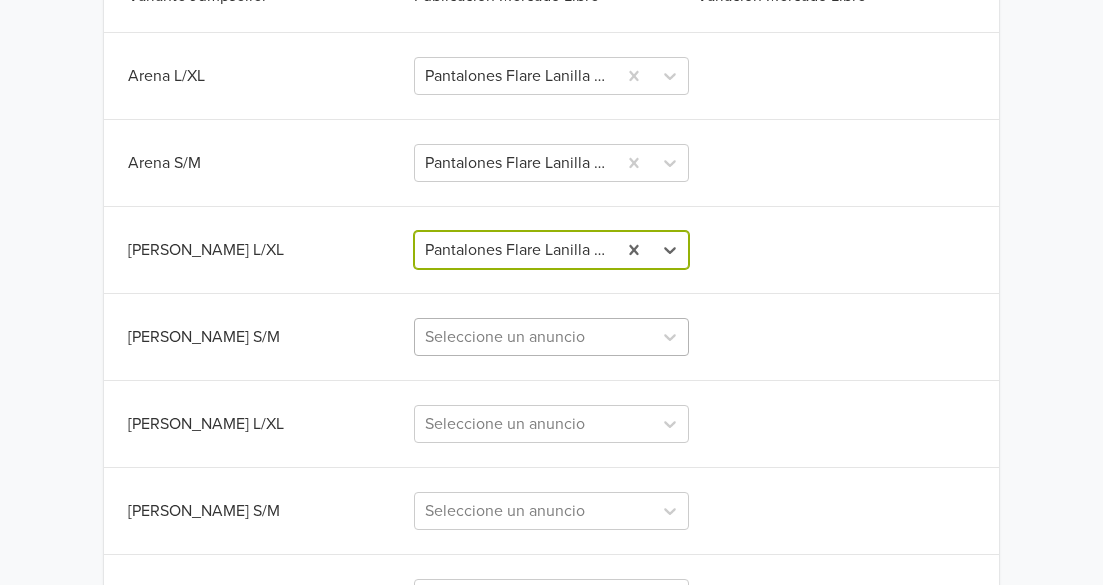 click on "Seleccione un anuncio" at bounding box center [551, 337] 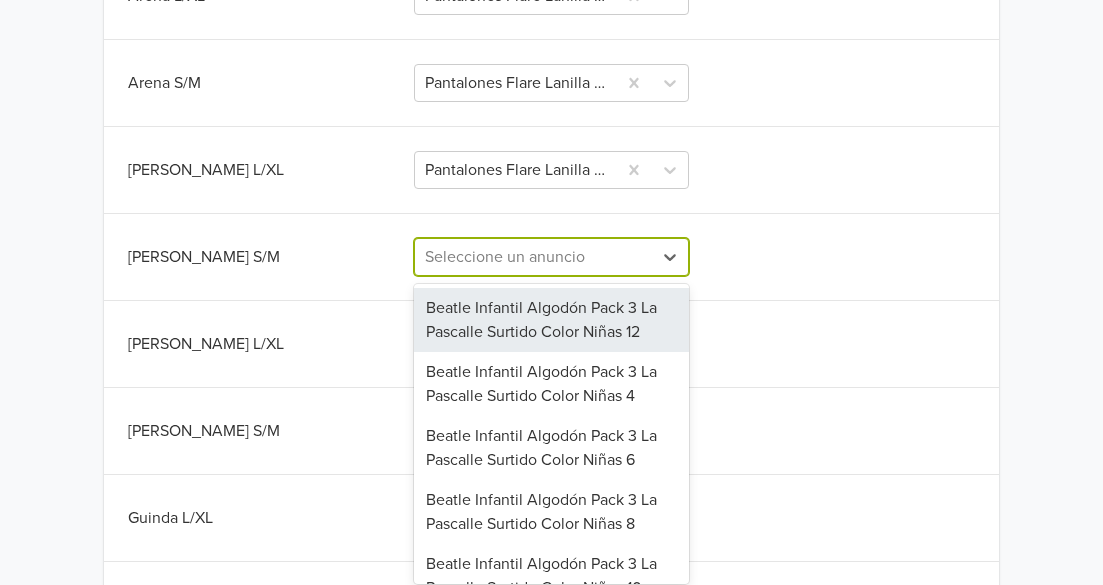 scroll, scrollTop: 758, scrollLeft: 0, axis: vertical 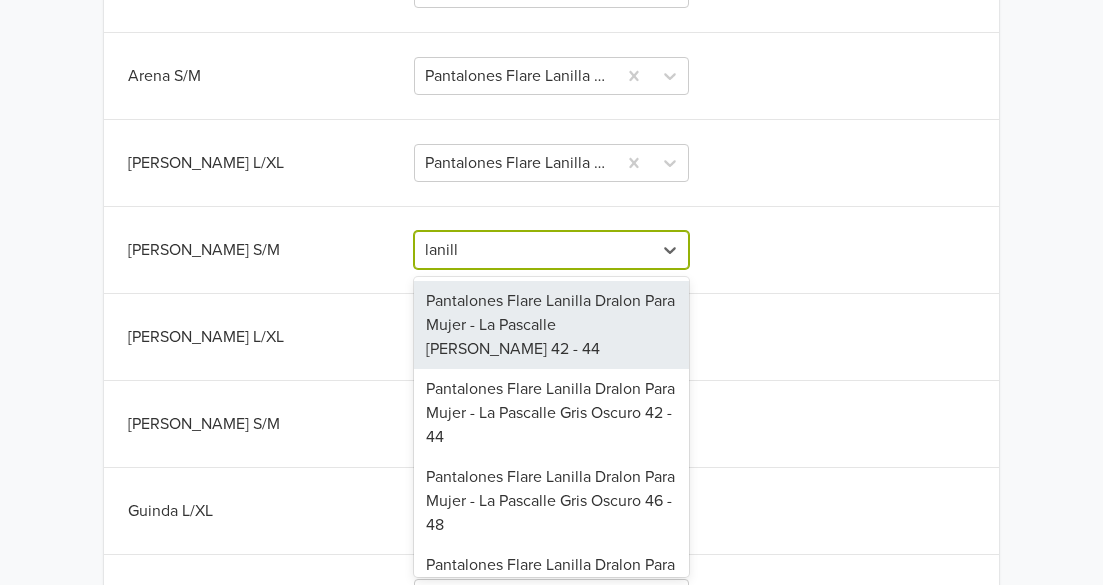 type on "lanilla" 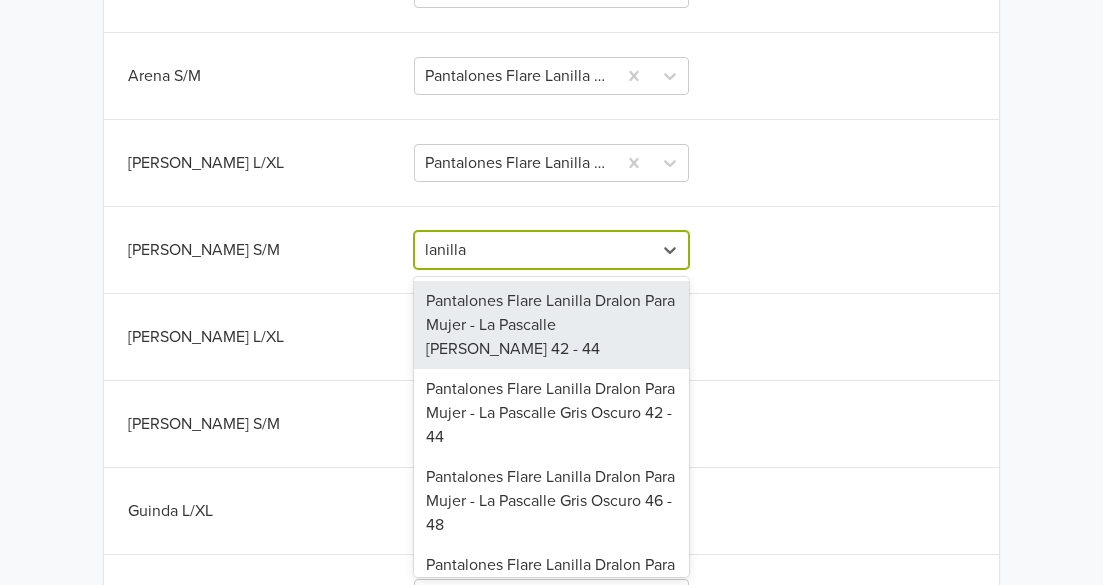 click on "Pantalones Flare Lanilla Dralon Para Mujer - La Pascalle [PERSON_NAME] 42 - 44" at bounding box center (551, 325) 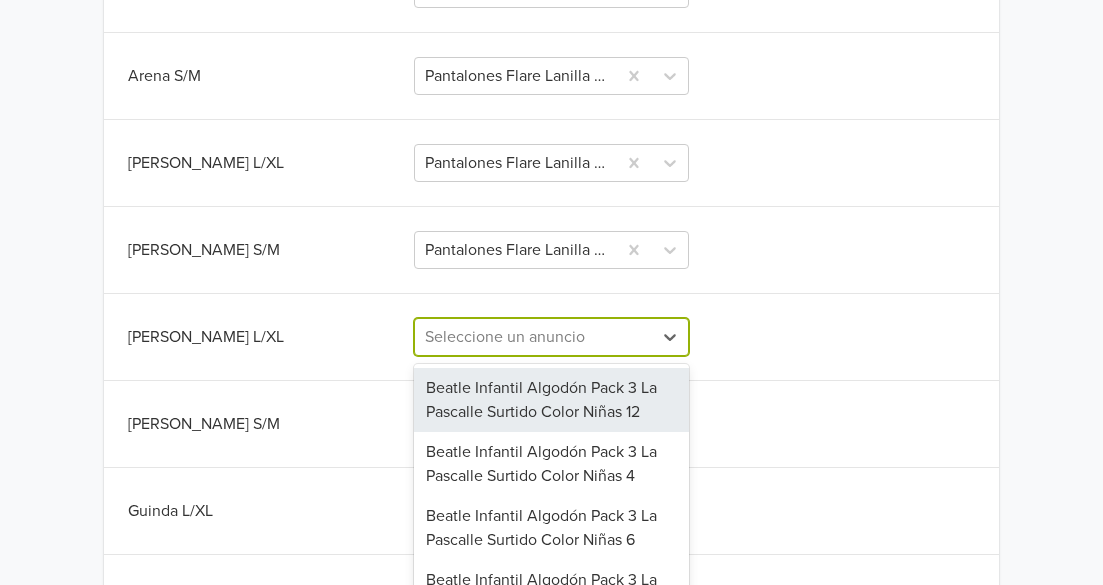 click on "140 results available. Use Up and Down to choose options, press Enter to select the currently focused option, press Escape to exit the menu, press Tab to select the option and exit the menu. Seleccione un anuncio Beatle Infantil Algodón Pack 3 La Pascalle Surtido Color Niñas 12 Beatle Infantil Algodón Pack 3 La Pascalle Surtido Color Niñas 4 Beatle Infantil Algodón Pack 3 La Pascalle Surtido Color Niñas 6 Beatle Infantil Algodón Pack 3 La Pascalle Surtido Color Niñas 8 Beatle Infantil Algodón Pack 3 La Pascalle Surtido Color Niños 10 Beatle Infantil Algodón Pack 3 La Pascalle Surtido Color Niños 12 Calza Flare Dralon Termico La Pascalle | [PERSON_NAME] Azul Petróleo Estandar Calza Flare Dralon Termico La Pascalle | [PERSON_NAME] Obispo Estandar Calza Flare Dralon Termico La Pascalle | [PERSON_NAME] Terracota Estandar Calza Forrada Polar Infantil La Pascalle [PERSON_NAME] 10 Calza Forrada Polar Infantil La Pascalle [PERSON_NAME] 12 Calza Forrada Polar Infantil La Pascalle [PERSON_NAME] 14 Pack 4 Trapelaucha Mapuche Plateado" at bounding box center [551, 337] 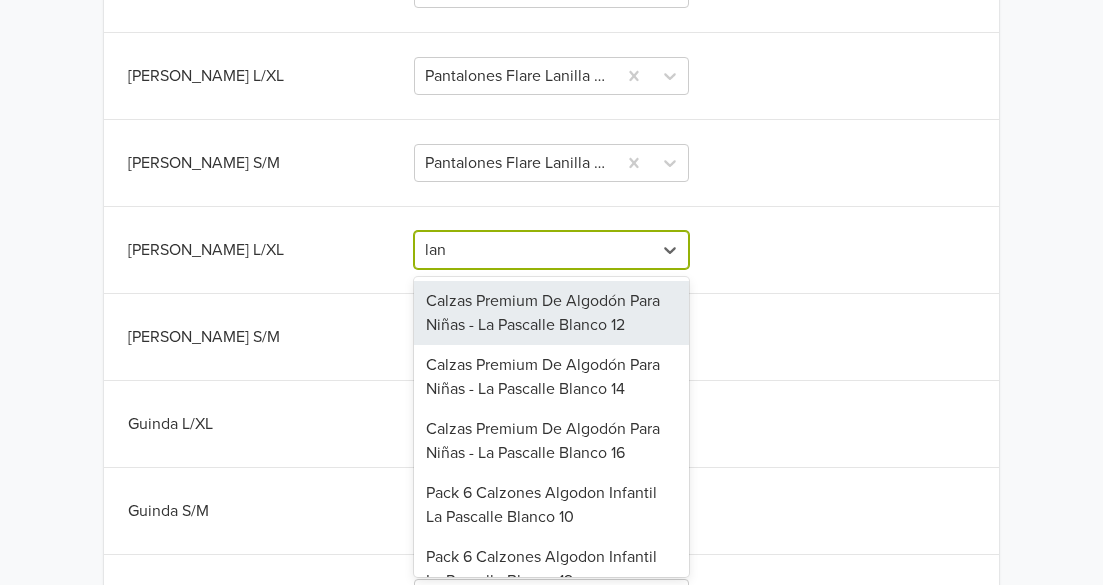 type on "[PERSON_NAME]" 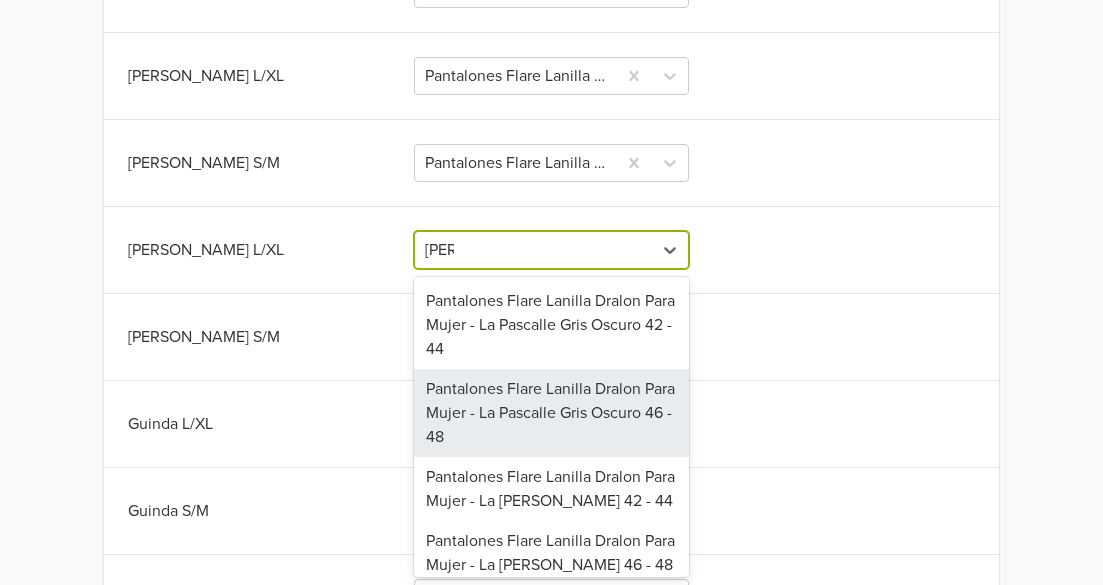click on "Pantalones Flare Lanilla Dralon Para Mujer - La Pascalle Gris Oscuro 46 - 48" at bounding box center (551, 413) 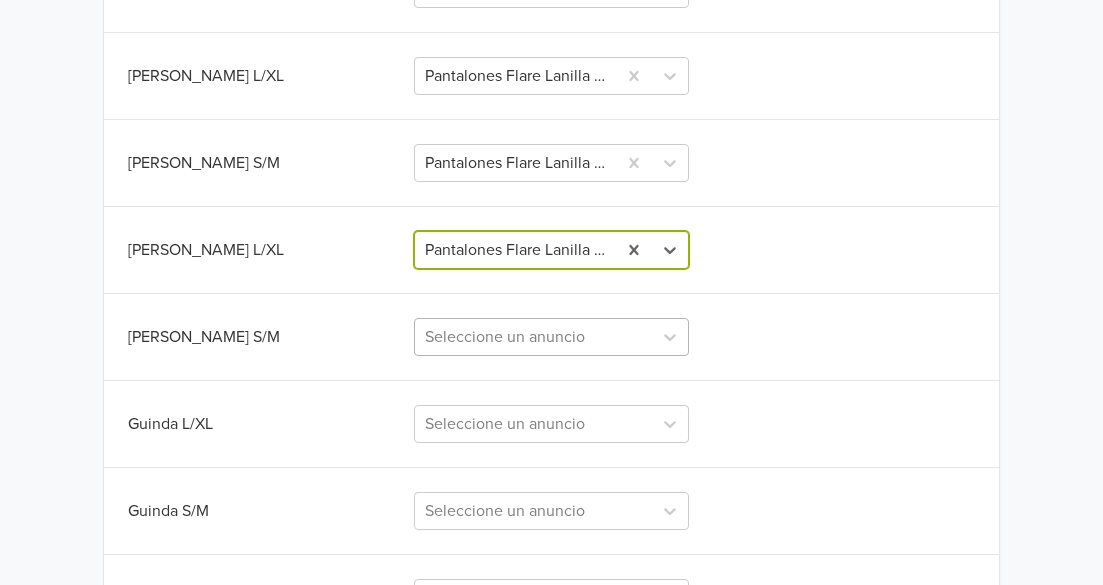 click on "Seleccione un anuncio" at bounding box center [551, 337] 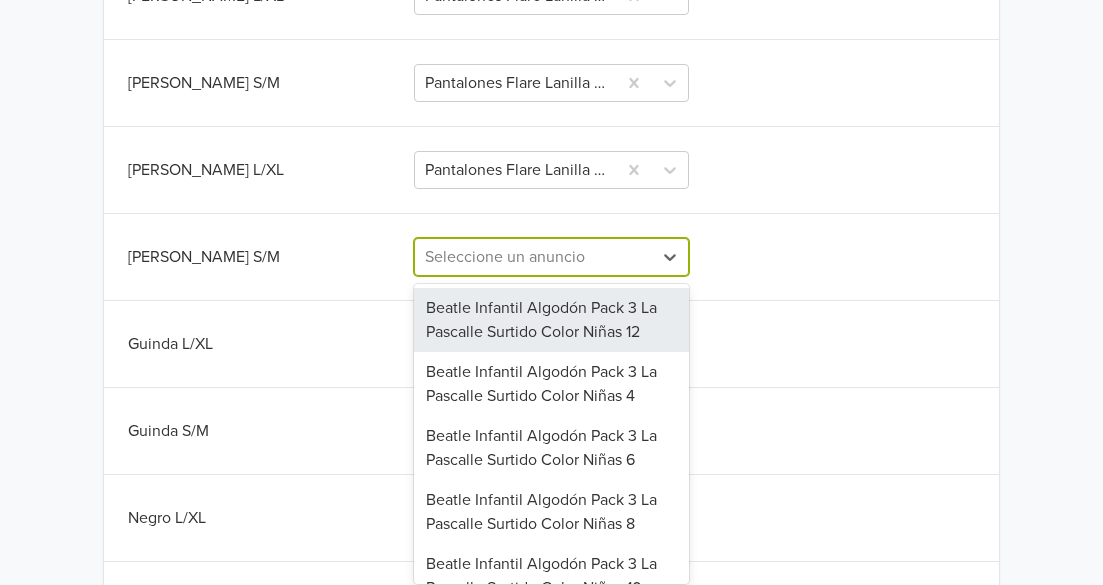 scroll, scrollTop: 932, scrollLeft: 0, axis: vertical 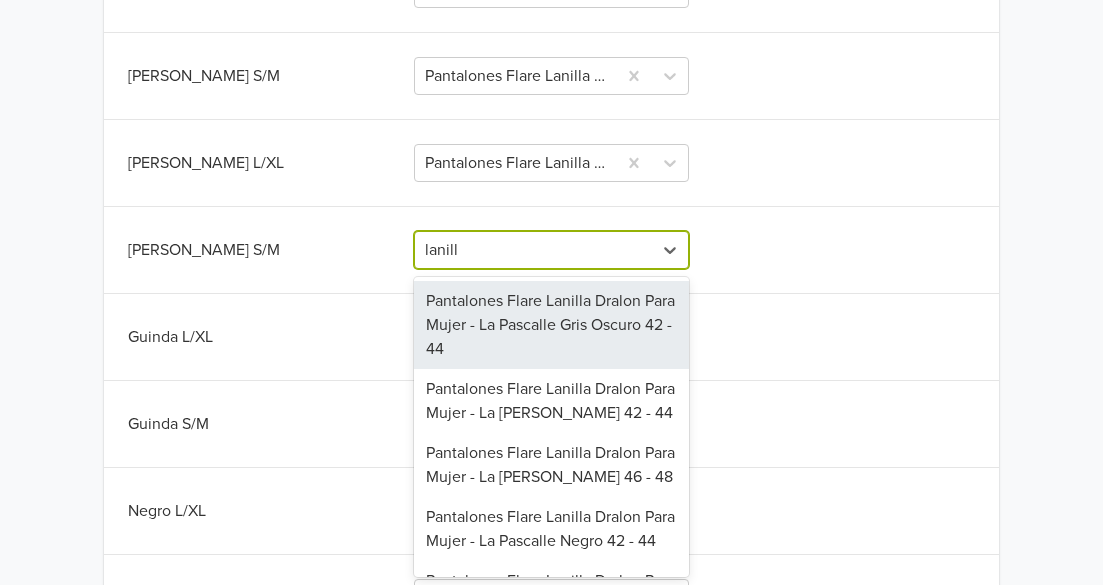 type on "lanilla" 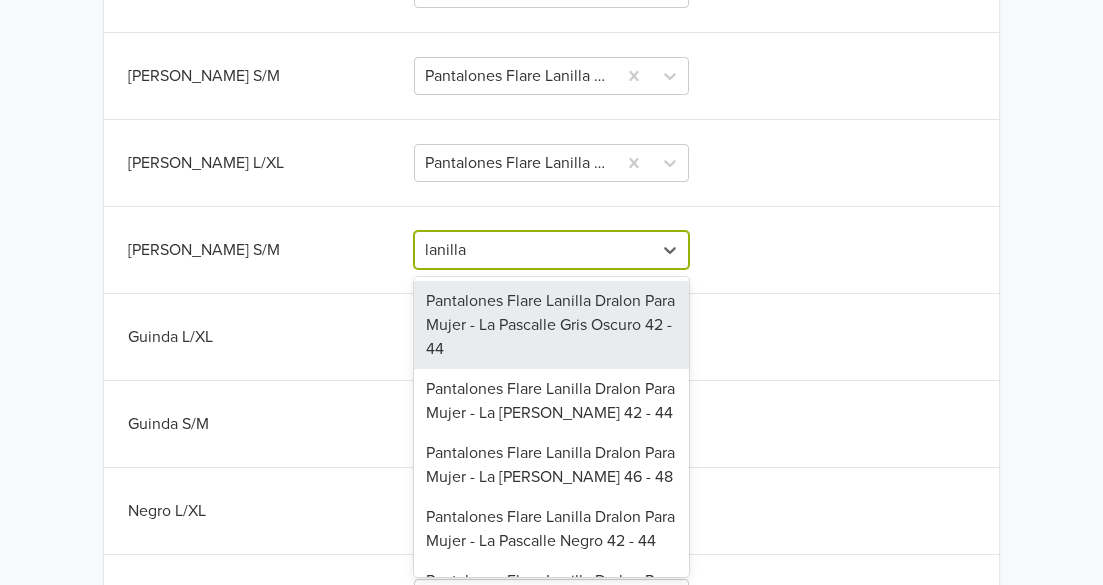click on "Pantalones Flare Lanilla Dralon Para Mujer - La Pascalle Gris Oscuro 42 - 44" at bounding box center (551, 325) 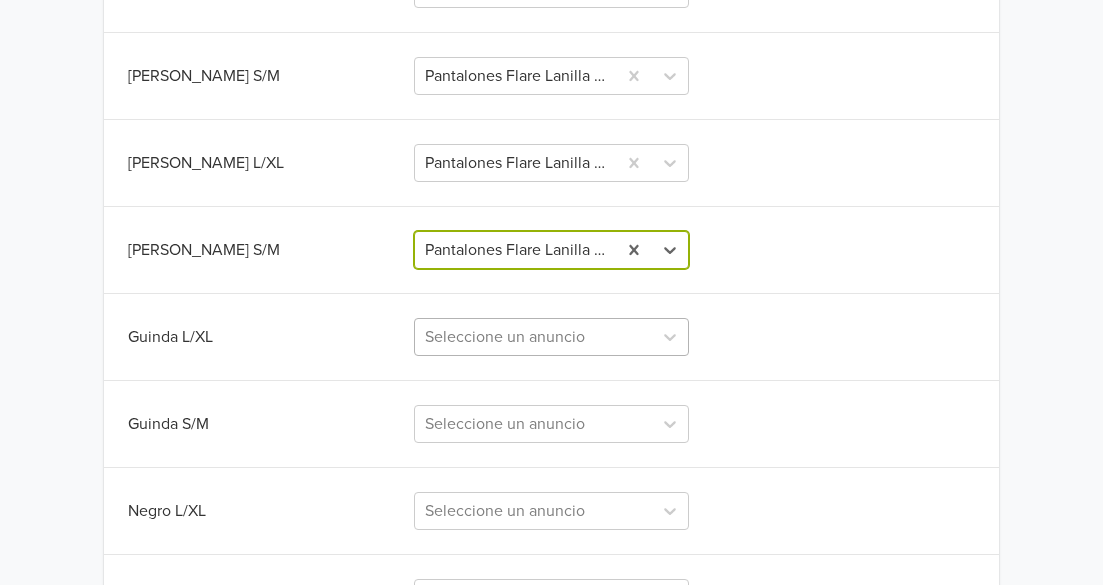 click on "Seleccione un anuncio" at bounding box center [551, 337] 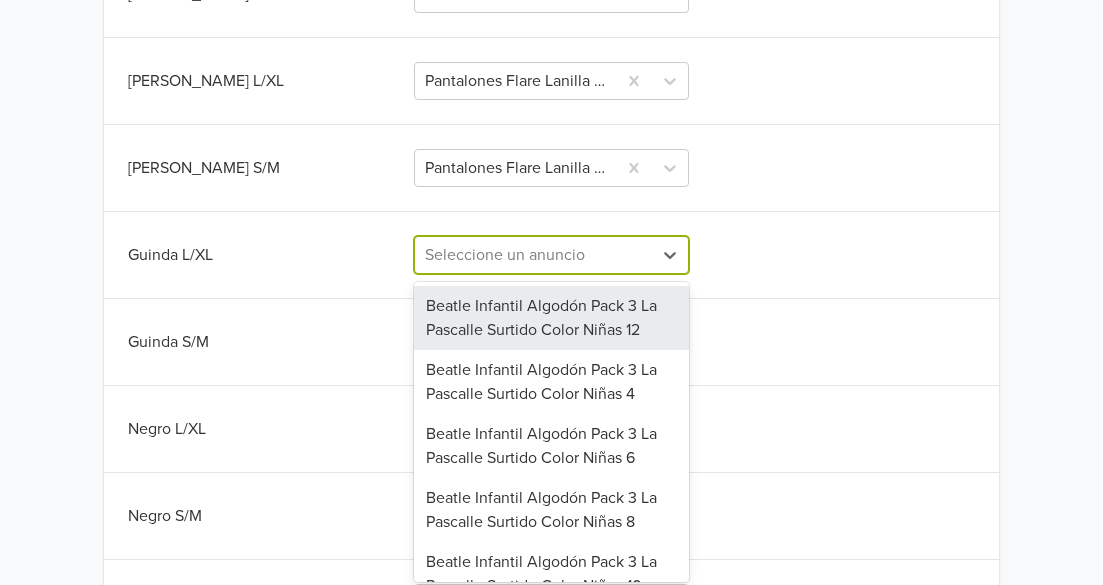 scroll, scrollTop: 1019, scrollLeft: 0, axis: vertical 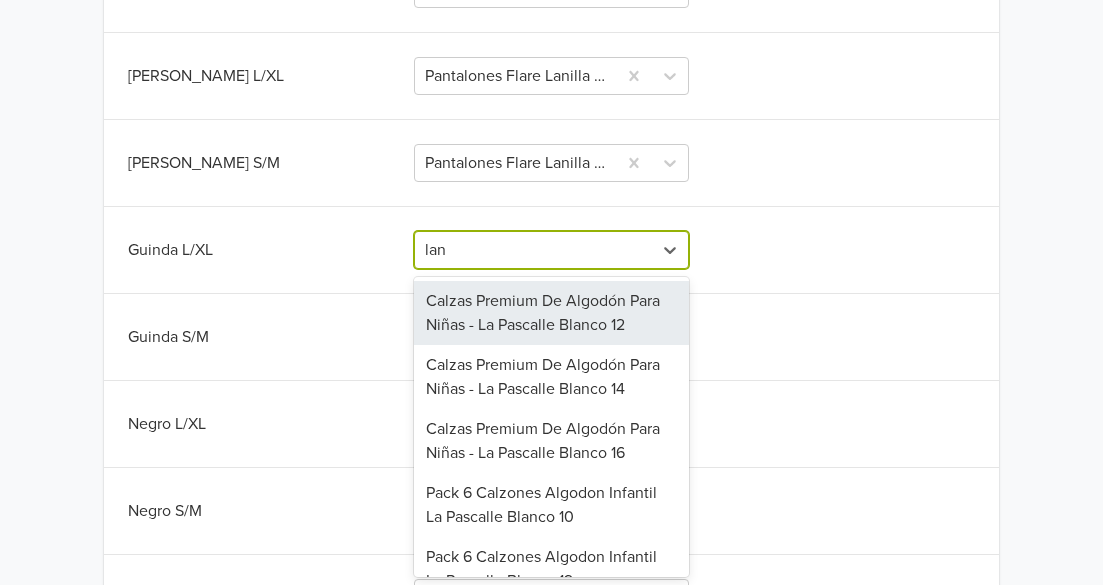 type on "[PERSON_NAME]" 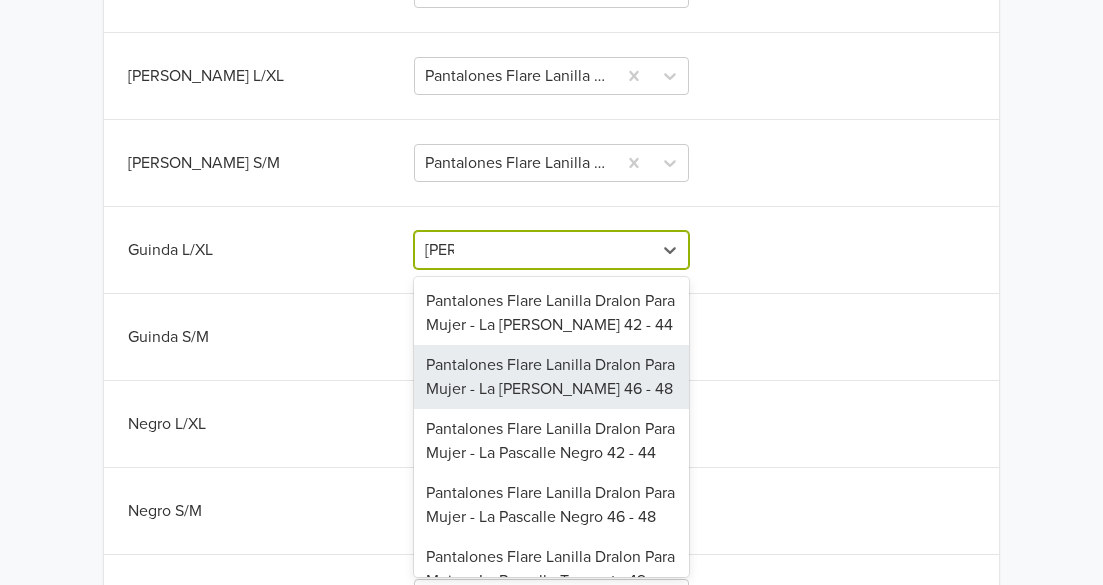 click on "Pantalones Flare Lanilla Dralon Para Mujer - La [PERSON_NAME] 46 - 48" at bounding box center [551, 377] 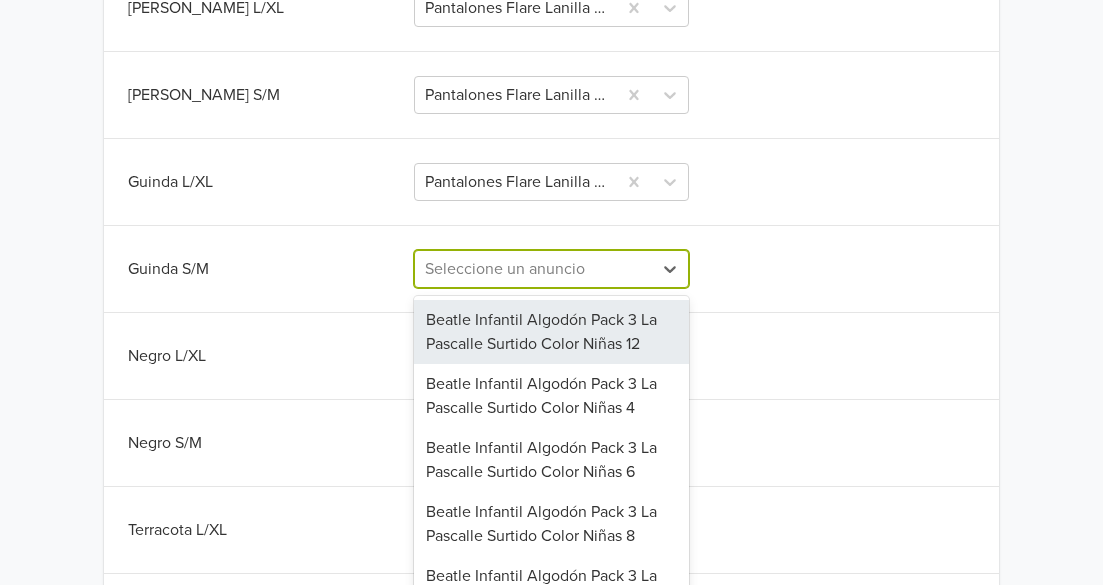 click on "137 results available. Use Up and Down to choose options, press Enter to select the currently focused option, press Escape to exit the menu, press Tab to select the option and exit the menu. Seleccione un anuncio Beatle Infantil Algodón Pack 3 La Pascalle Surtido Color Niñas 12 Beatle Infantil Algodón Pack 3 La Pascalle Surtido Color Niñas 4 Beatle Infantil Algodón Pack 3 La Pascalle Surtido Color Niñas 6 Beatle Infantil Algodón Pack 3 La Pascalle Surtido Color Niñas 8 Beatle Infantil Algodón Pack 3 La Pascalle Surtido Color Niños 10 Beatle Infantil Algodón Pack 3 La Pascalle Surtido Color Niños 12 Calza Flare Dralon Termico La Pascalle | [PERSON_NAME] Azul Petróleo Estandar Calza Flare Dralon Termico La Pascalle | [PERSON_NAME] Obispo Estandar Calza Flare Dralon Termico La Pascalle | [PERSON_NAME] Terracota Estandar Calza Forrada Polar Infantil La Pascalle [PERSON_NAME] 10 Calza Forrada Polar Infantil La Pascalle [PERSON_NAME] 12 Calza Forrada Polar Infantil La Pascalle [PERSON_NAME] 14 Pack 4 Trapelaucha Mapuche Plateado" at bounding box center [551, 269] 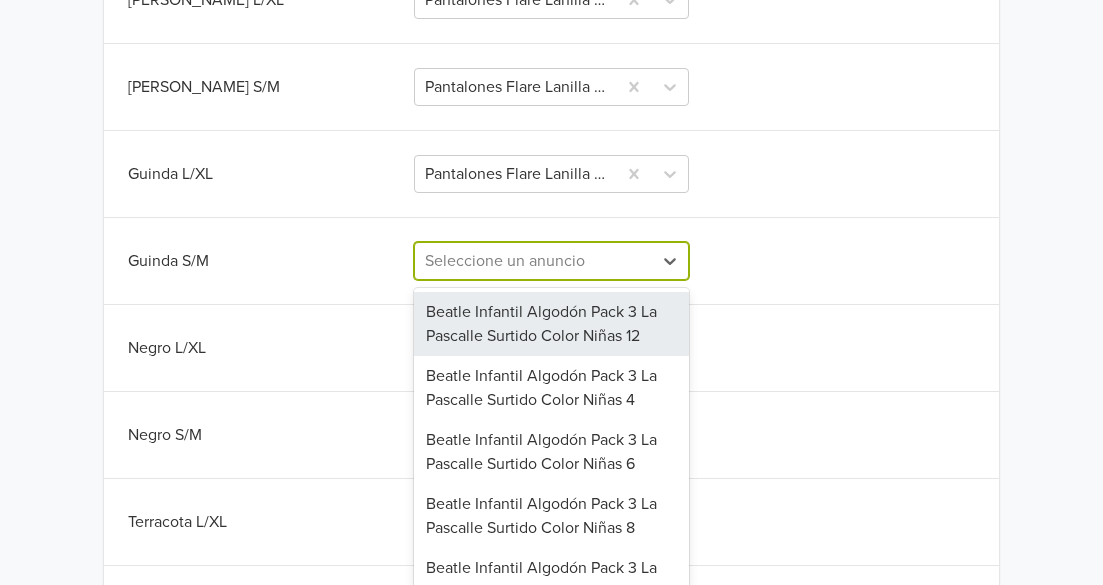 scroll, scrollTop: 1106, scrollLeft: 0, axis: vertical 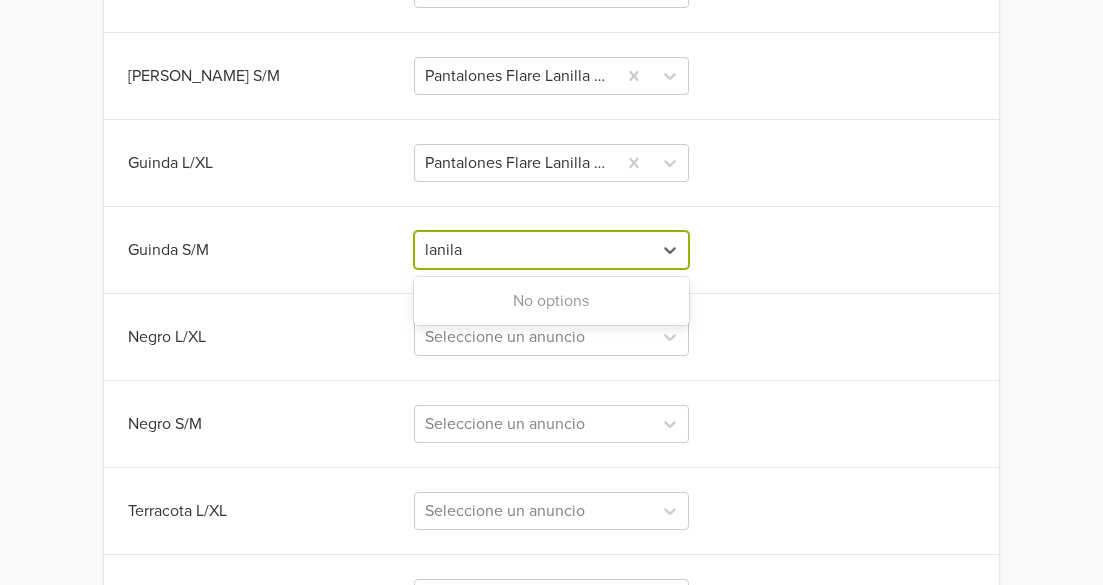 type on "lanil" 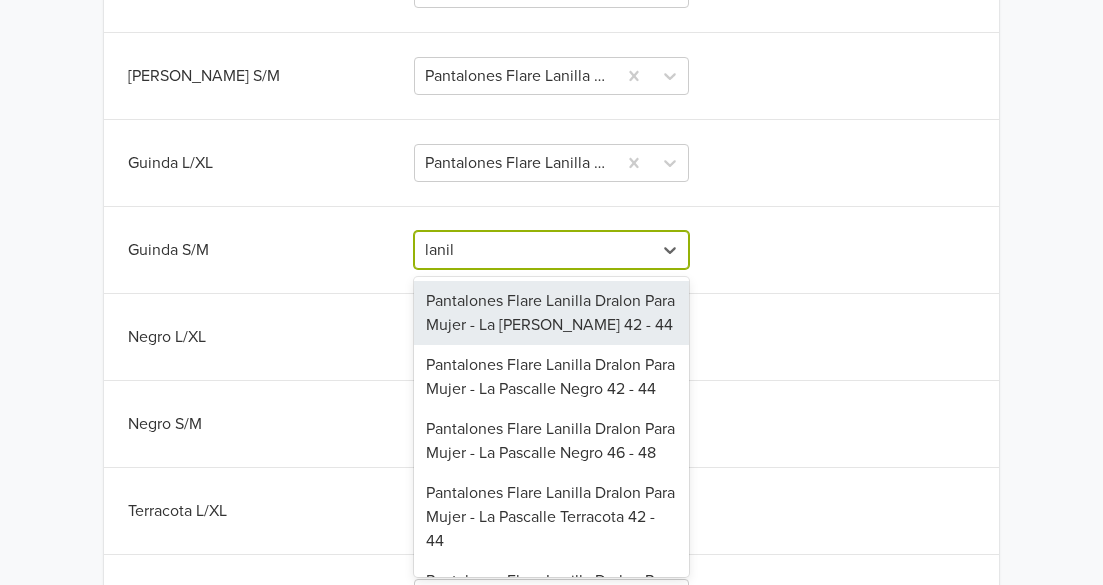 click on "Pantalones Flare Lanilla Dralon Para Mujer - La [PERSON_NAME] 42 - 44" at bounding box center (551, 313) 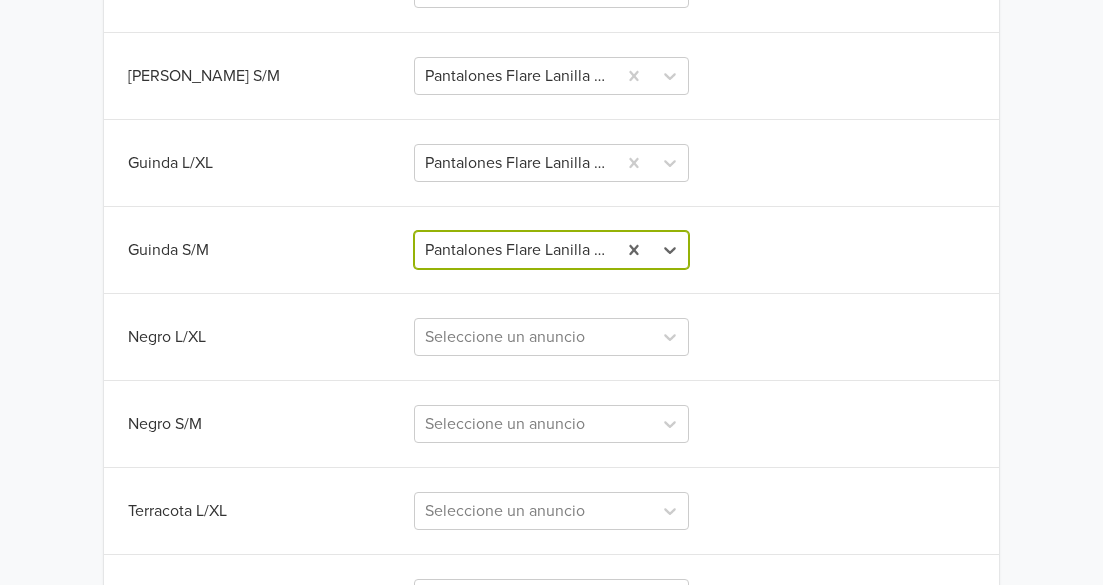 click on "Seleccione un anuncio" at bounding box center [551, 337] 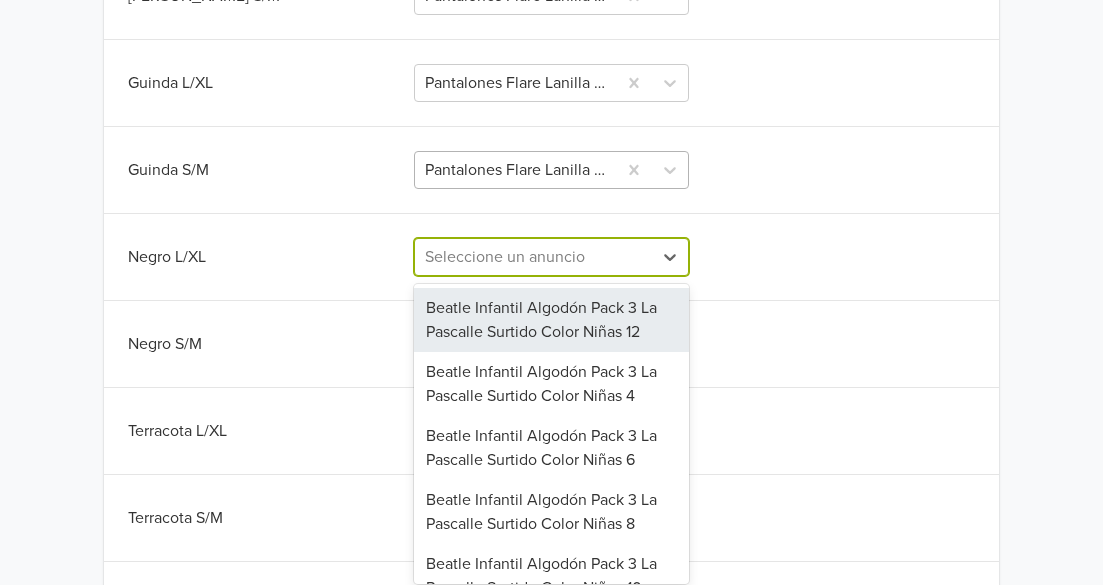 scroll, scrollTop: 1193, scrollLeft: 0, axis: vertical 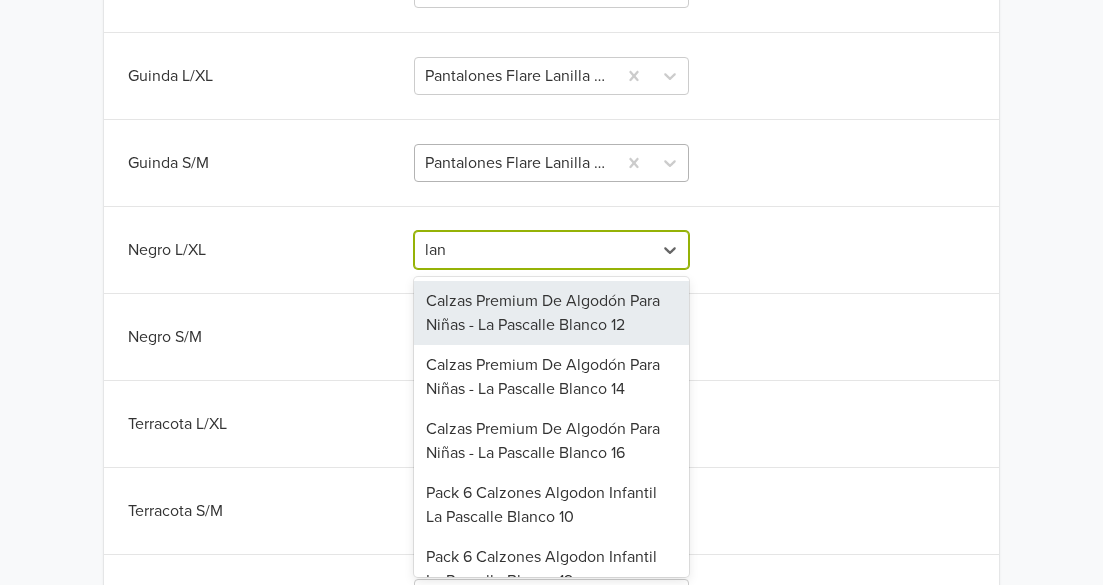 type on "[PERSON_NAME]" 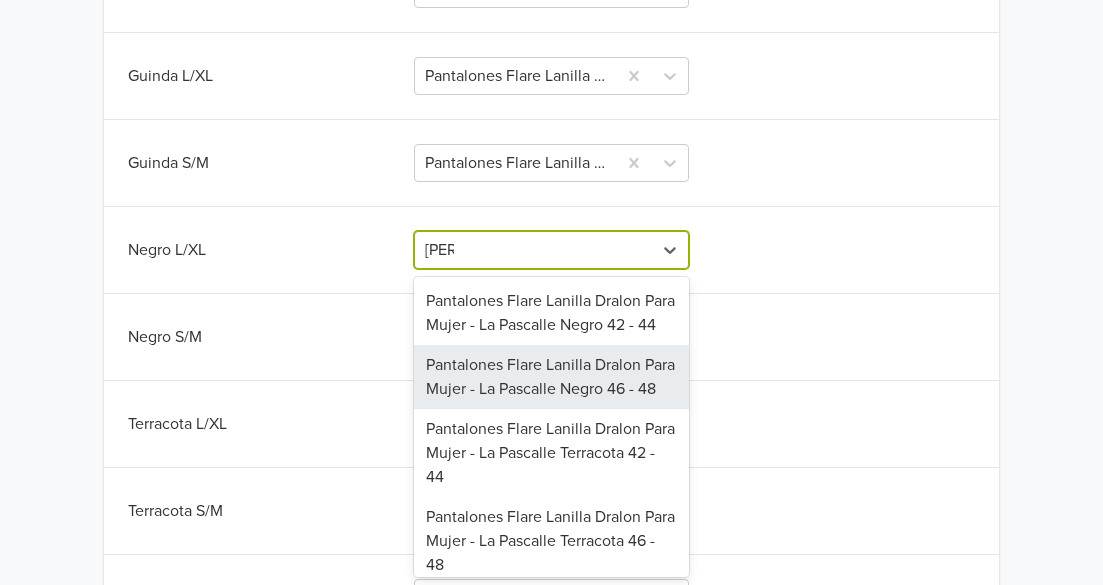 click on "Pantalones Flare Lanilla Dralon Para Mujer - La Pascalle Negro 46 - 48" at bounding box center [551, 377] 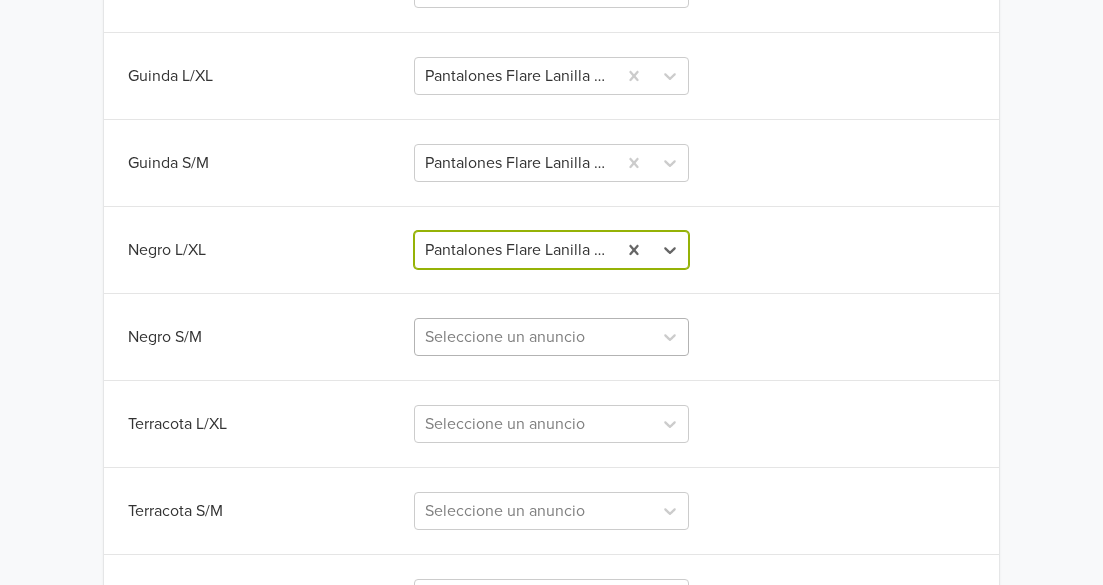 click on "Seleccione un anuncio" at bounding box center (551, 337) 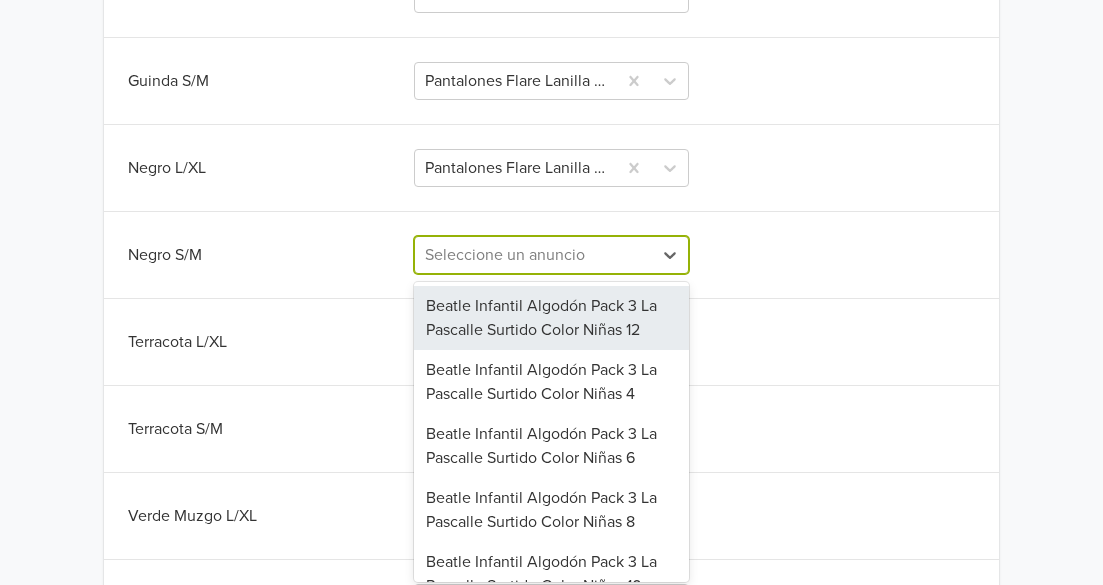 scroll, scrollTop: 1280, scrollLeft: 0, axis: vertical 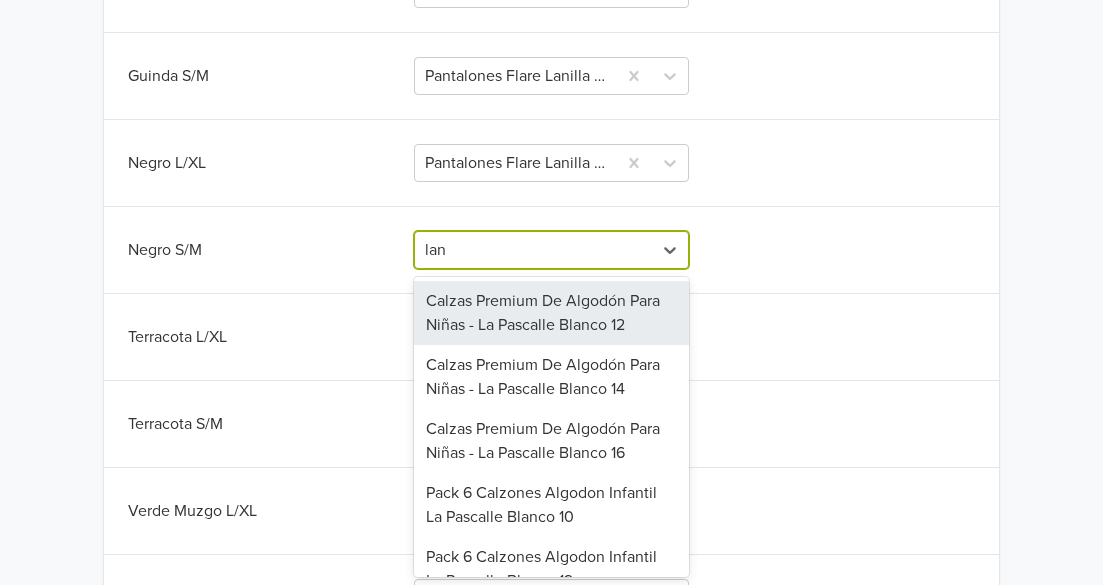 type on "[PERSON_NAME]" 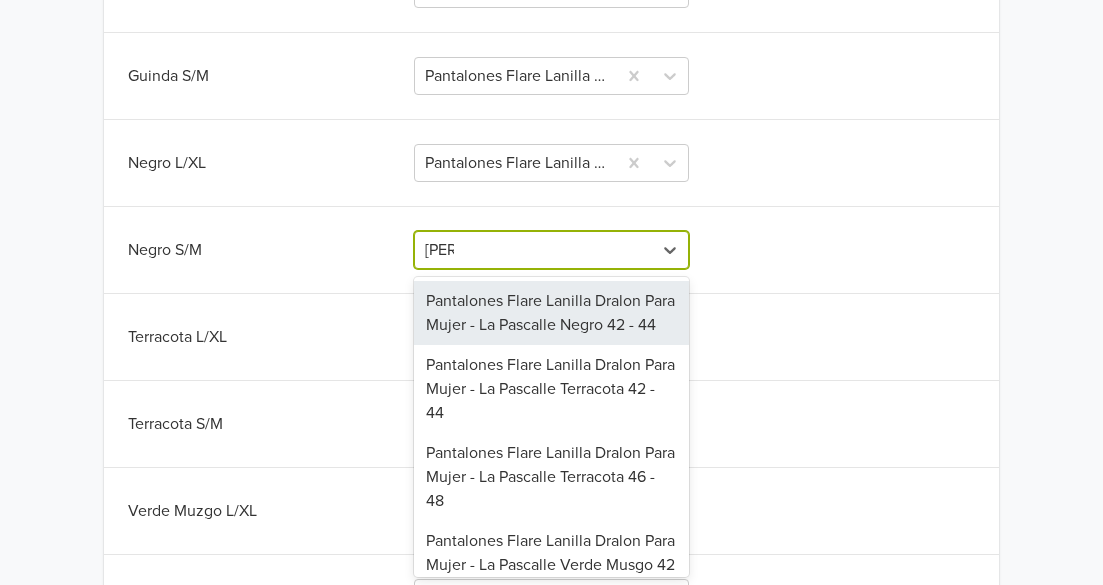 click on "Pantalones Flare Lanilla Dralon Para Mujer - La Pascalle Negro 42 - 44" at bounding box center [551, 313] 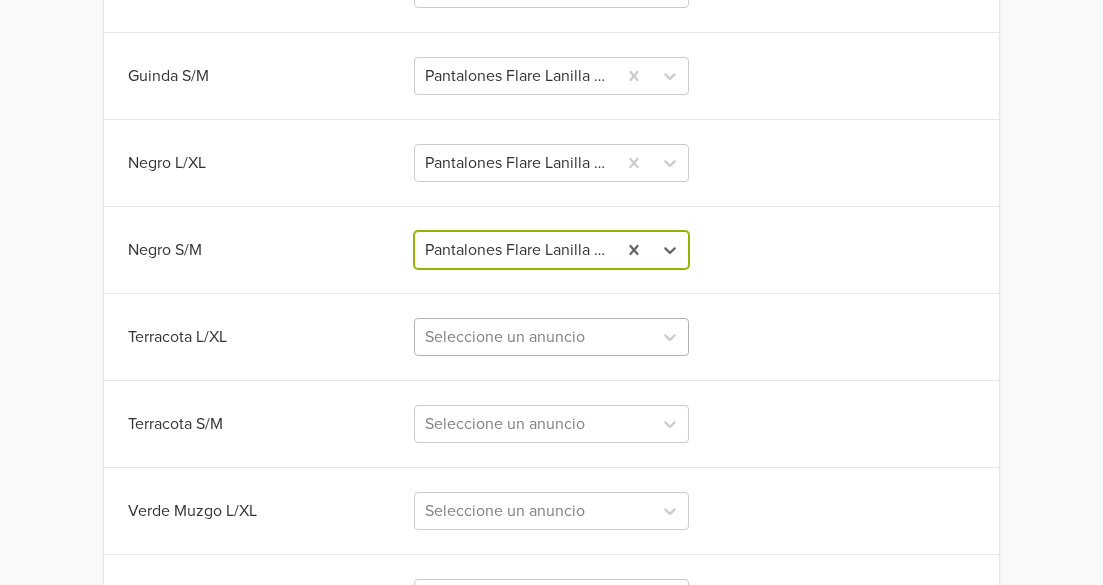 click on "Seleccione un anuncio" at bounding box center [551, 337] 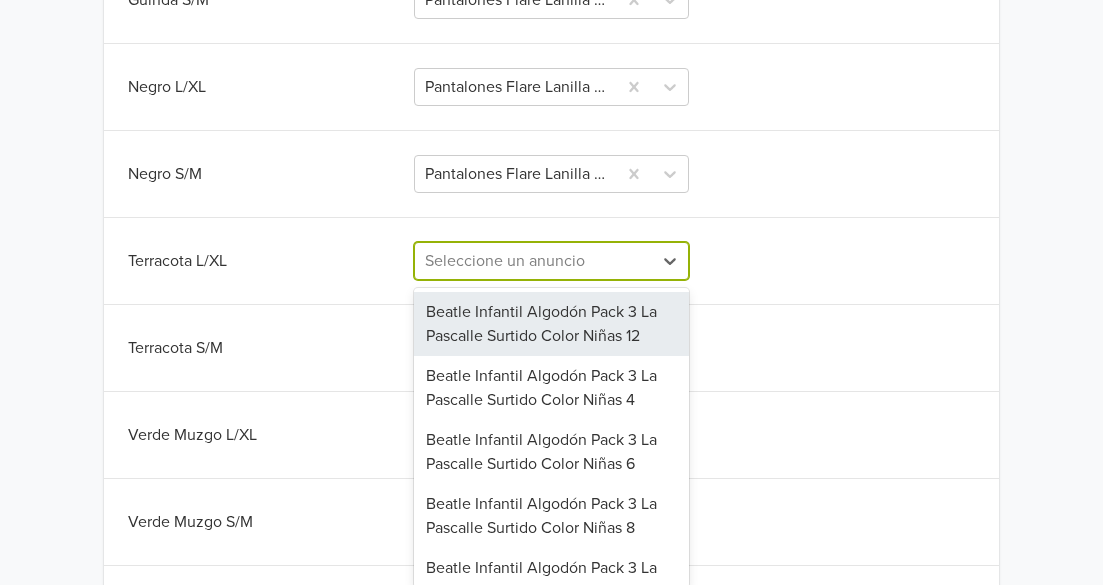 scroll, scrollTop: 1367, scrollLeft: 0, axis: vertical 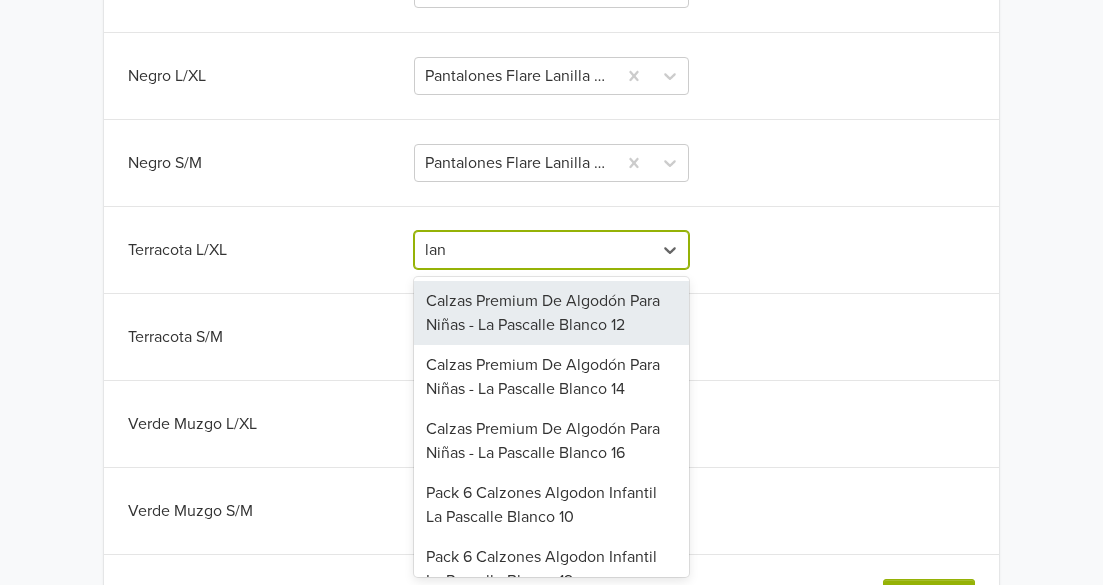 type on "[PERSON_NAME]" 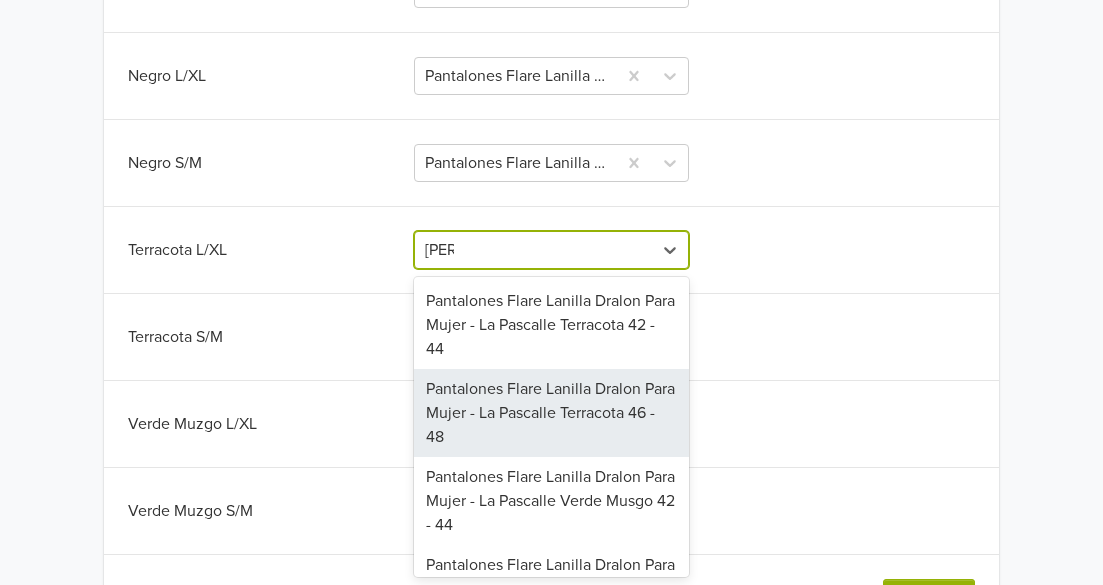 click on "Pantalones Flare Lanilla Dralon Para Mujer - La Pascalle Terracota 46 - 48" at bounding box center (551, 413) 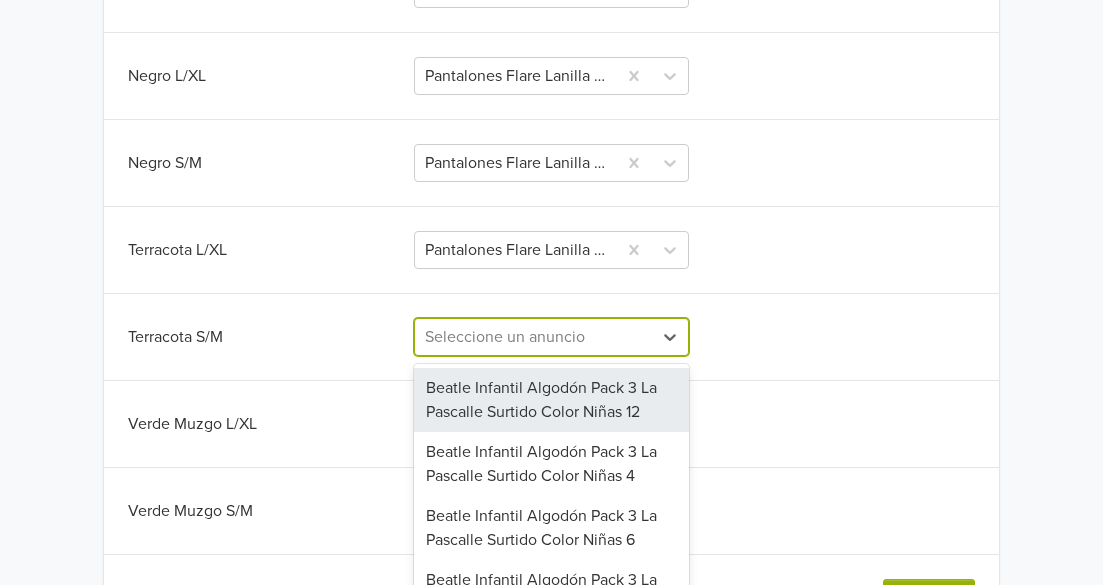 scroll, scrollTop: 1447, scrollLeft: 0, axis: vertical 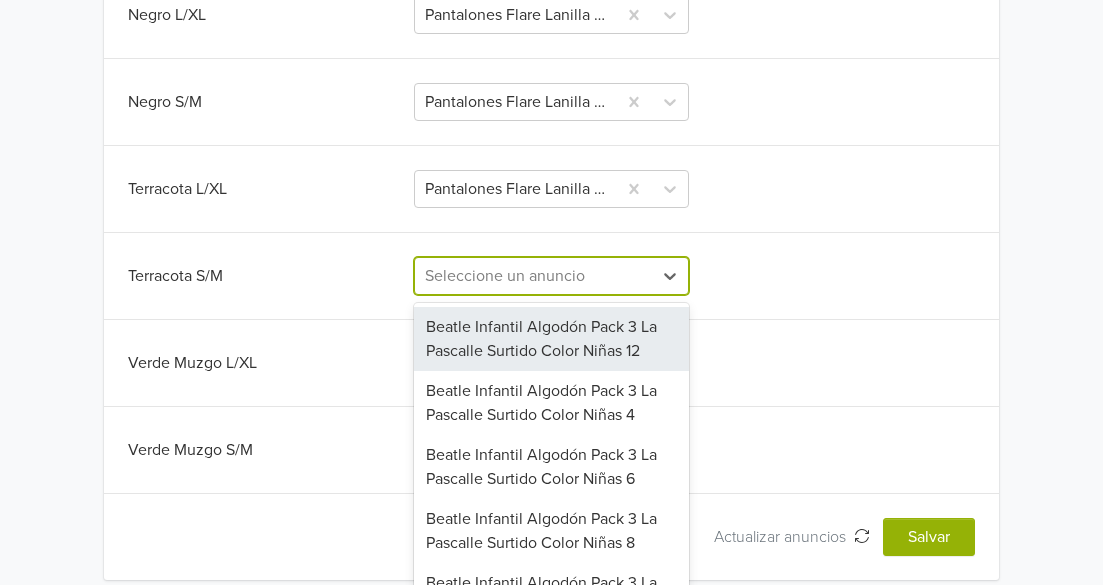 click on "133 results available. Use Up and Down to choose options, press Enter to select the currently focused option, press Escape to exit the menu, press Tab to select the option and exit the menu. Seleccione un anuncio Beatle Infantil Algodón Pack 3 La Pascalle Surtido Color Niñas 12 Beatle Infantil Algodón Pack 3 La Pascalle Surtido Color Niñas 4 Beatle Infantil Algodón Pack 3 La Pascalle Surtido Color Niñas 6 Beatle Infantil Algodón Pack 3 La Pascalle Surtido Color Niñas 8 Beatle Infantil Algodón Pack 3 La Pascalle Surtido Color Niños 10 Beatle Infantil Algodón Pack 3 La Pascalle Surtido Color Niños 12 Calza Flare Dralon Termico La Pascalle | [PERSON_NAME] Azul Petróleo Estandar Calza Flare Dralon Termico La Pascalle | [PERSON_NAME] Obispo Estandar Calza Flare Dralon Termico La Pascalle | [PERSON_NAME] Terracota Estandar Calza Forrada Polar Infantil La Pascalle [PERSON_NAME] 10 Calza Forrada Polar Infantil La Pascalle [PERSON_NAME] 12 Calza Forrada Polar Infantil La Pascalle [PERSON_NAME] 14 Pack 4 Trapelaucha Mapuche Plateado" at bounding box center (551, 276) 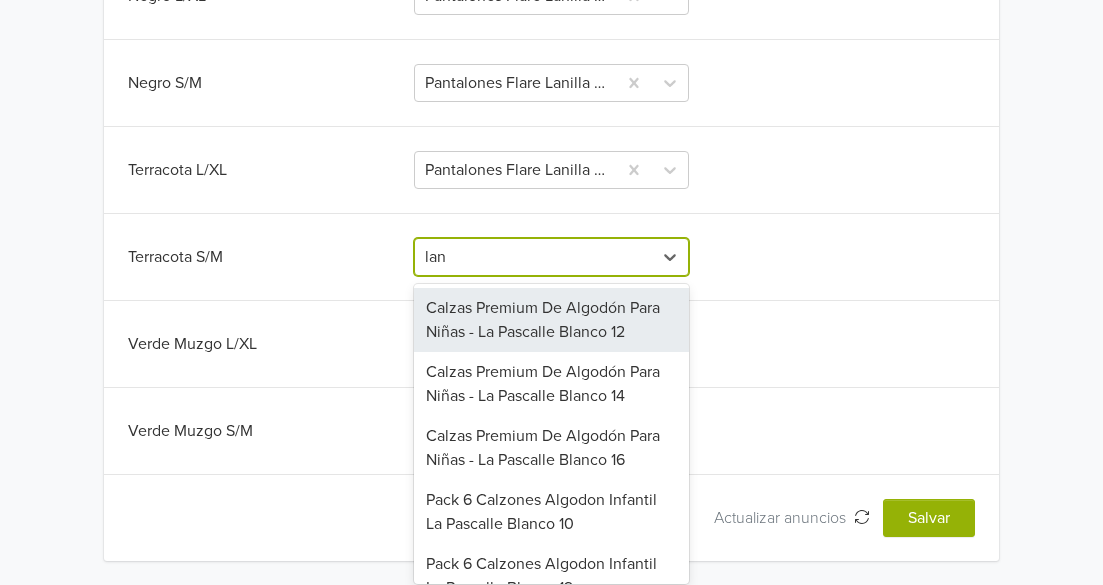 type on "[PERSON_NAME]" 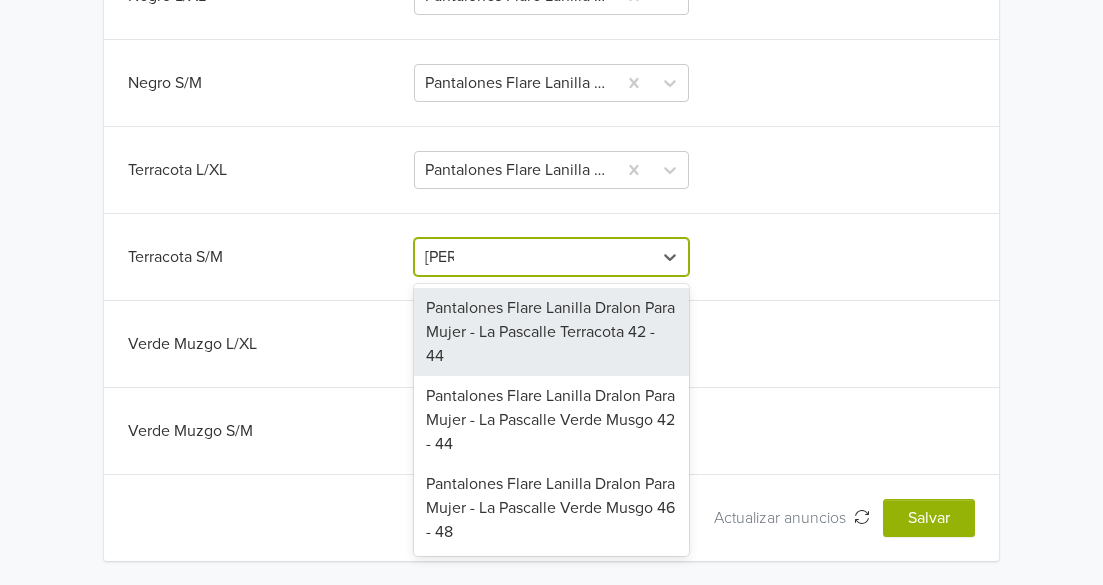 click on "Pantalones Flare Lanilla Dralon Para Mujer - La Pascalle Terracota 42 - 44" at bounding box center (551, 332) 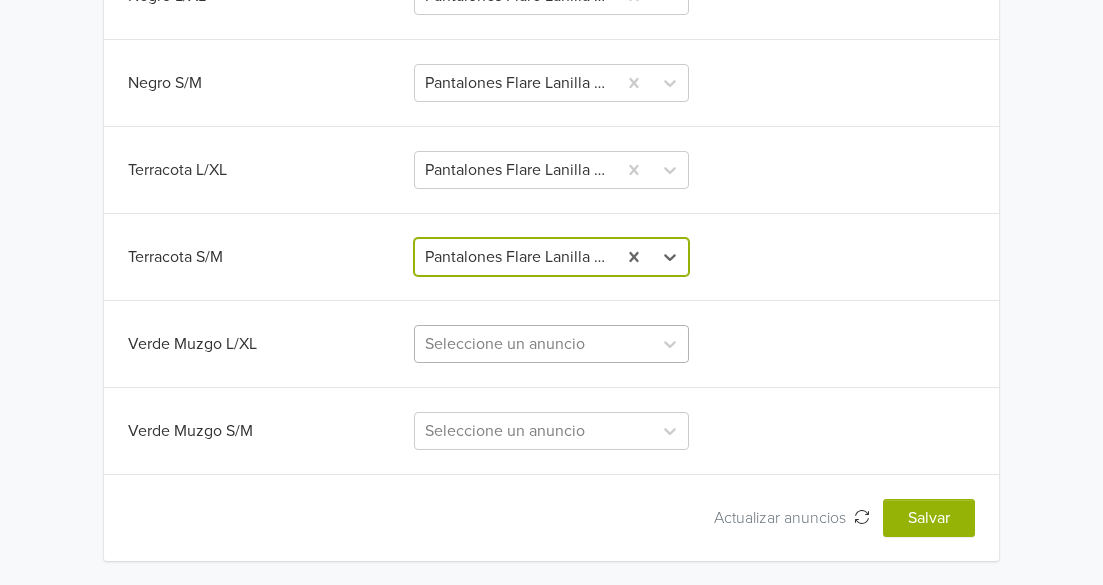 click at bounding box center [533, 344] 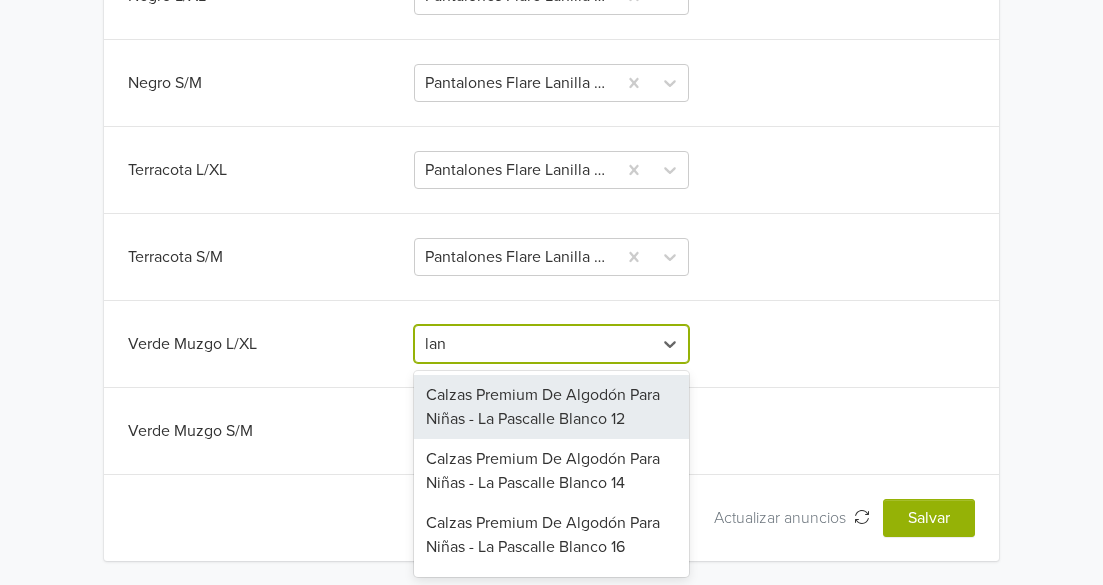 type on "[PERSON_NAME]" 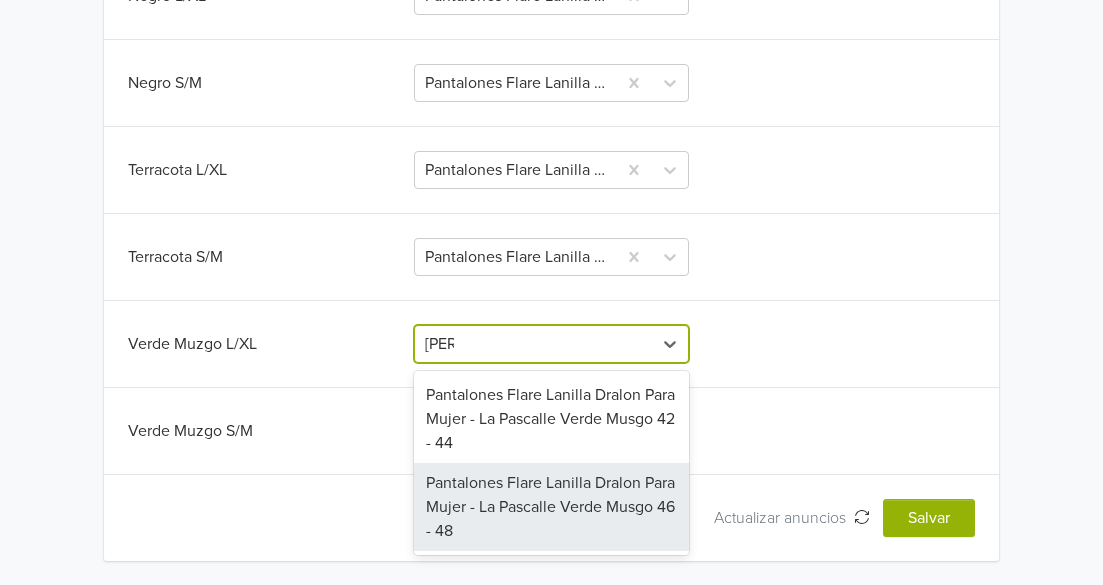 click on "Pantalones Flare Lanilla Dralon Para Mujer - La Pascalle Verde Musgo 46 - 48" at bounding box center [551, 507] 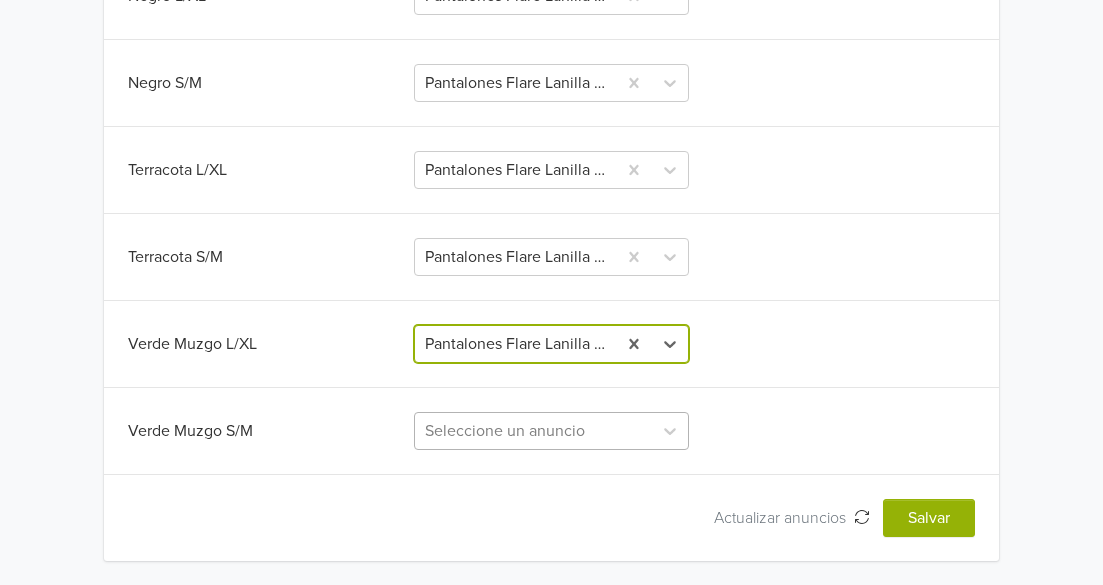 click on "Seleccione un anuncio" at bounding box center (551, 431) 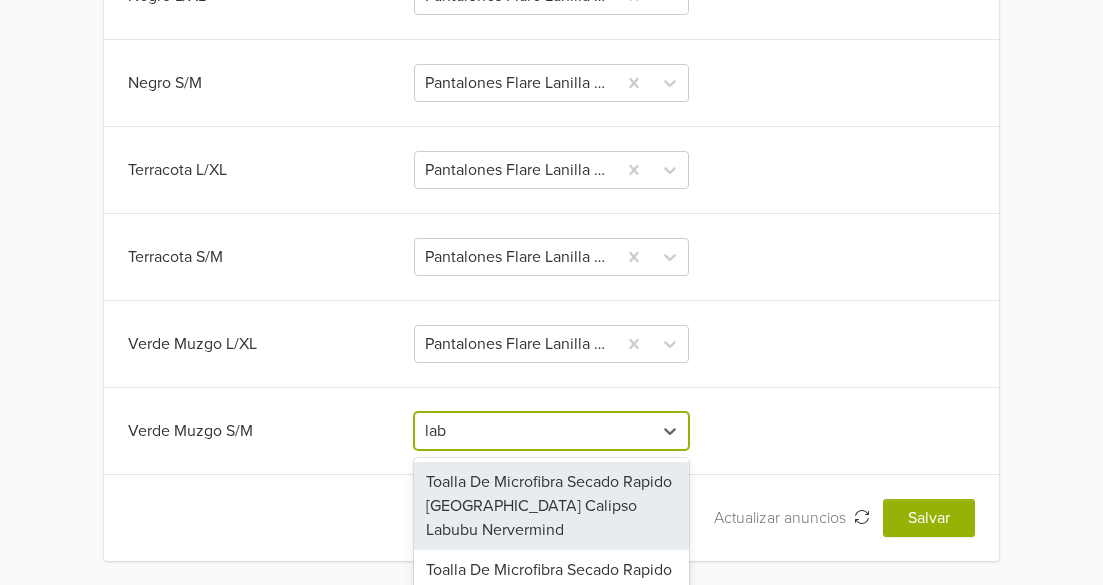 scroll, scrollTop: 1620, scrollLeft: 0, axis: vertical 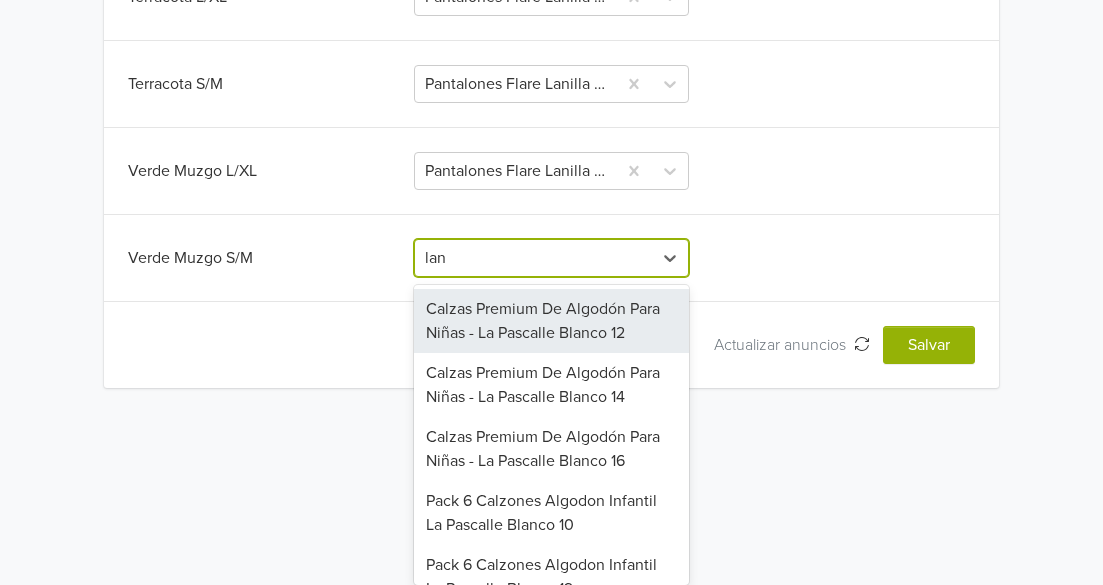 type on "[PERSON_NAME]" 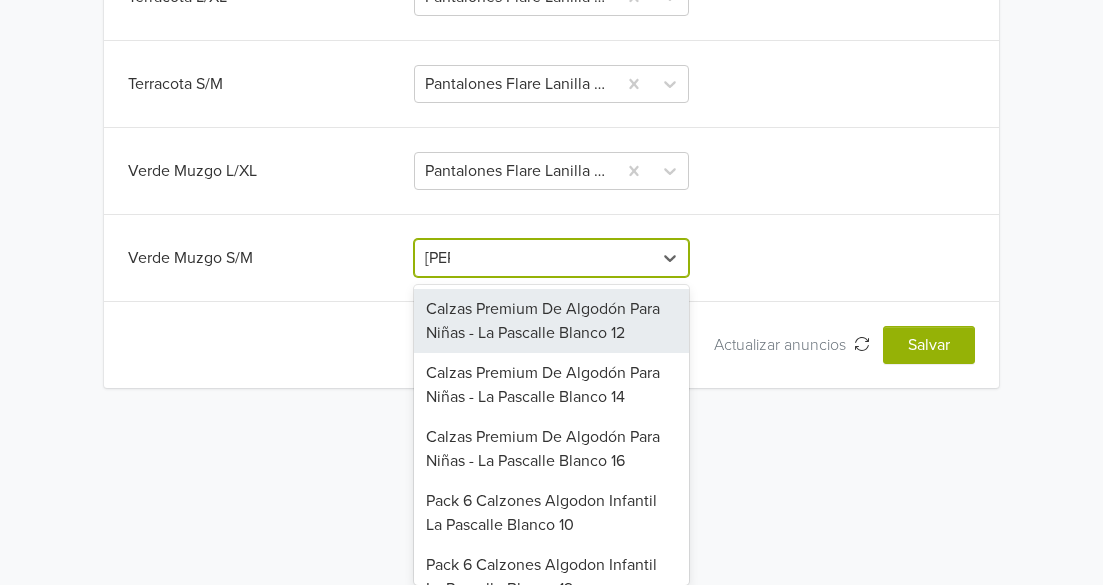 scroll, scrollTop: 1447, scrollLeft: 0, axis: vertical 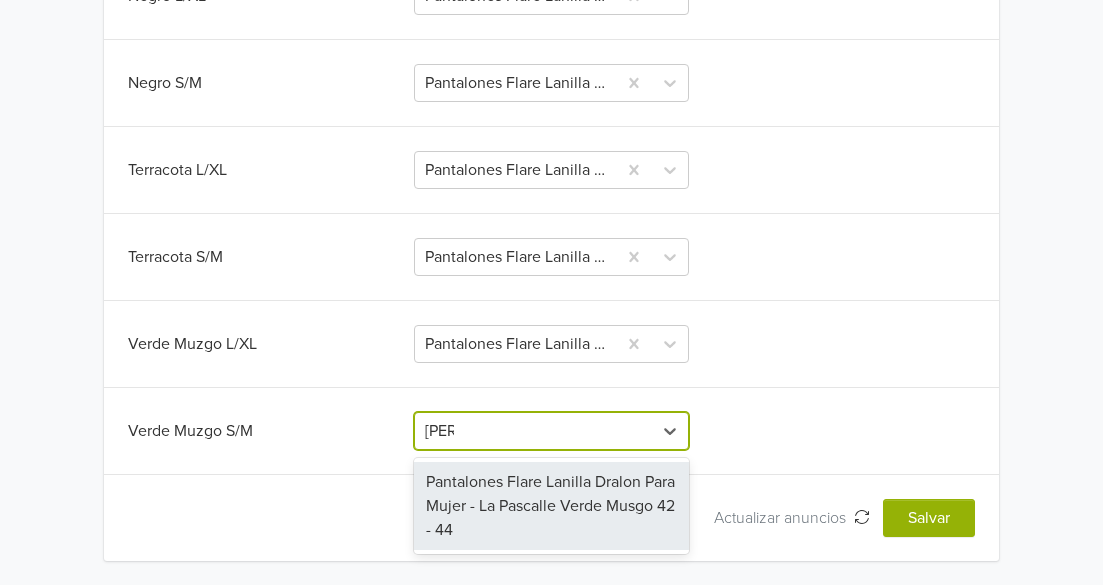 click on "Pantalones Flare Lanilla Dralon Para Mujer - La Pascalle Verde Musgo 42 - 44" at bounding box center (551, 506) 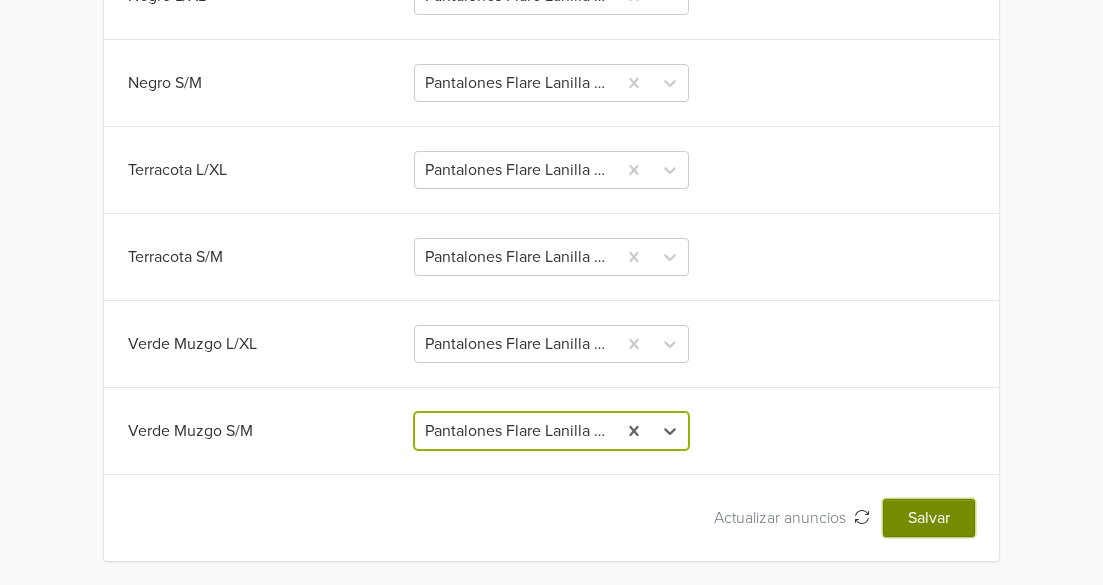 click on "Salvar" at bounding box center [929, 518] 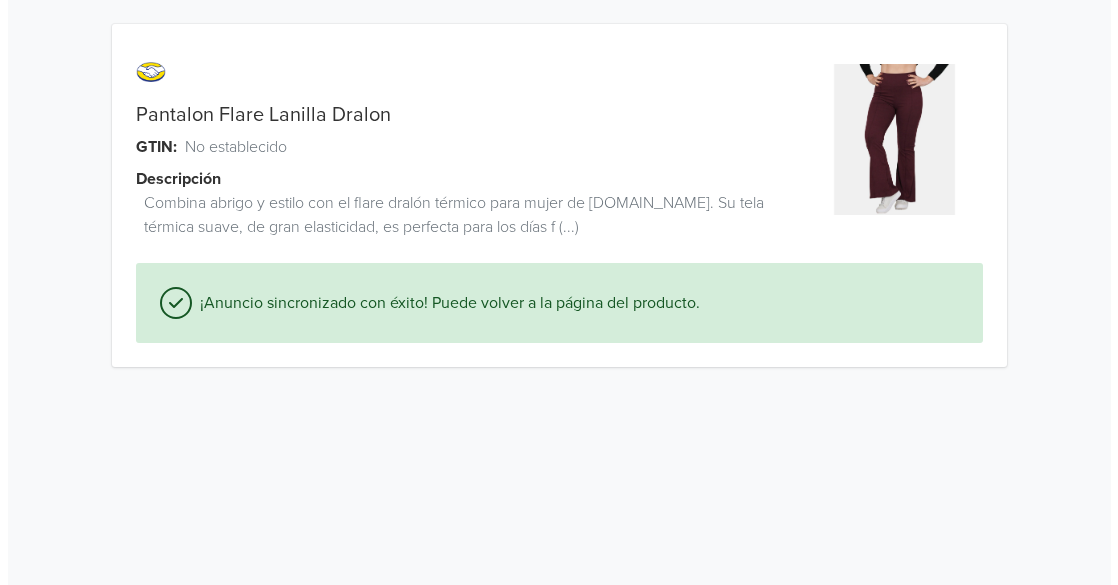 scroll, scrollTop: 0, scrollLeft: 0, axis: both 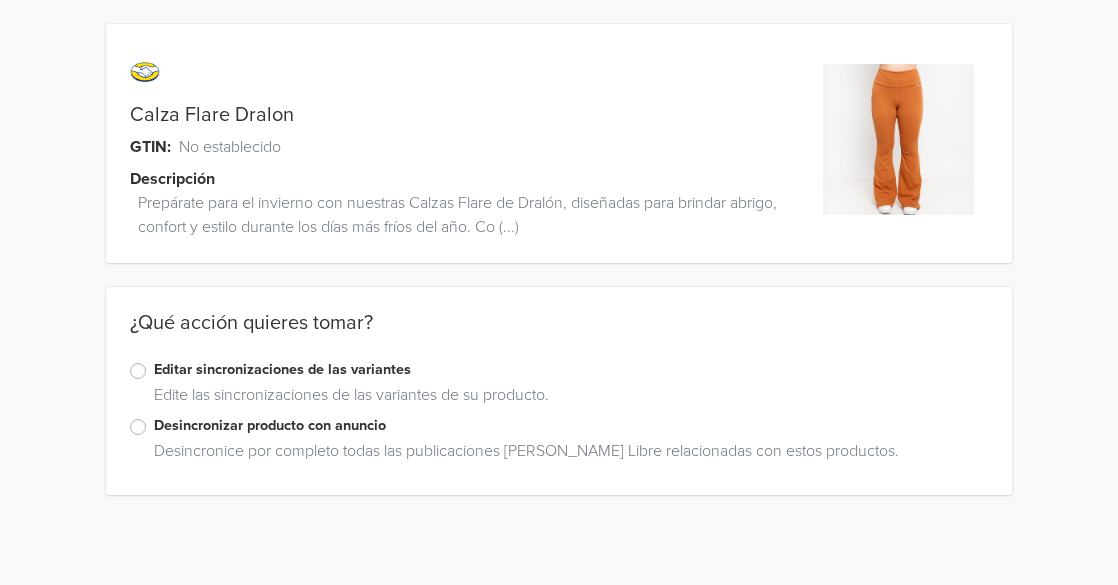 click on "Editar sincronizaciones de las variantes" at bounding box center [571, 370] 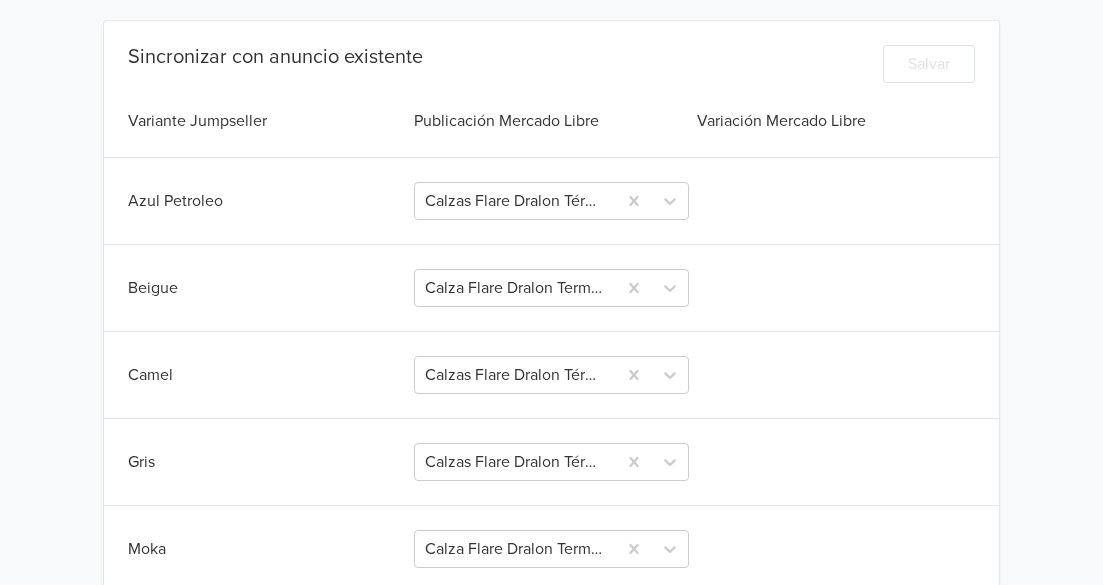 scroll, scrollTop: 500, scrollLeft: 0, axis: vertical 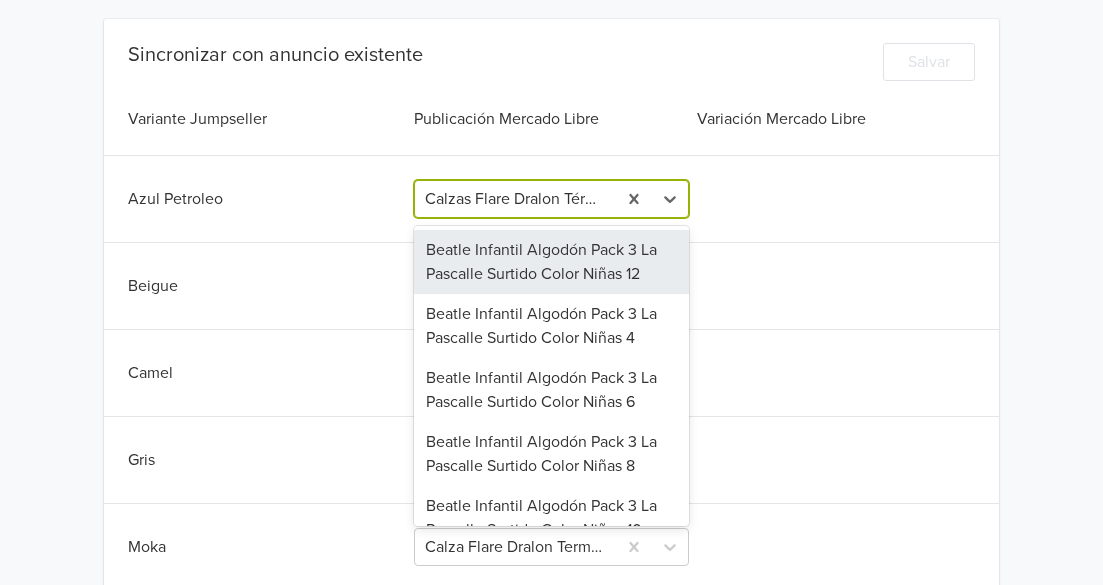 click at bounding box center (515, 199) 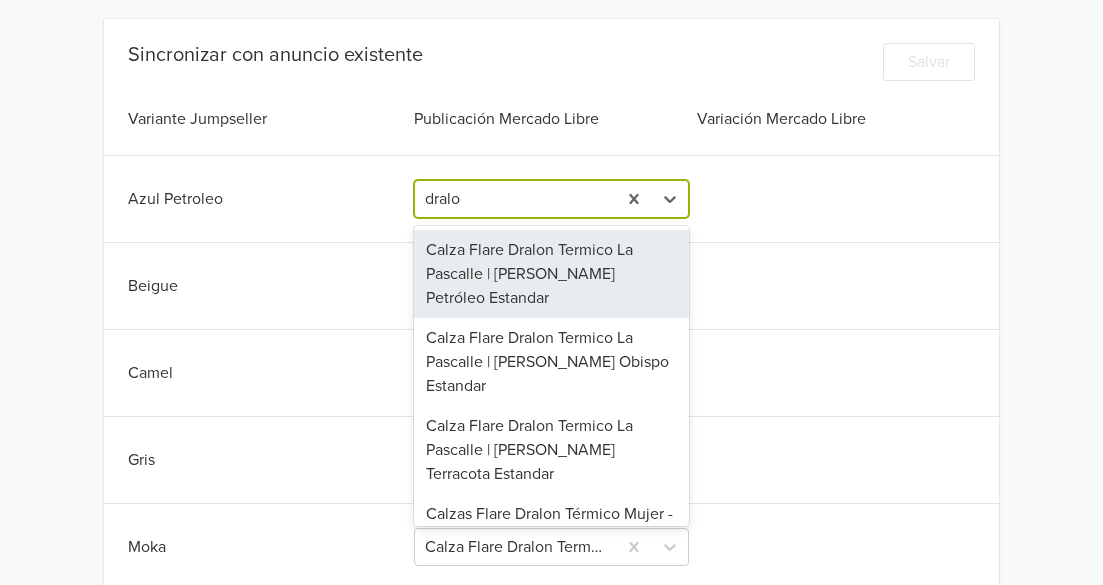 type on "dralon" 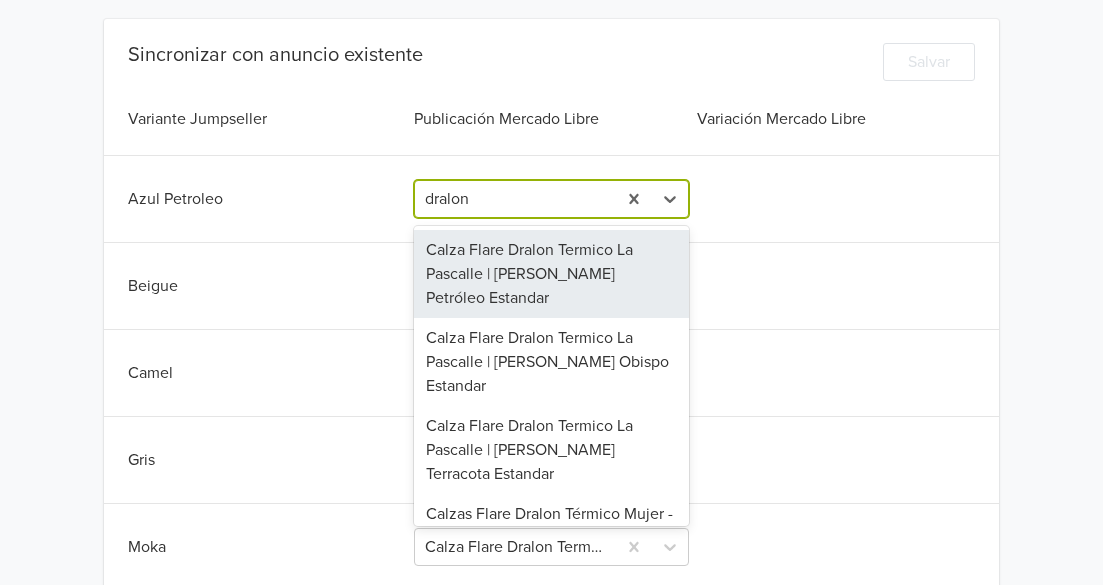 click on "Calza Flare Dralon Termico La Pascalle | Sofia Azul Petróleo Estandar" at bounding box center [551, 274] 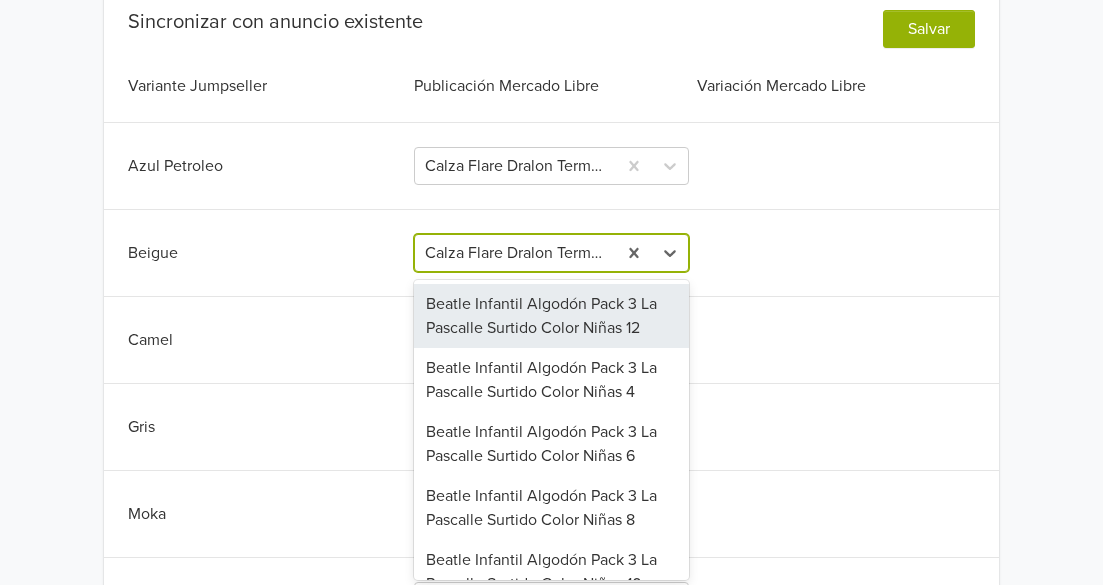 click on "130 results available. Use Up and Down to choose options, press Enter to select the currently focused option, press Escape to exit the menu, press Tab to select the option and exit the menu. Calza Flare Dralon Termico La Pascalle | Sofia Beigue Estandar Beatle Infantil Algodón Pack 3 La Pascalle Surtido Color Niñas 12 Beatle Infantil Algodón Pack 3 La Pascalle Surtido Color Niñas 4 Beatle Infantil Algodón Pack 3 La Pascalle Surtido Color Niñas 6 Beatle Infantil Algodón Pack 3 La Pascalle Surtido Color Niñas 8 Beatle Infantil Algodón Pack 3 La Pascalle Surtido Color Niños 10 Beatle Infantil Algodón Pack 3 La Pascalle Surtido Color Niños 12 Calza Flare Dralon Termico La Pascalle | Sofia Obispo Estandar Calza Flare Dralon Termico La Pascalle | Sofia Terracota Estandar Calza Forrada Polar Infantil La Pascalle Azul Marino 10 Calza Forrada Polar Infantil La Pascalle Azul Marino 12 Calza Forrada Polar Infantil La Pascalle Azul Marino 14 Calza Forrada Polar Infantil La Pascalle Azul Marino 16" at bounding box center (551, 253) 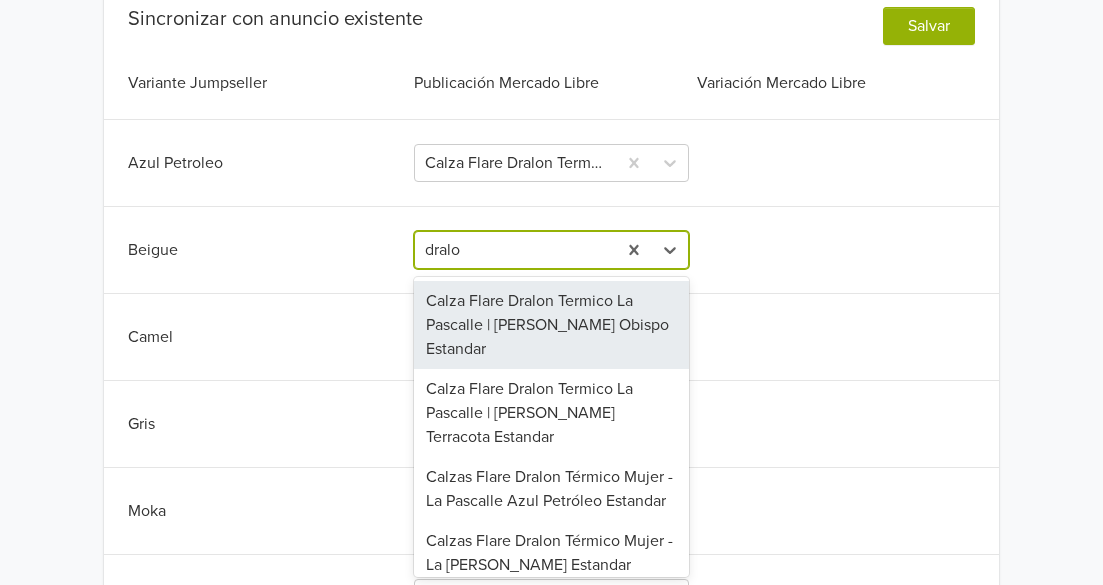 type on "dralon" 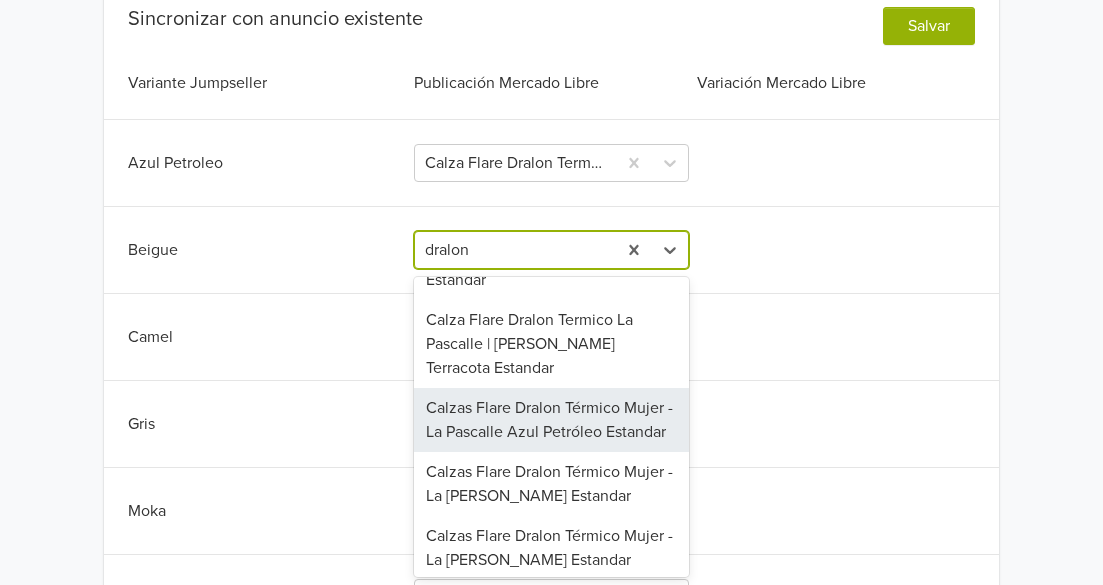 scroll, scrollTop: 100, scrollLeft: 0, axis: vertical 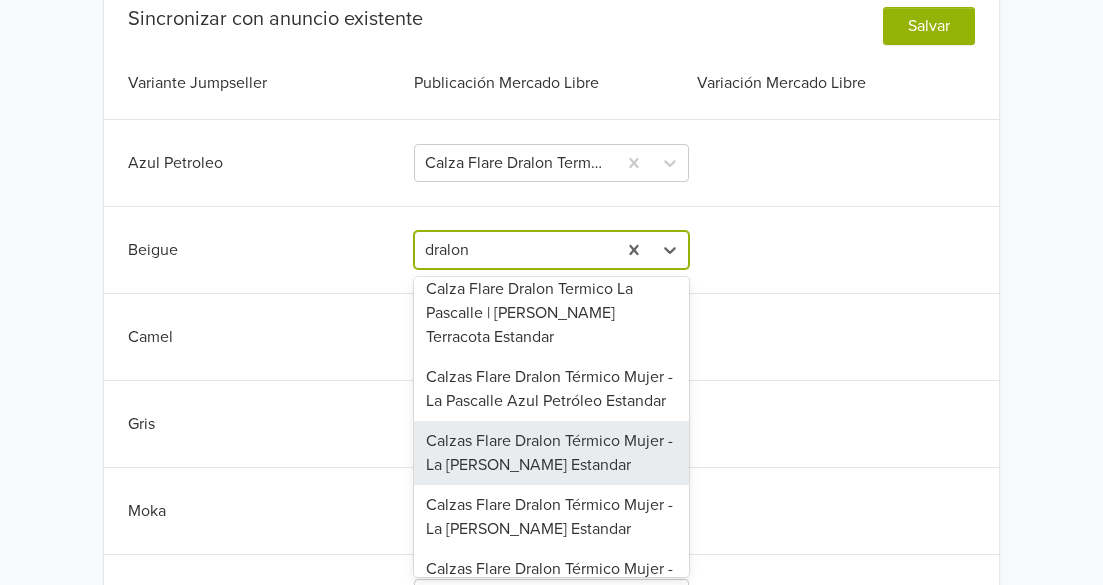 click on "Calzas Flare Dralon Térmico Mujer - La [PERSON_NAME] Estandar" at bounding box center (551, 453) 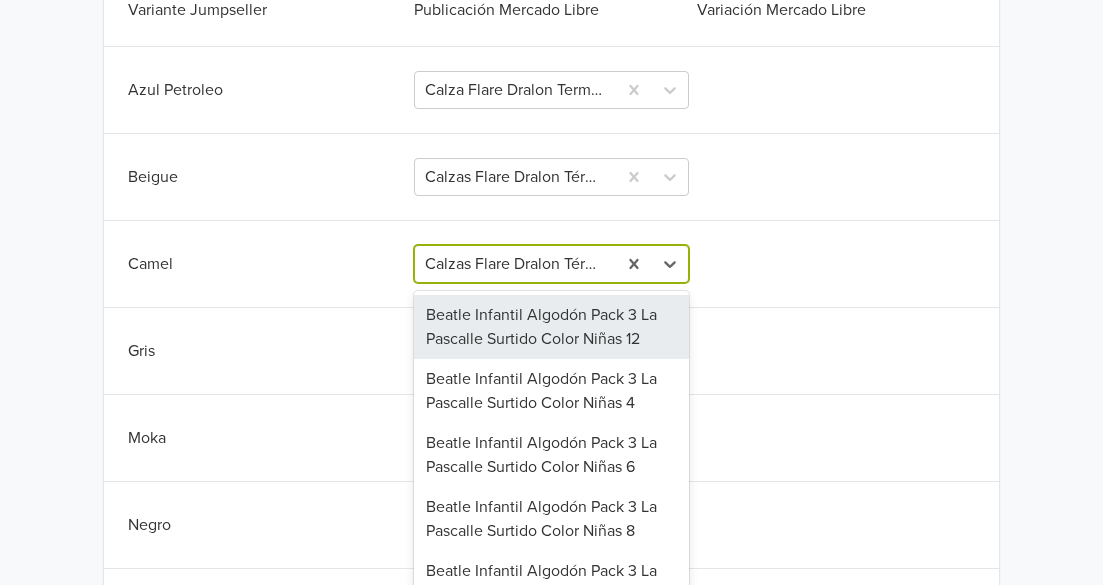 click on "130 results available. Use Up and Down to choose options, press Enter to select the currently focused option, press Escape to exit the menu, press Tab to select the option and exit the menu. Calzas Flare Dralon Térmico Mujer - La Pascalle Camel Estandar Beatle Infantil Algodón Pack 3 La Pascalle Surtido Color Niñas 12 Beatle Infantil Algodón Pack 3 La Pascalle Surtido Color Niñas 4 Beatle Infantil Algodón Pack 3 La Pascalle Surtido Color Niñas 6 Beatle Infantil Algodón Pack 3 La Pascalle Surtido Color Niñas 8 Beatle Infantil Algodón Pack 3 La Pascalle Surtido Color Niños 10 Beatle Infantil Algodón Pack 3 La Pascalle Surtido Color Niños 12 Calza Flare Dralon Termico La Pascalle | Sofia Beigue Estandar Calza Flare Dralon Termico La Pascalle | Sofia Obispo Estandar Calza Flare Dralon Termico La Pascalle | Sofia Terracota Estandar Calza Forrada Polar Infantil La Pascalle Azul Marino 10 Calza Forrada Polar Infantil La Pascalle Azul Marino 12 Calza Forrada Polar Infantil La Pascalle Azul Marino 14" at bounding box center [551, 264] 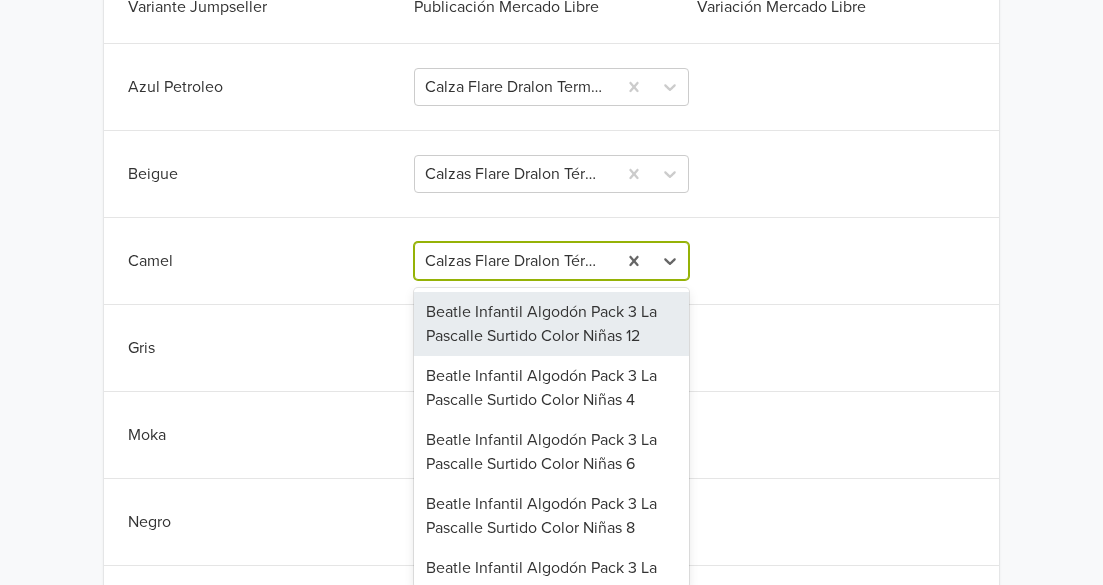 scroll, scrollTop: 623, scrollLeft: 0, axis: vertical 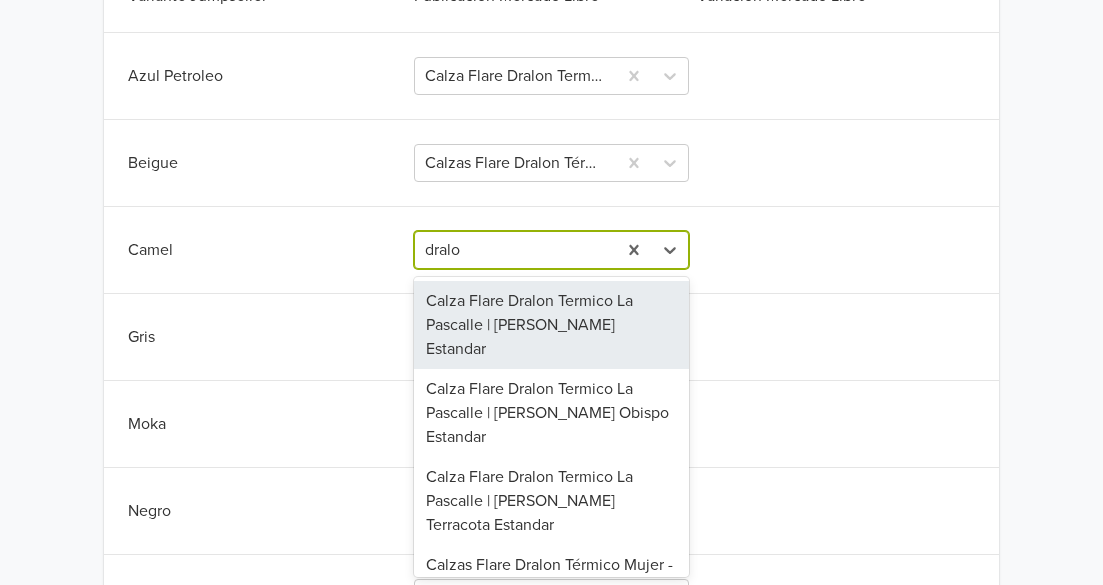 type on "dralon" 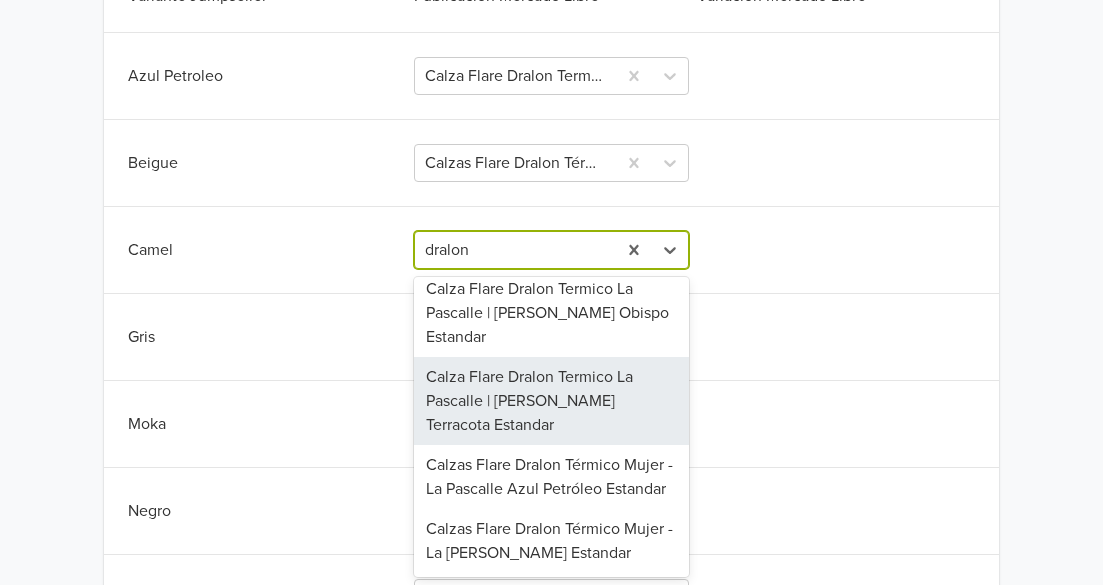 scroll, scrollTop: 0, scrollLeft: 0, axis: both 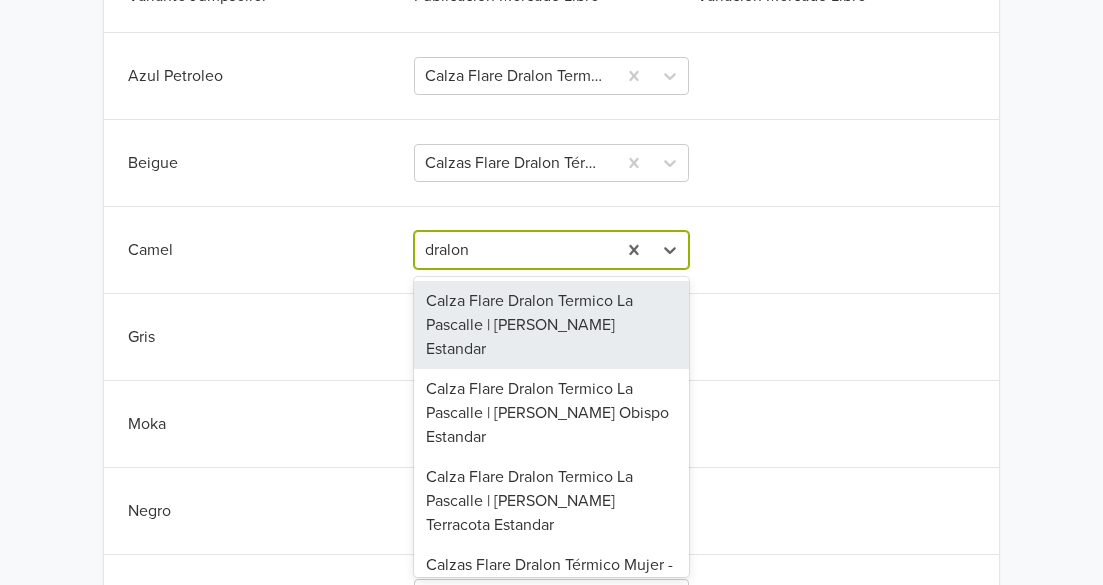 click on "Calza Flare Dralon Termico La Pascalle | Sofia Beigue Estandar" at bounding box center (551, 325) 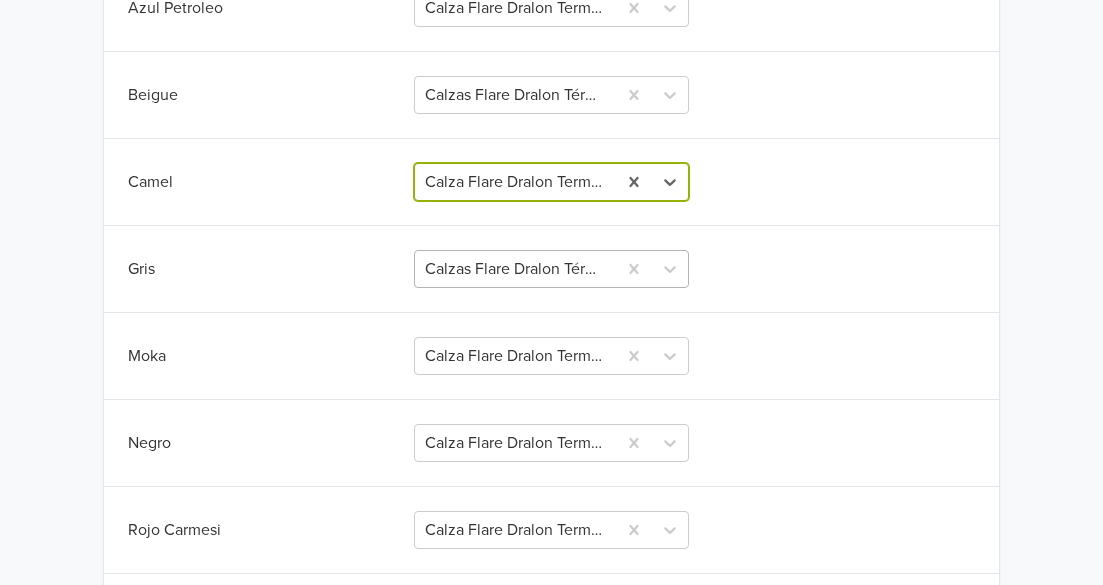 click on "Calzas Flare Dralon Térmico Mujer - La Pascalle Gris Estandar" at bounding box center (551, 269) 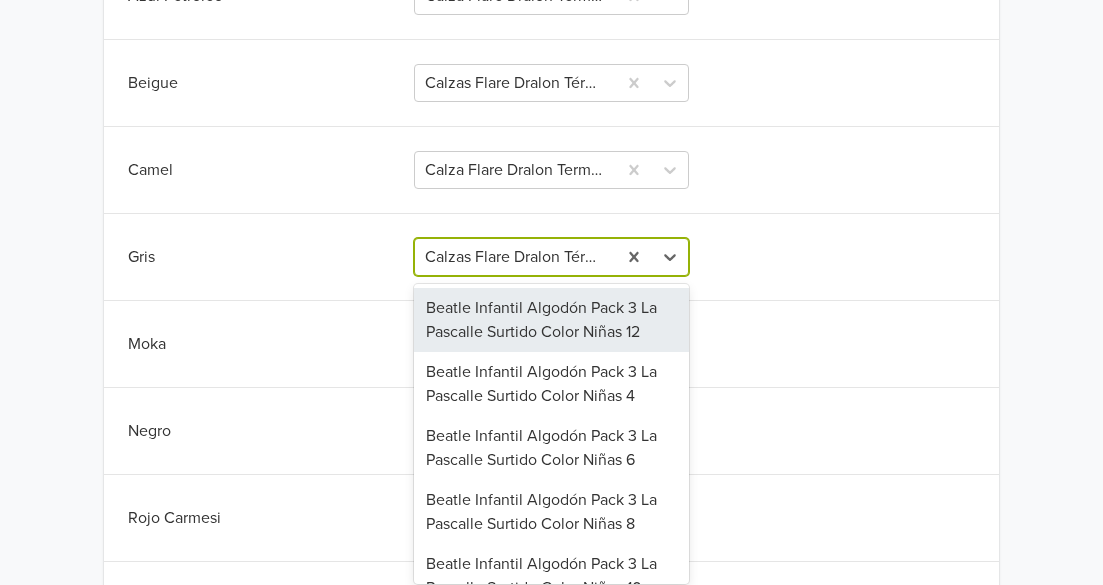 scroll, scrollTop: 710, scrollLeft: 0, axis: vertical 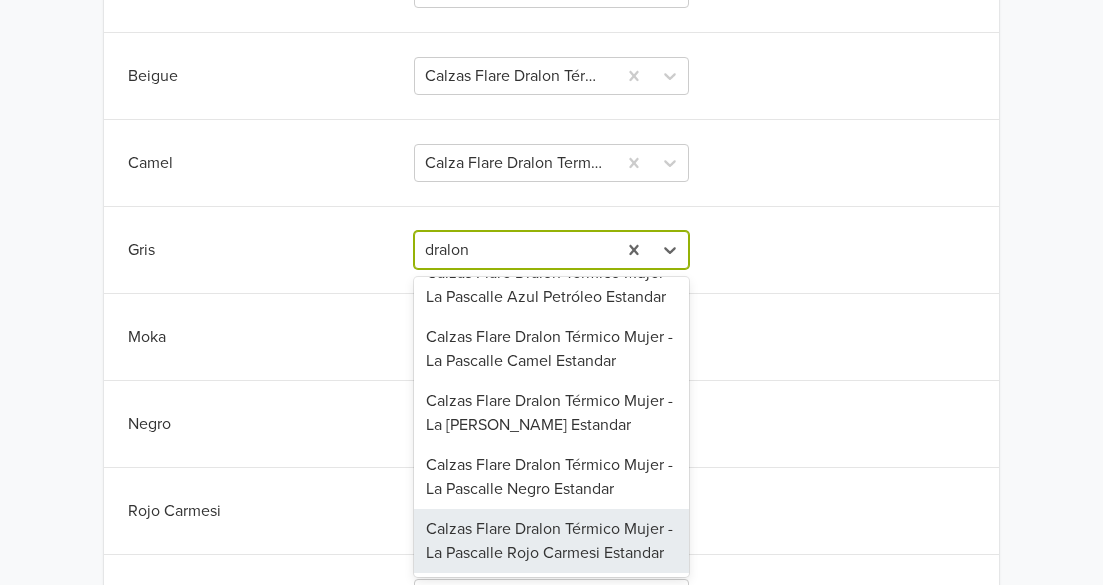 type on "dralon" 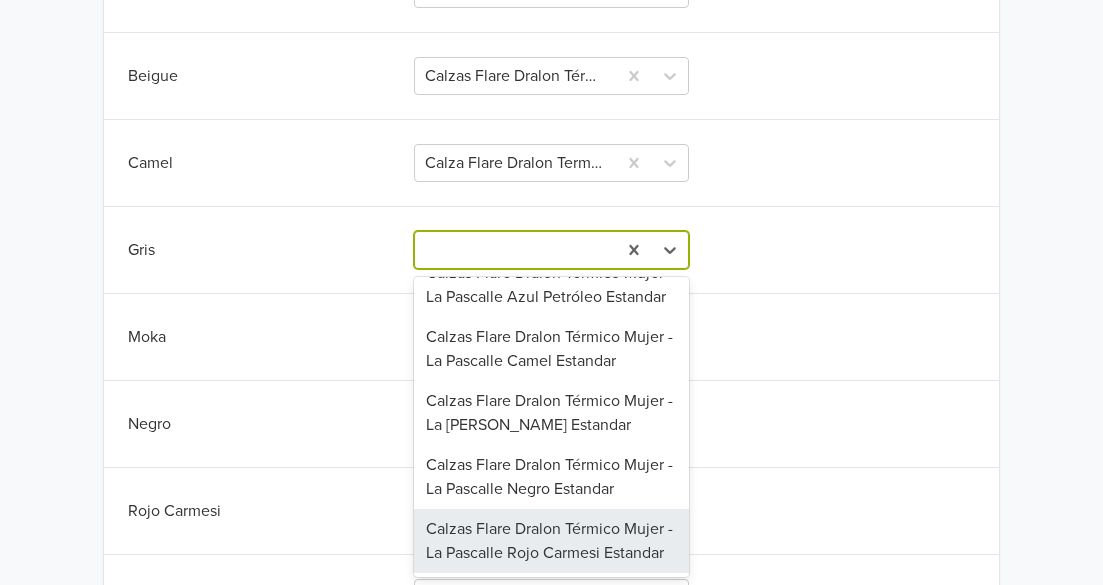 click on "Rojo Carmesi Calza Flare Dralon Termico La Pascalle | Sofia Rojo Carmesi Estandar" at bounding box center [551, 511] 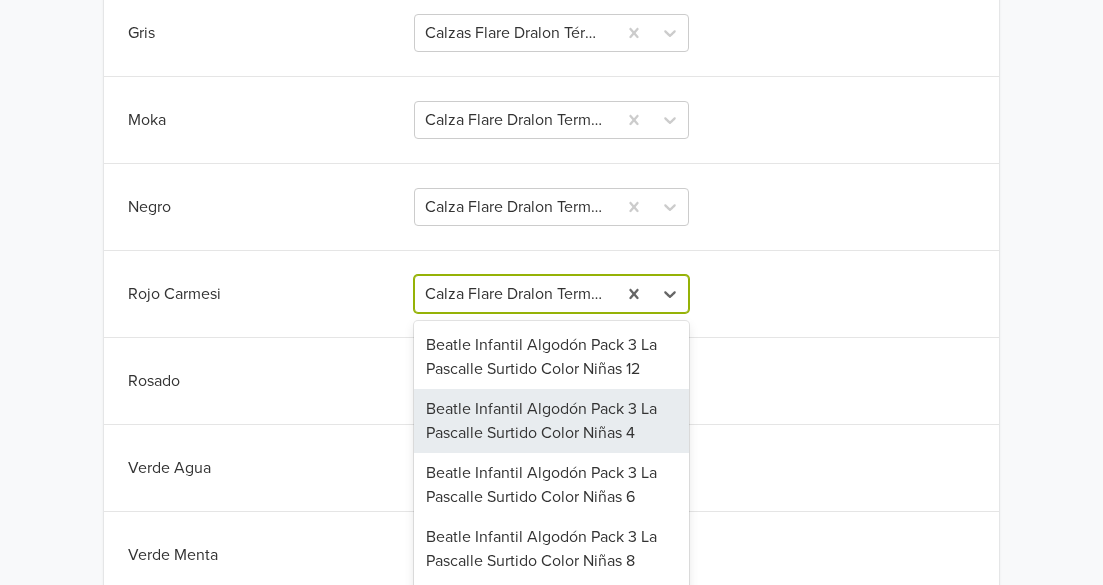 click on "130 results available. Use Up and Down to choose options, press Enter to select the currently focused option, press Escape to exit the menu, press Tab to select the option and exit the menu. Calza Flare Dralon Termico La Pascalle | Sofia Rojo Carmesi Estandar Beatle Infantil Algodón Pack 3 La Pascalle Surtido Color Niñas 12 Beatle Infantil Algodón Pack 3 La Pascalle Surtido Color Niñas 4 Beatle Infantil Algodón Pack 3 La Pascalle Surtido Color Niñas 6 Beatle Infantil Algodón Pack 3 La Pascalle Surtido Color Niñas 8 Beatle Infantil Algodón Pack 3 La Pascalle Surtido Color Niños 10 Beatle Infantil Algodón Pack 3 La Pascalle Surtido Color Niños 12 Calza Flare Dralon Termico La Pascalle | Sofia Obispo Estandar Calza Flare Dralon Termico La Pascalle | Sofia Terracota Estandar Calza Forrada Polar Infantil La Pascalle Azul Marino 10 Calza Forrada Polar Infantil La Pascalle Azul Marino 12 Calza Forrada Polar Infantil La Pascalle Azul Marino 14 Calza Forrada Polar Infantil La Pascalle Azul Marino 16" at bounding box center [551, 294] 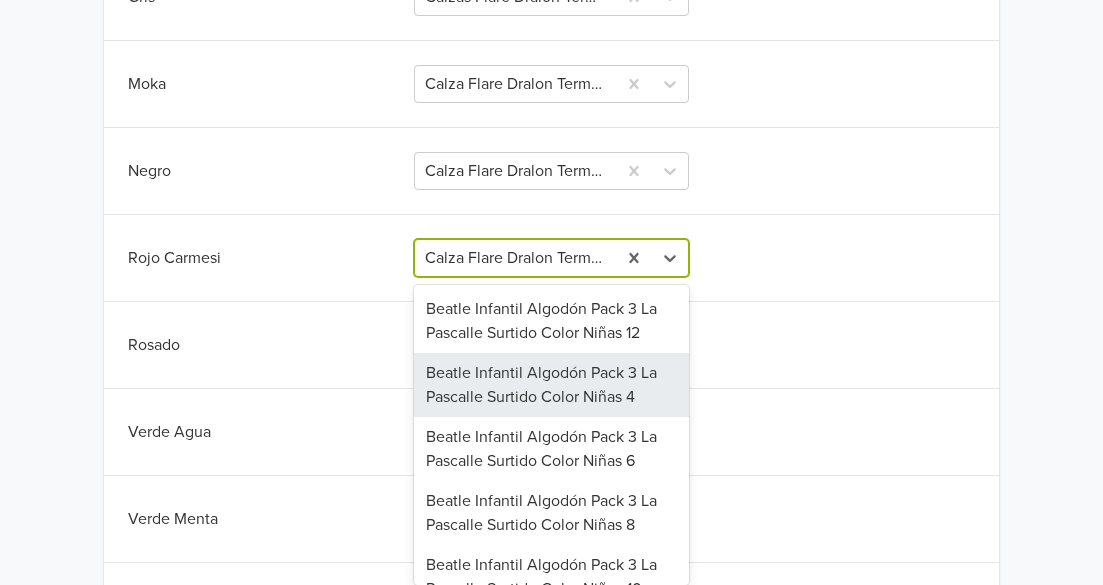 scroll, scrollTop: 971, scrollLeft: 0, axis: vertical 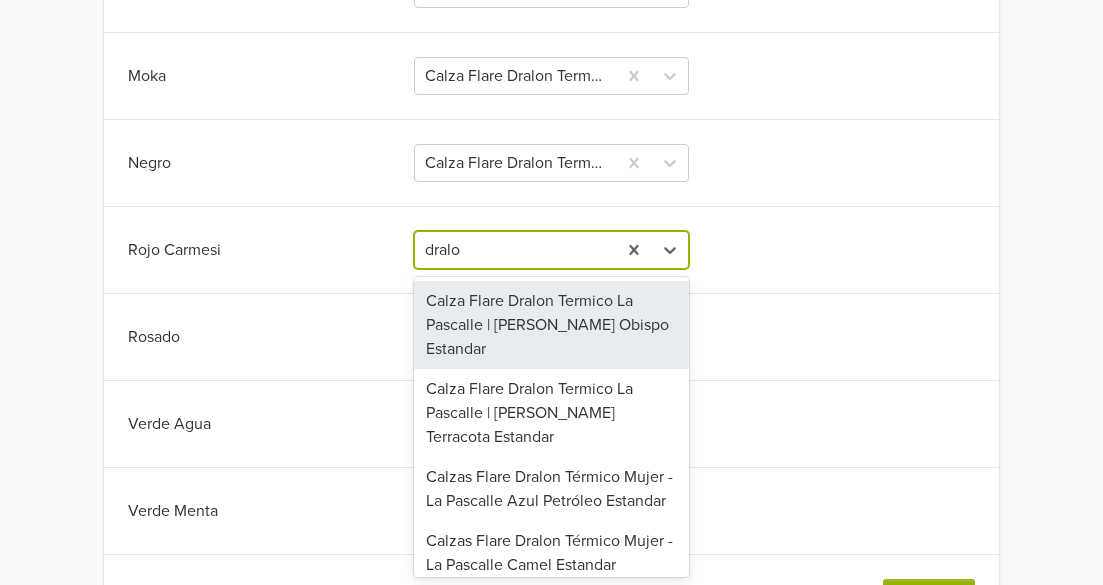 type on "dralon" 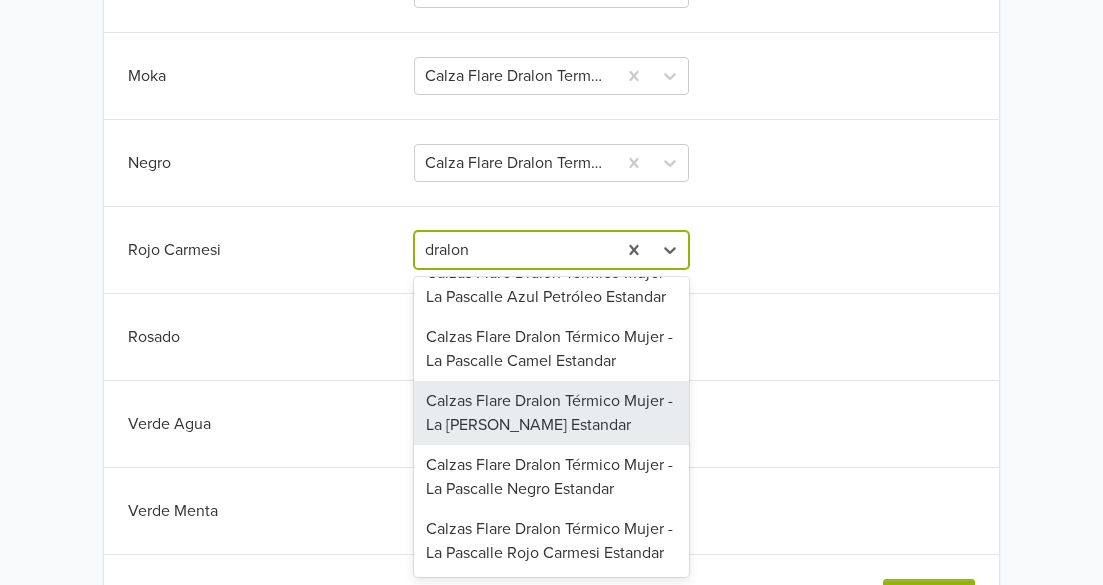 scroll, scrollTop: 300, scrollLeft: 0, axis: vertical 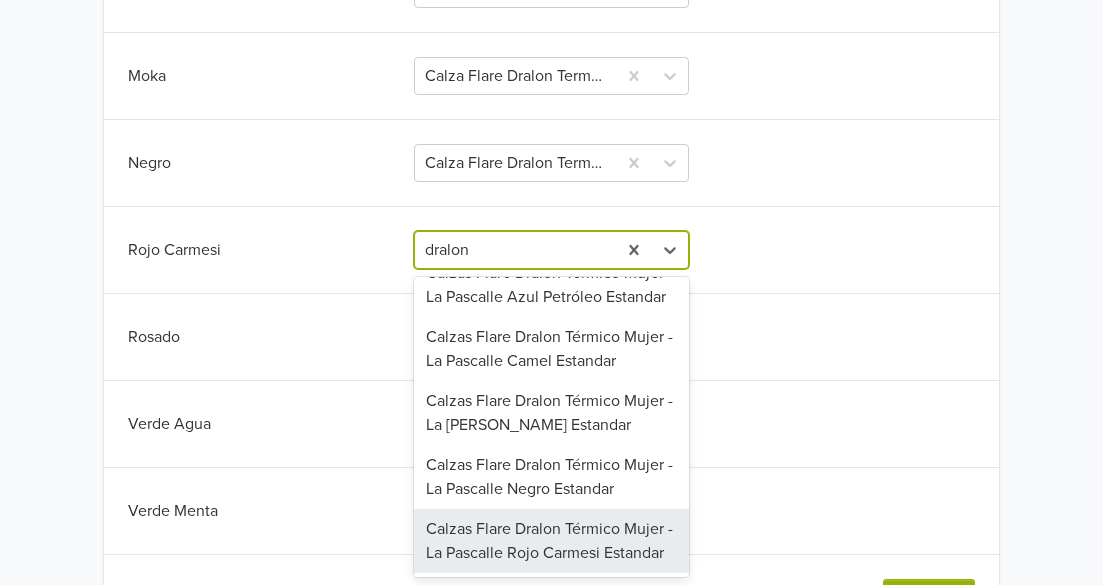 click on "Calzas Flare Dralon Térmico Mujer - La Pascalle Rojo Carmesi Estandar" at bounding box center [551, 541] 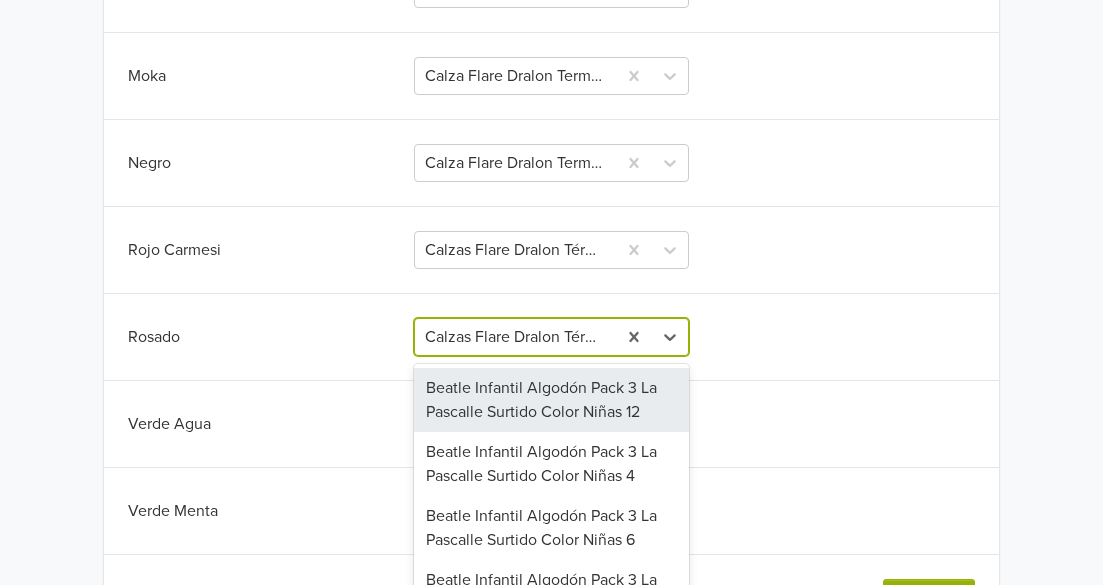 scroll, scrollTop: 1051, scrollLeft: 0, axis: vertical 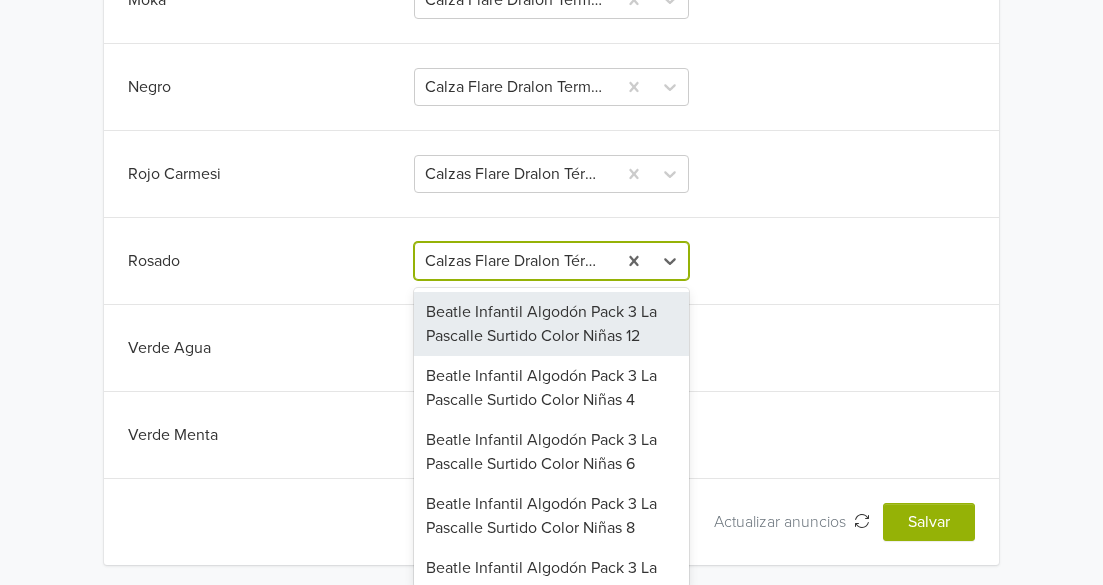 click on "130 results available. Use Up and Down to choose options, press Enter to select the currently focused option, press Escape to exit the menu, press Tab to select the option and exit the menu. Calzas Flare Dralon Térmico Mujer - La Pascalle Rosa Estandar Beatle Infantil Algodón Pack 3 La Pascalle Surtido Color Niñas 12 Beatle Infantil Algodón Pack 3 La Pascalle Surtido Color Niñas 4 Beatle Infantil Algodón Pack 3 La Pascalle Surtido Color Niñas 6 Beatle Infantil Algodón Pack 3 La Pascalle Surtido Color Niñas 8 Beatle Infantil Algodón Pack 3 La Pascalle Surtido Color Niños 10 Beatle Infantil Algodón Pack 3 La Pascalle Surtido Color Niños 12 Calza Flare Dralon Termico La Pascalle | Sofia Obispo Estandar Calza Flare Dralon Termico La Pascalle | Sofia Rojo Carmesi Estandar Calza Flare Dralon Termico La Pascalle | Sofia Terracota Estandar Calza Forrada Polar Infantil La Pascalle Azul Marino 10 Calza Forrada Polar Infantil La Pascalle Azul Marino 12 Calza Forrada Polar Infantil La Pascalle Azul Marino 14" at bounding box center (551, 261) 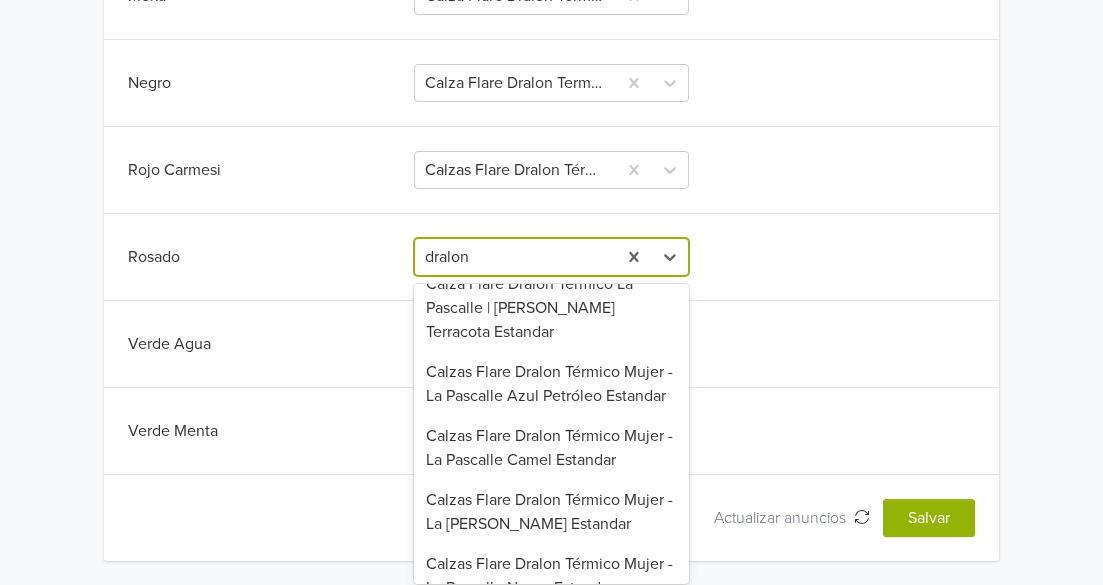 scroll, scrollTop: 300, scrollLeft: 0, axis: vertical 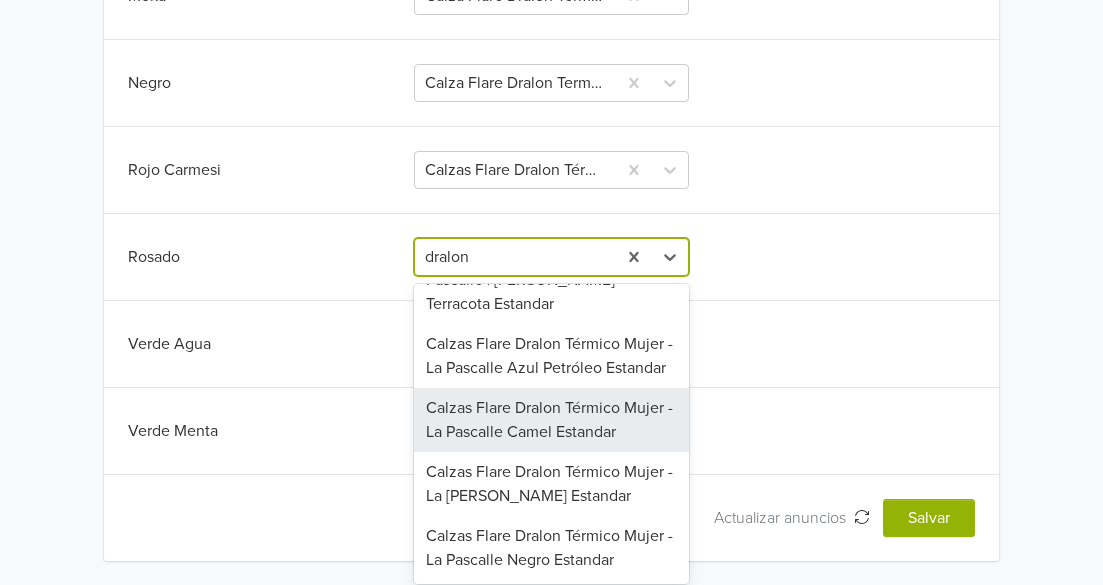 type on "dralon" 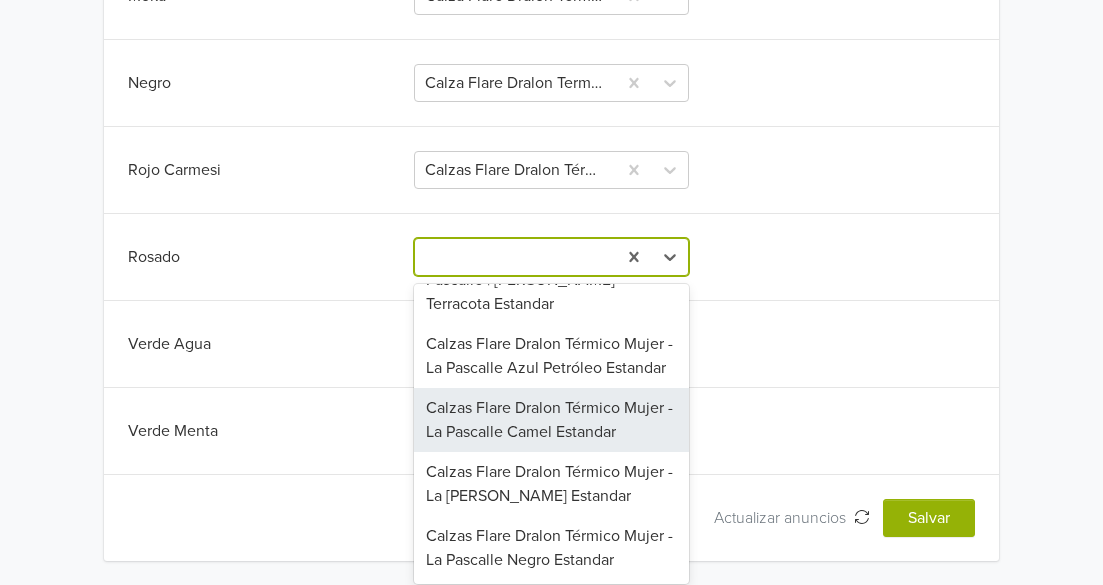 click on "Rojo Carmesi Calzas Flare Dralon Térmico Mujer - La Pascalle Rojo Carmesi Estandar" at bounding box center (551, 170) 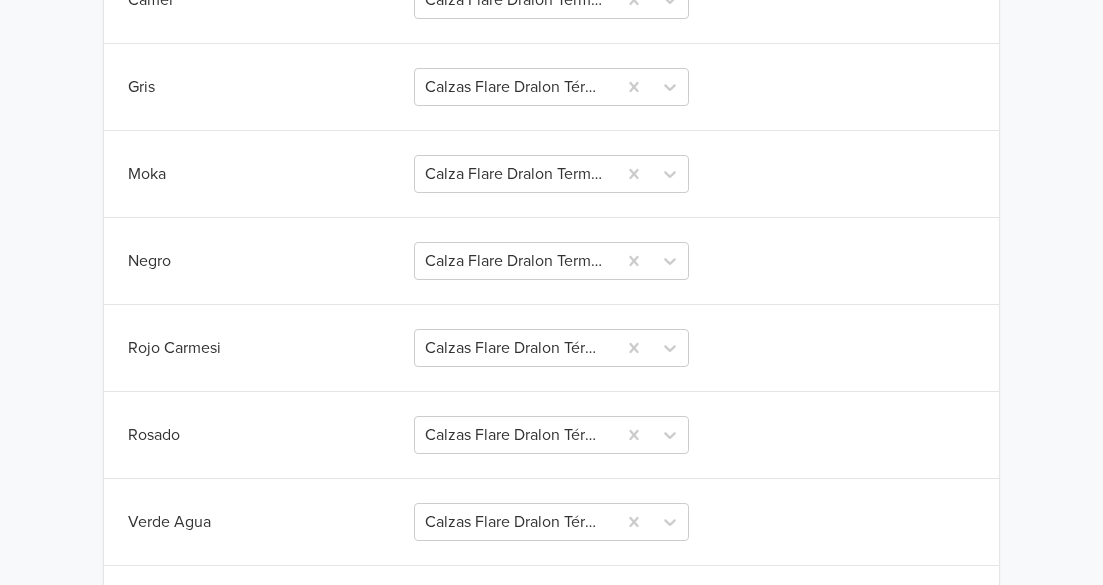 scroll, scrollTop: 851, scrollLeft: 0, axis: vertical 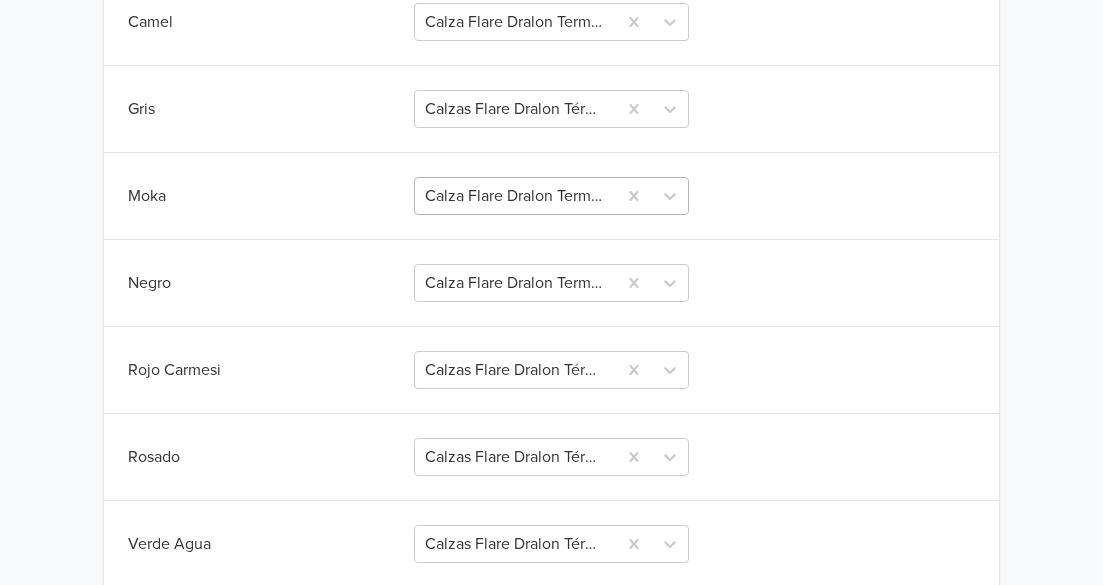 click at bounding box center [515, 196] 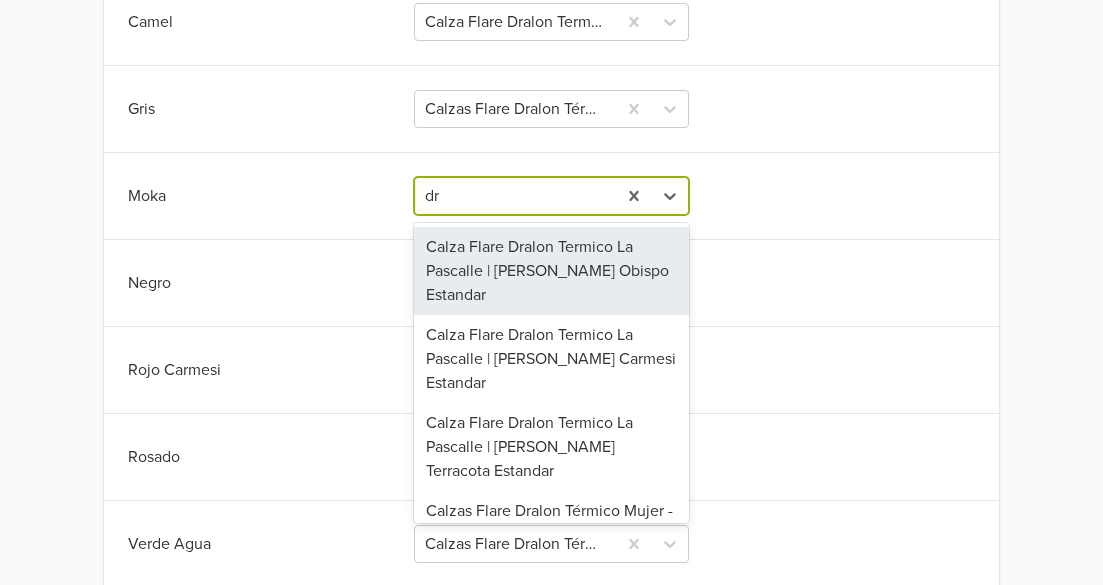 type on "d" 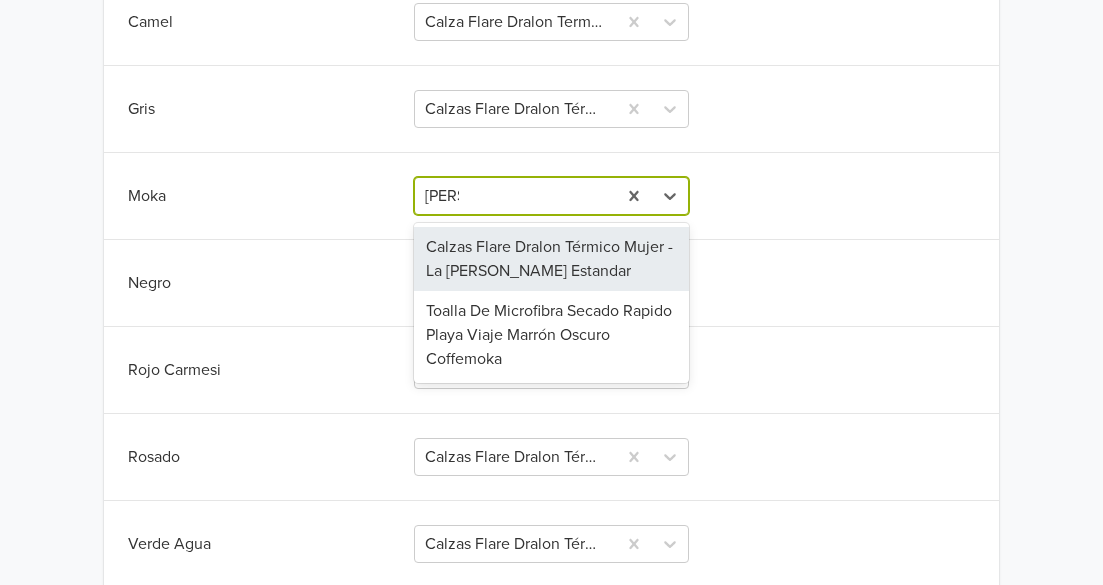 type on "moka" 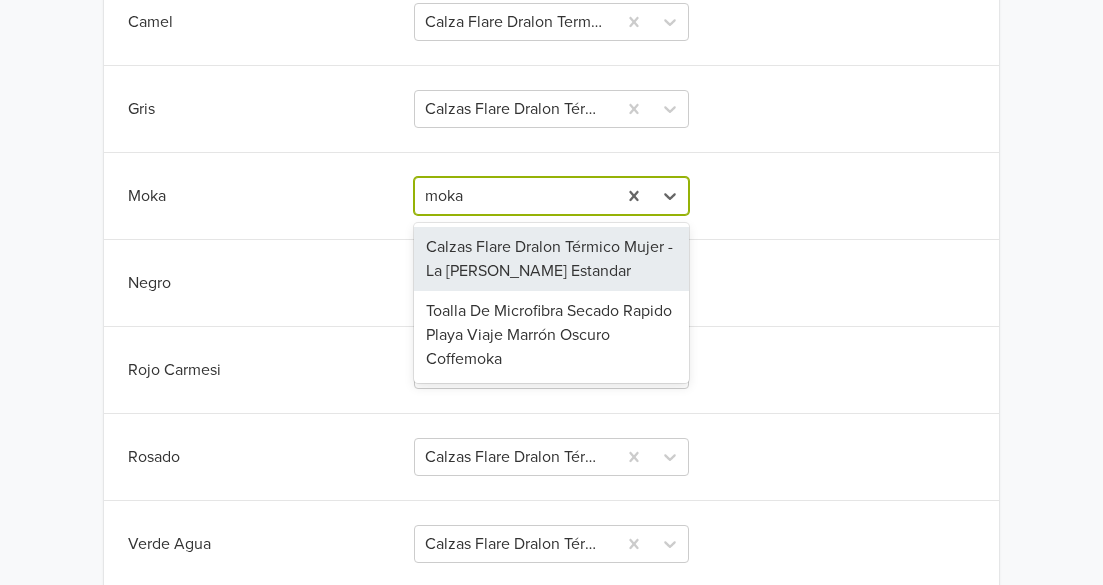 click on "Calzas Flare Dralon Térmico Mujer - La [PERSON_NAME] Estandar" at bounding box center (551, 259) 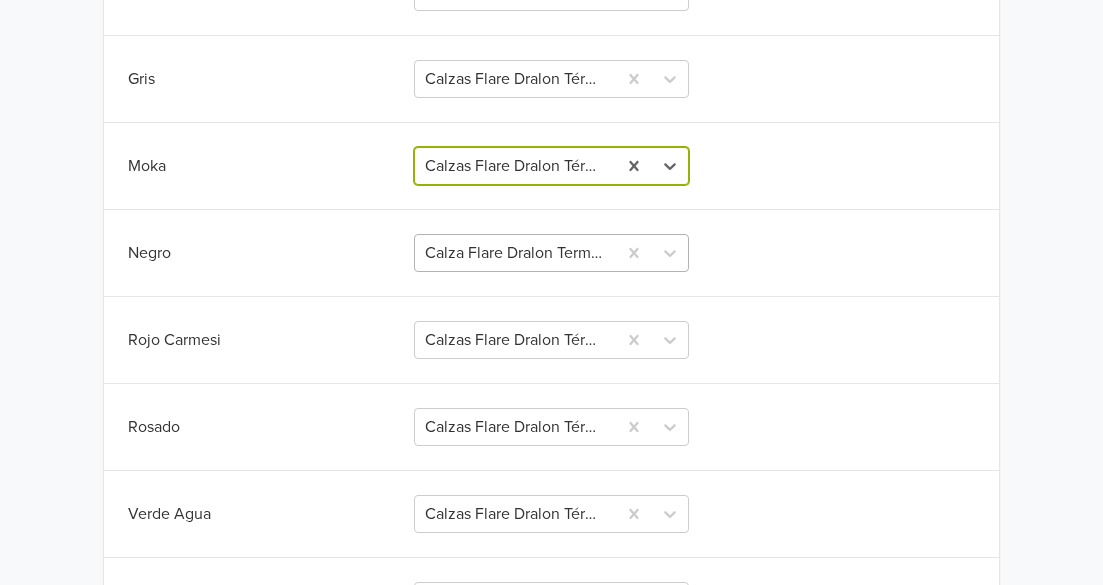 click on "Sincronizar con anuncio existente Salvar Variante Jumpseller Publicación Mercado Libre Variación Mercado Libre Azul Petroleo Calza Flare Dralon Termico La Pascalle | Sofia Azul Petróleo Estandar Beigue Calzas Flare Dralon Térmico Mujer - La Pascalle Beigue Estandar Camel Calza Flare Dralon Termico La Pascalle | Sofia Beigue Estandar Gris Calzas Flare Dralon Térmico Mujer - La Pascalle Gris Estandar Moka option Calzas Flare Dralon Térmico Mujer - La Pascalle Moka Estandar, selected. Calzas Flare Dralon Térmico Mujer - La Pascalle Moka Estandar Negro Calza Flare Dralon Termico La Pascalle | Sofia Negro Estandar Rojo Carmesi Calzas Flare Dralon Térmico Mujer - La Pascalle Rojo Carmesi Estandar Rosado Calzas Flare Dralon Térmico Mujer - La Pascalle Rosa Estandar Verde Agua Calzas Flare Dralon Térmico Mujer - La Pascalle Verde Agua Estandar Verde Menta Calza Flare Dralon Termico La Pascalle | Sofia Agua Estandar Actualizar anuncios Actualizar anuncios Salvar" at bounding box center (551, 184) 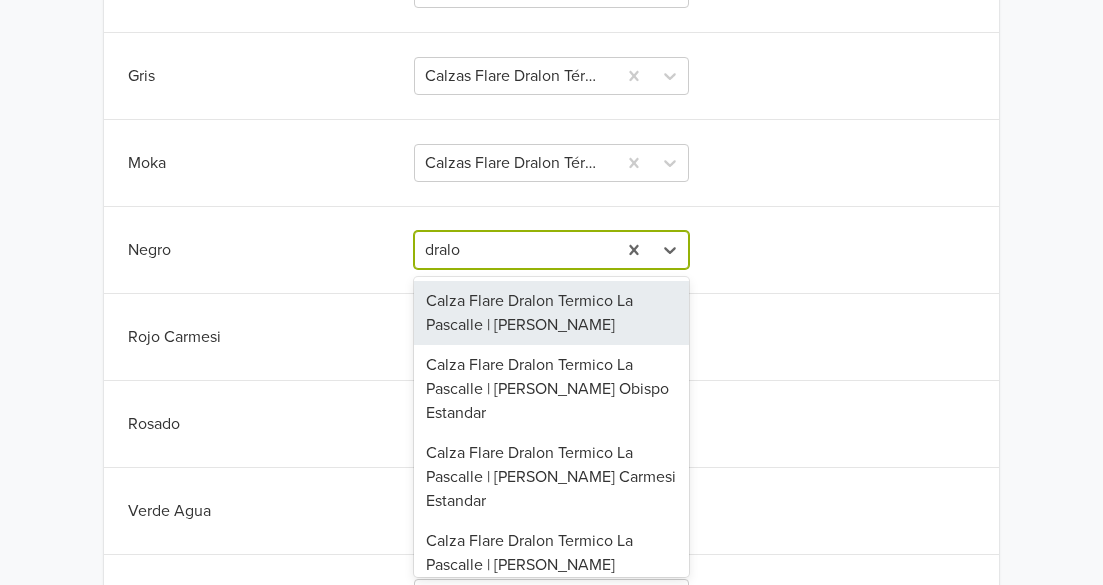 type on "dralon" 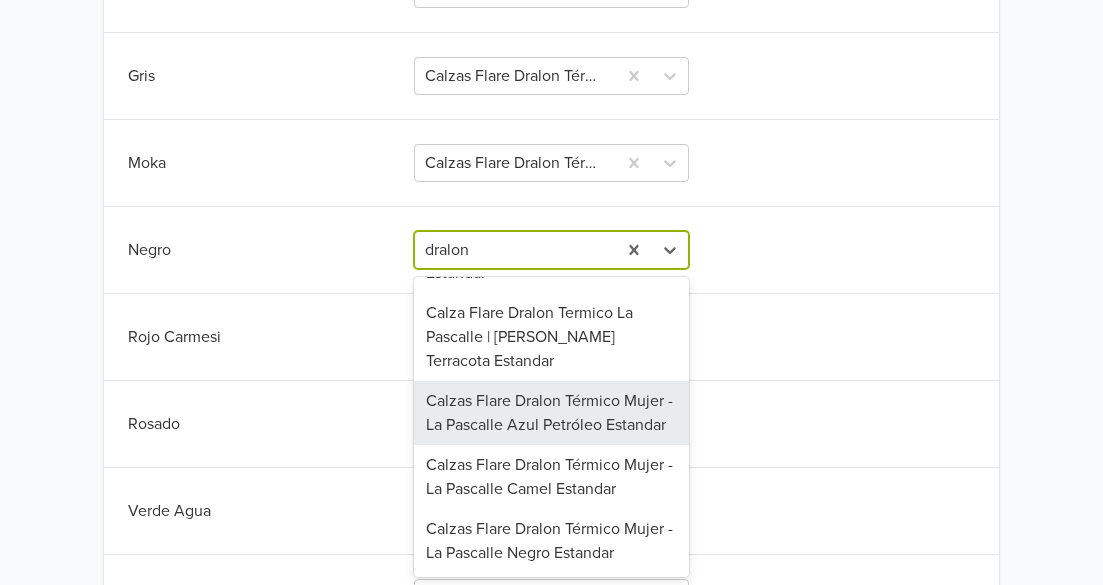 scroll, scrollTop: 276, scrollLeft: 0, axis: vertical 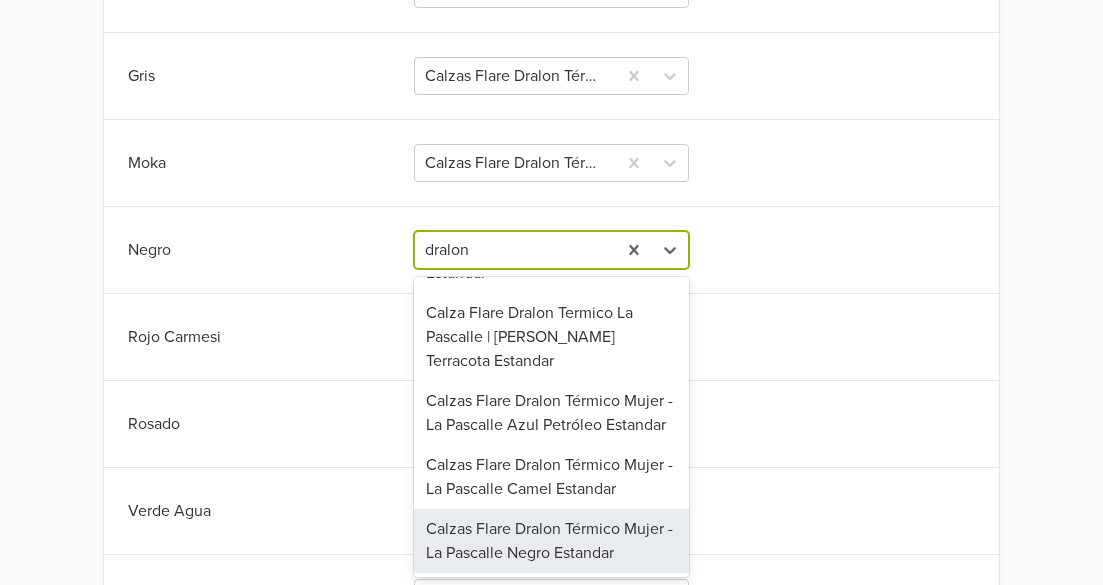 click on "Calzas Flare Dralon Térmico Mujer - La Pascalle Negro Estandar" at bounding box center [551, 541] 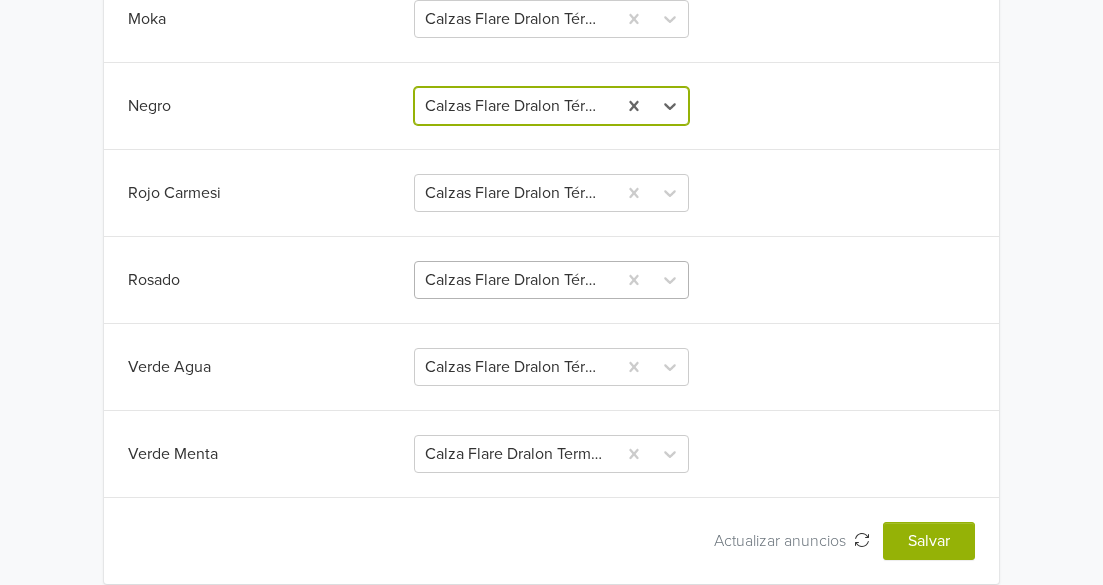click on "Calzas Flare Dralon Térmico Mujer - La Pascalle Rosa Estandar" at bounding box center [551, 280] 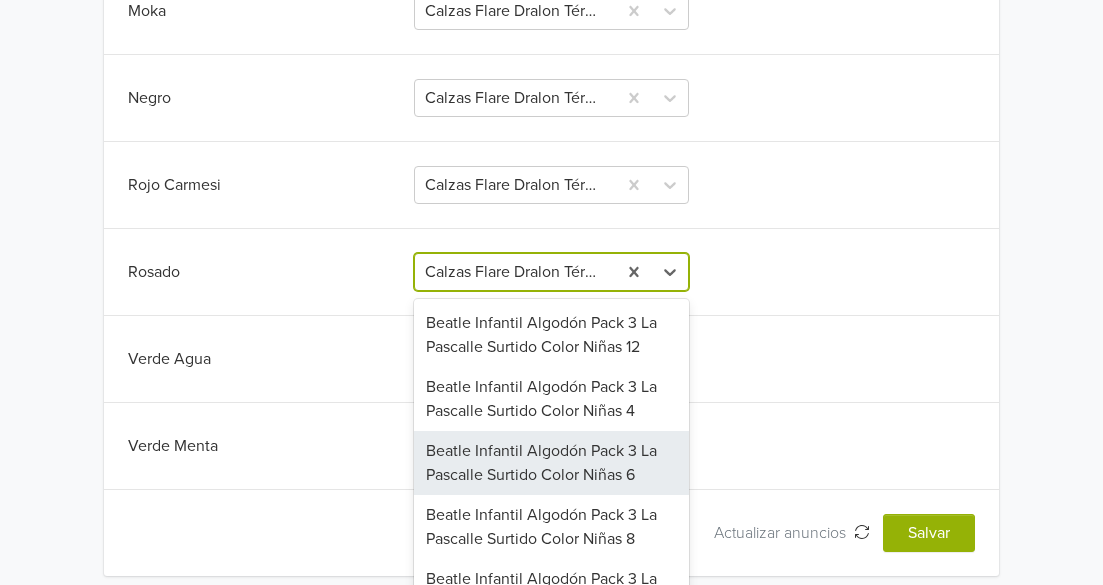 scroll, scrollTop: 1051, scrollLeft: 0, axis: vertical 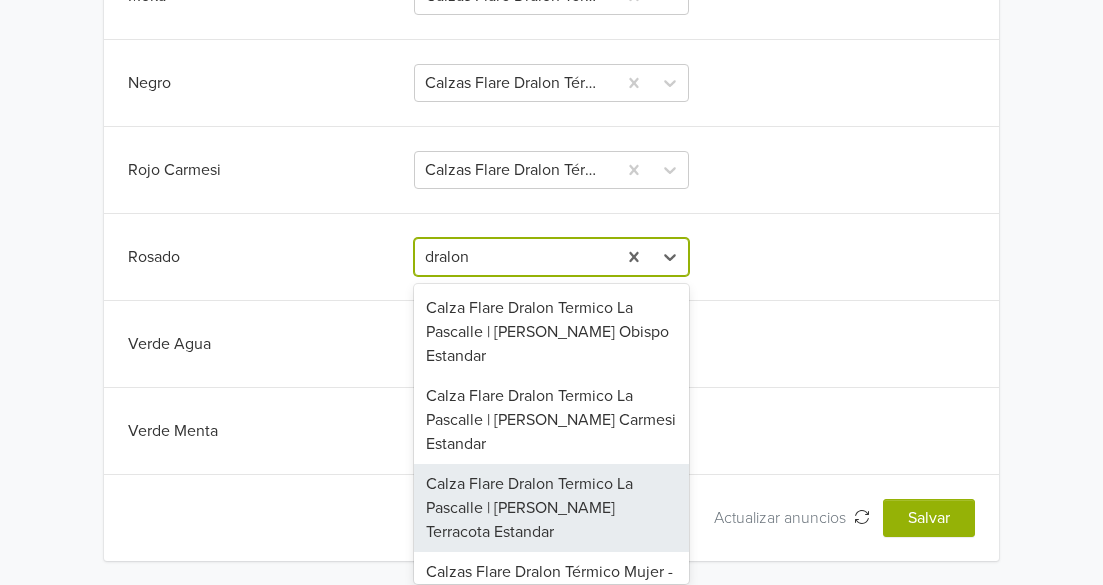 type on "dralon" 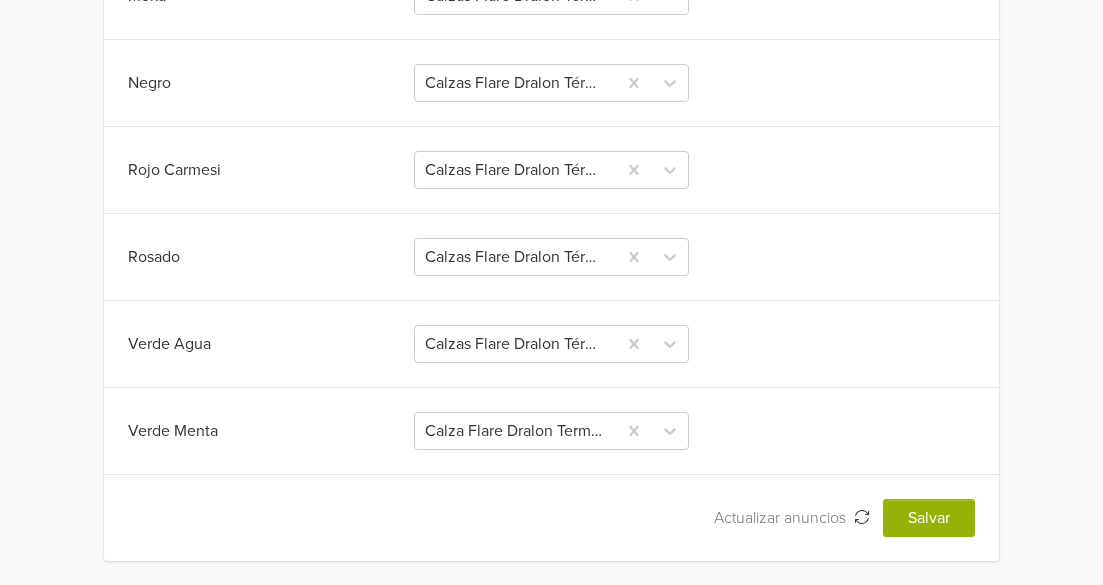 click on "Sincronizar con anuncio existente Salvar Variante Jumpseller Publicación Mercado Libre Variación Mercado Libre Azul Petroleo Calza Flare Dralon Termico La Pascalle | Sofia Azul Petróleo Estandar Beigue Calzas Flare Dralon Térmico Mujer - La Pascalle Beigue Estandar Camel Calza Flare Dralon Termico La Pascalle | Sofia Beigue Estandar Gris Calzas Flare Dralon Térmico Mujer - La Pascalle Gris Estandar Moka Calzas Flare Dralon Térmico Mujer - La Pascalle Moka Estandar Negro Calzas Flare Dralon Térmico Mujer - La Pascalle Negro Estandar Rojo Carmesi Calzas Flare Dralon Térmico Mujer - La Pascalle Rojo Carmesi Estandar Rosado Calzas Flare Dralon Térmico Mujer - La Pascalle Rosa Estandar Verde Agua Calzas Flare Dralon Térmico Mujer - La Pascalle Verde Agua Estandar Verde Menta Calza Flare Dralon Termico La Pascalle | Sofia Agua Estandar Actualizar anuncios Actualizar anuncios Salvar" at bounding box center [551, 14] 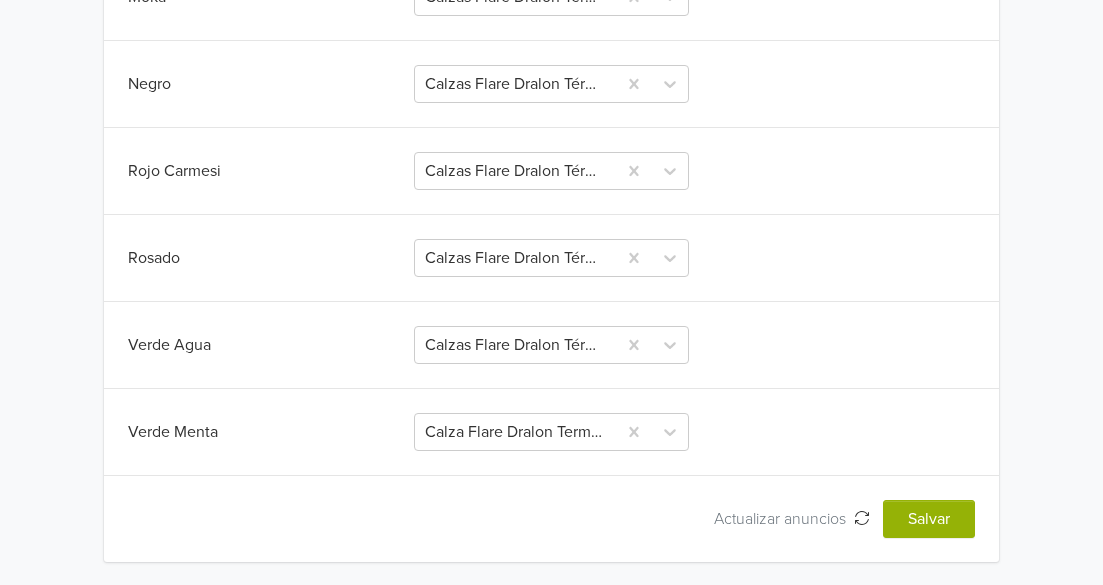 scroll, scrollTop: 1051, scrollLeft: 0, axis: vertical 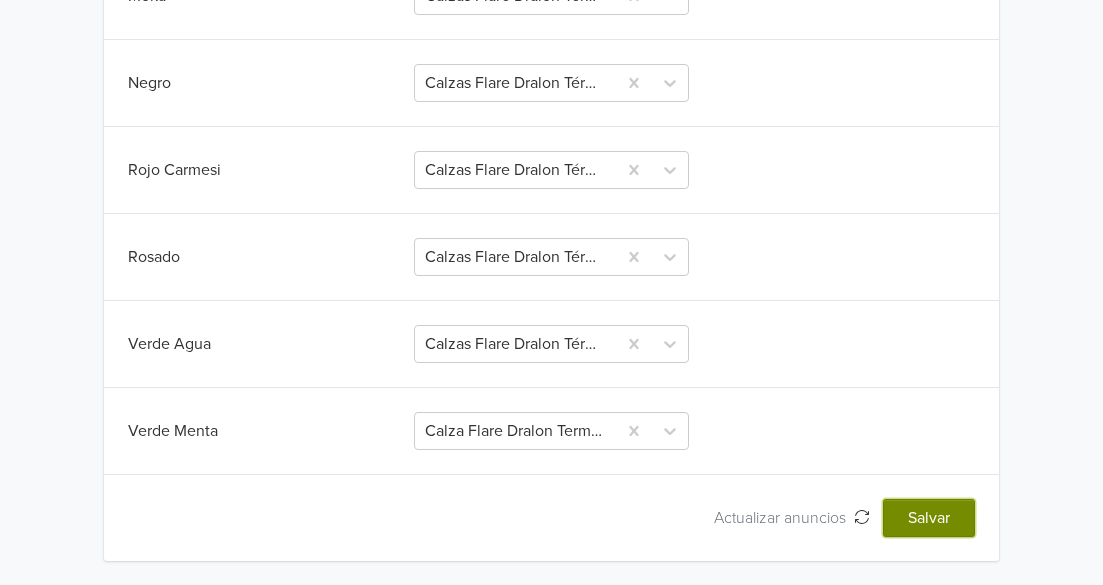 click on "Salvar" at bounding box center (929, 518) 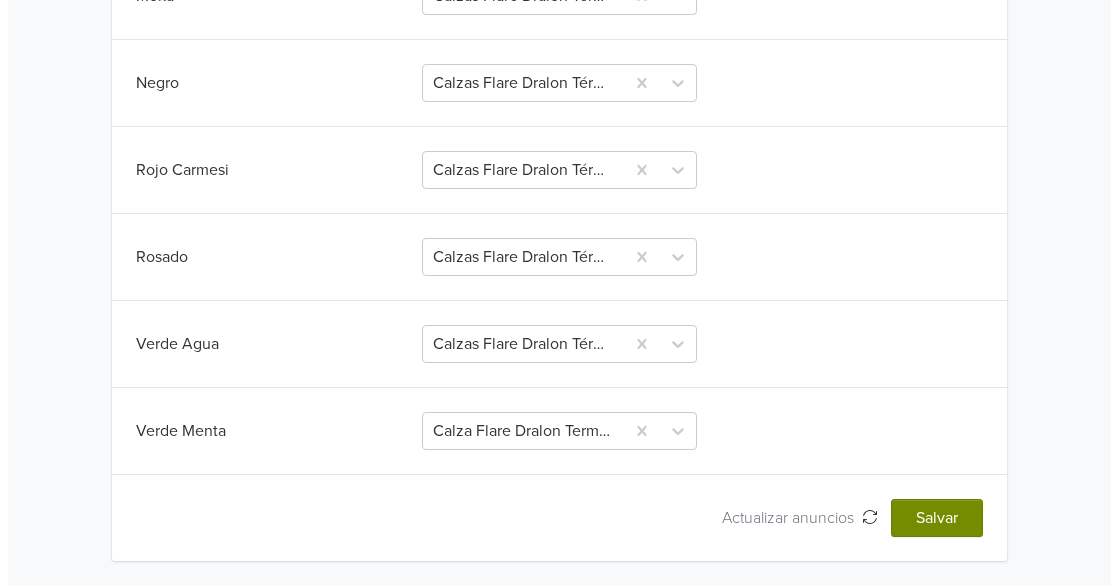 scroll, scrollTop: 0, scrollLeft: 0, axis: both 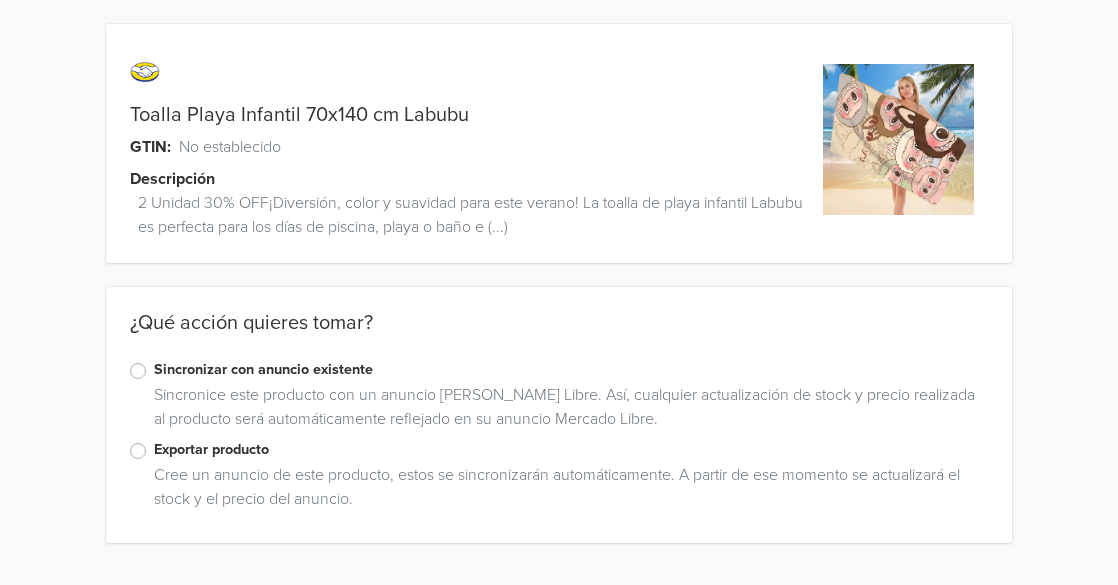 click on "Sincronizar con anuncio existente" at bounding box center (571, 370) 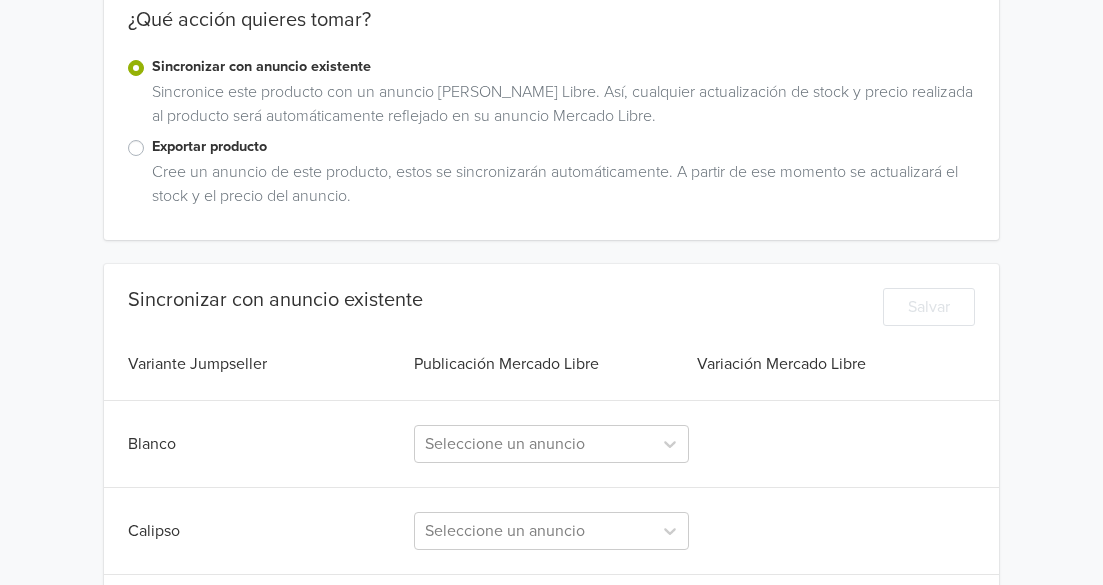 scroll, scrollTop: 302, scrollLeft: 0, axis: vertical 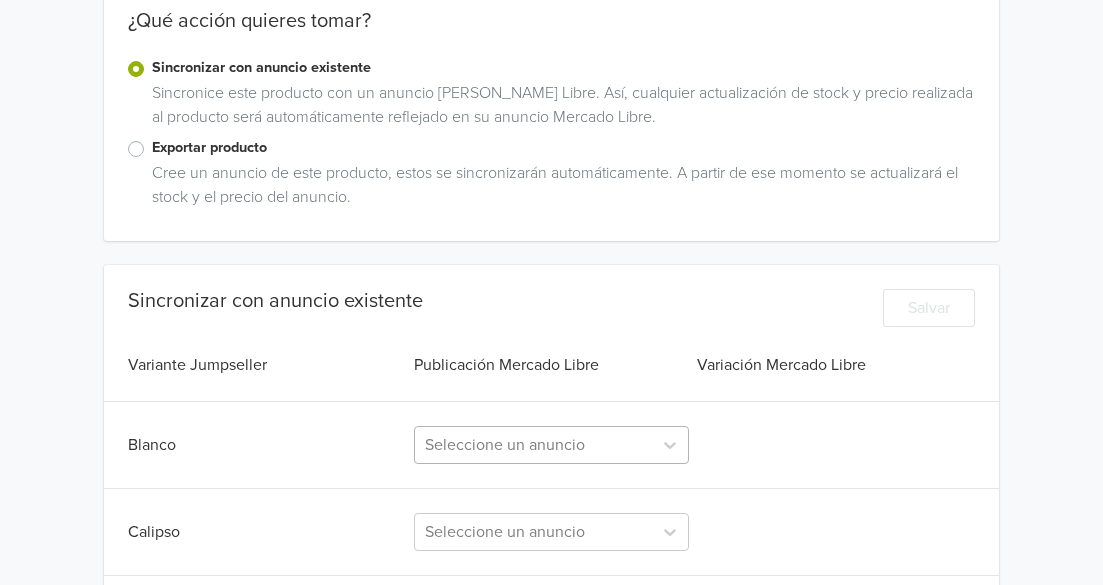 click on "Seleccione un anuncio" at bounding box center [551, 445] 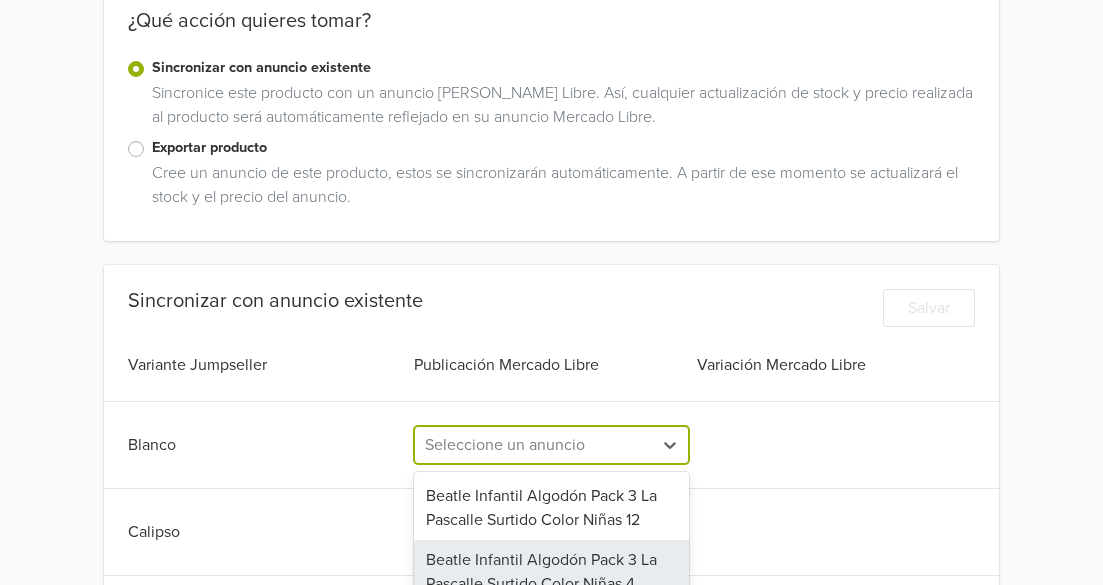 scroll, scrollTop: 497, scrollLeft: 0, axis: vertical 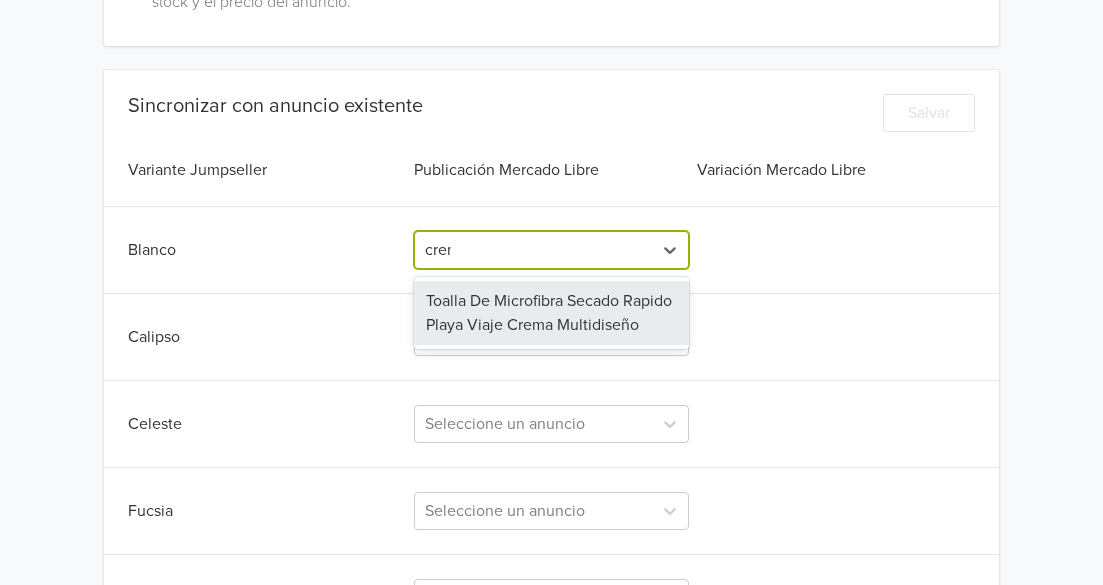 type on "crema" 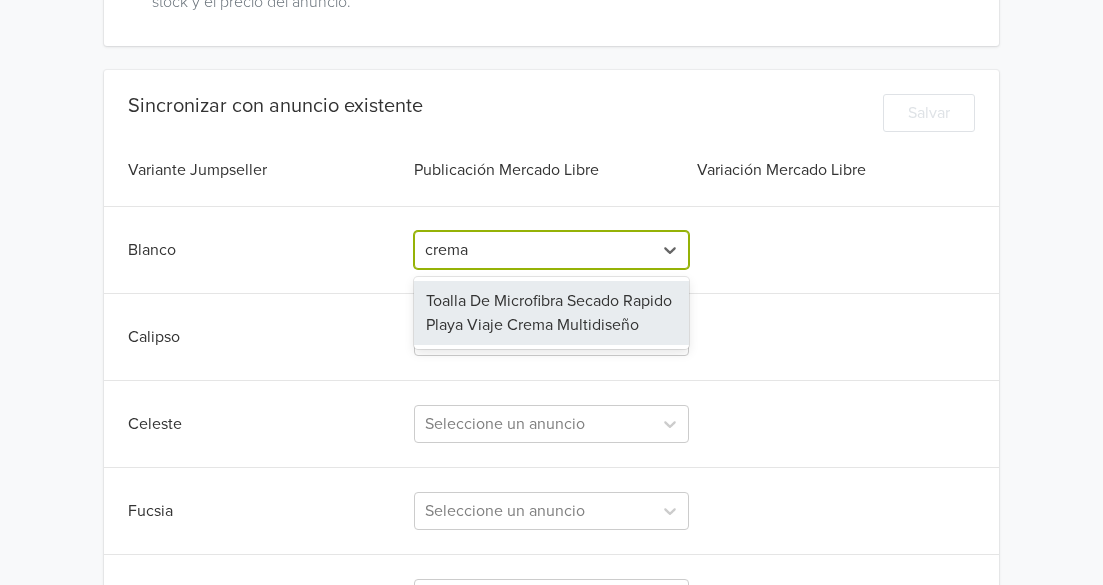 click on "Toalla De Microfibra Secado Rapido Playa Viaje Crema Multidiseño" at bounding box center (551, 313) 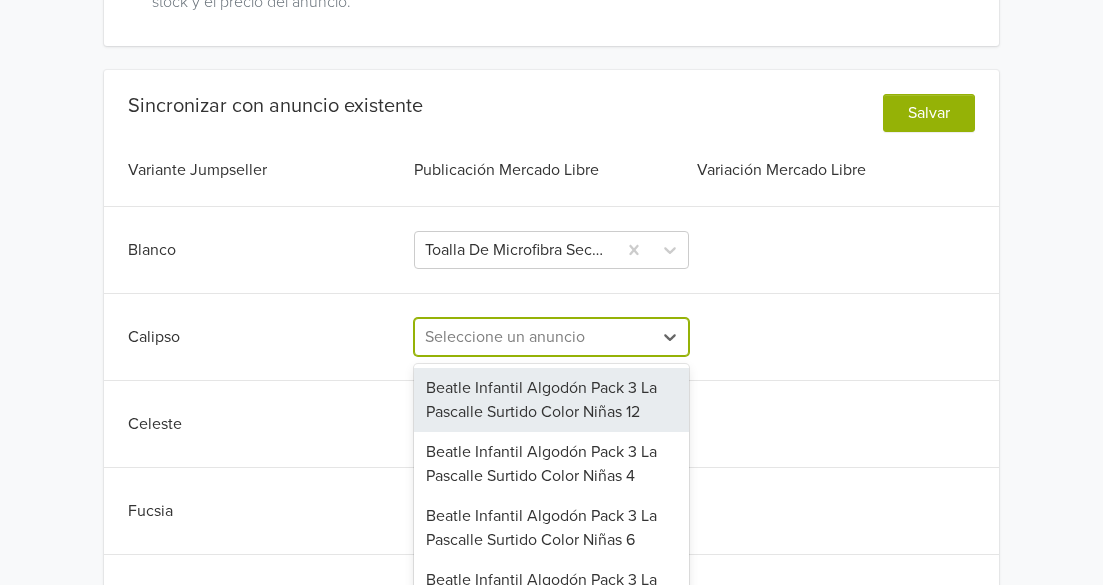 scroll, scrollTop: 584, scrollLeft: 0, axis: vertical 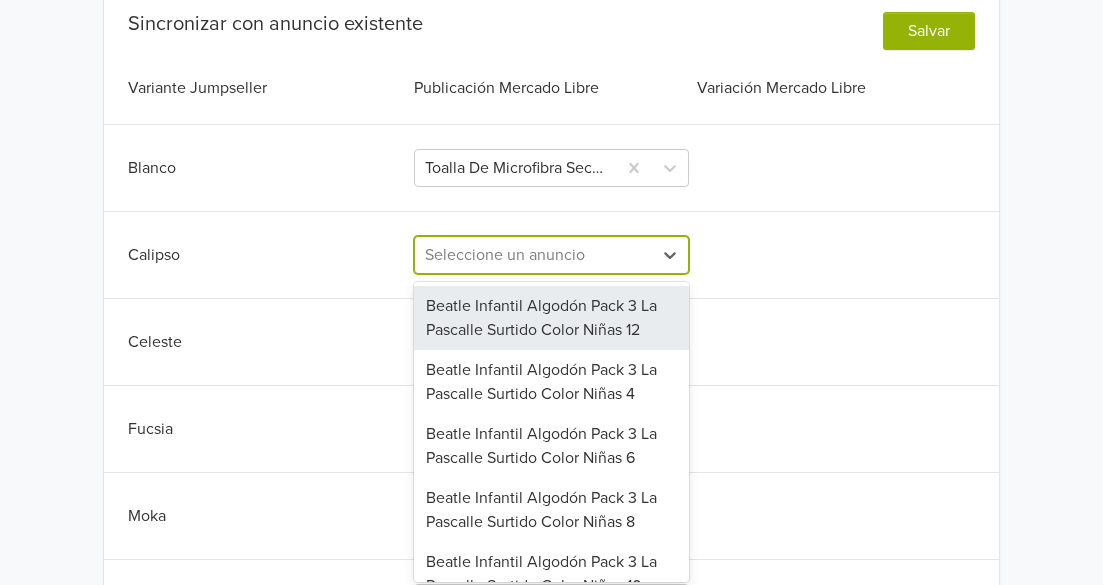 click on "129 results available. Use Up and Down to choose options, press Enter to select the currently focused option, press Escape to exit the menu, press Tab to select the option and exit the menu. Seleccione un anuncio Beatle Infantil Algodón Pack 3 La Pascalle Surtido Color Niñas 12 Beatle Infantil Algodón Pack 3 La Pascalle Surtido Color Niñas 4 Beatle Infantil Algodón Pack 3 La Pascalle Surtido Color Niñas 6 Beatle Infantil Algodón Pack 3 La Pascalle Surtido Color Niñas 8 Beatle Infantil Algodón Pack 3 La Pascalle Surtido Color Niños 10 Beatle Infantil Algodón Pack 3 La Pascalle Surtido Color Niños 12 Calza Flare Dralon Termico La Pascalle | Sofia Moka Estandar Calza Flare Dralon Termico La Pascalle | Sofia Negro Estandar Calza Flare Dralon Termico La Pascalle | Sofia Obispo Estandar Calza Flare Dralon Termico La Pascalle | Sofia Rojo Carmesi Estandar Calza Flare Dralon Termico La Pascalle | Sofia Terracota Estandar Calza Forrada Polar Infantil La Pascalle Azul Marino 10 Traje Mapuche Niña Negro 10" at bounding box center [551, 255] 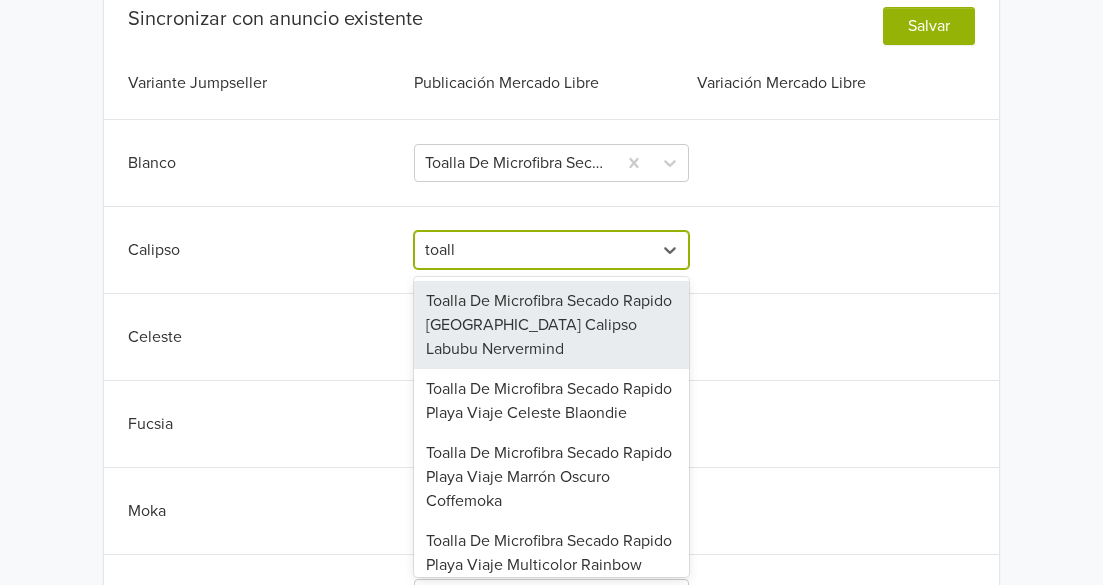 type on "toalla" 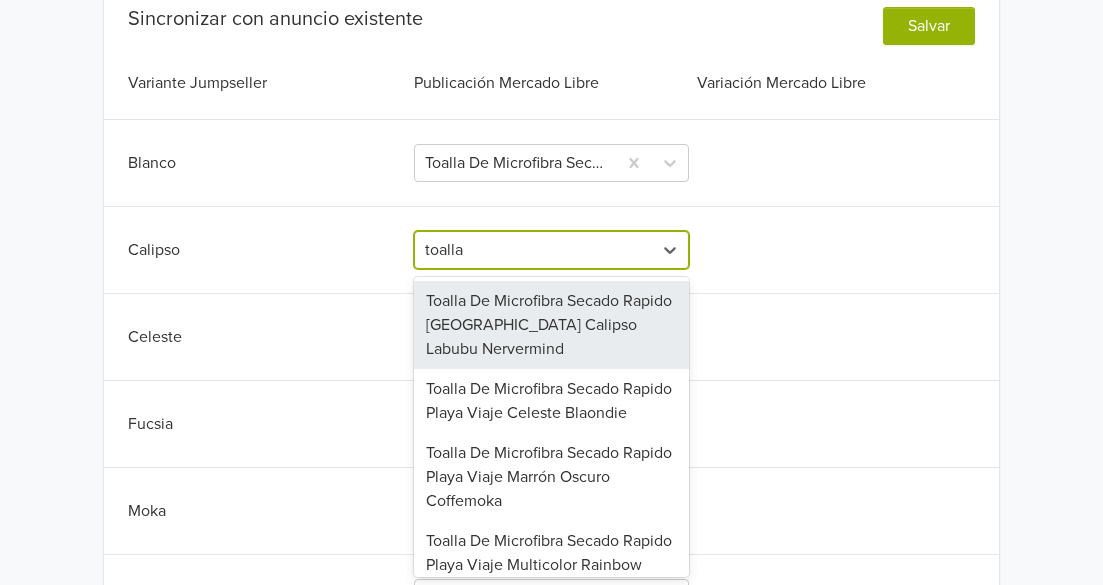 click on "Toalla De Microfibra Secado Rapido [GEOGRAPHIC_DATA] Calipso Labubu Nervermind" at bounding box center [551, 325] 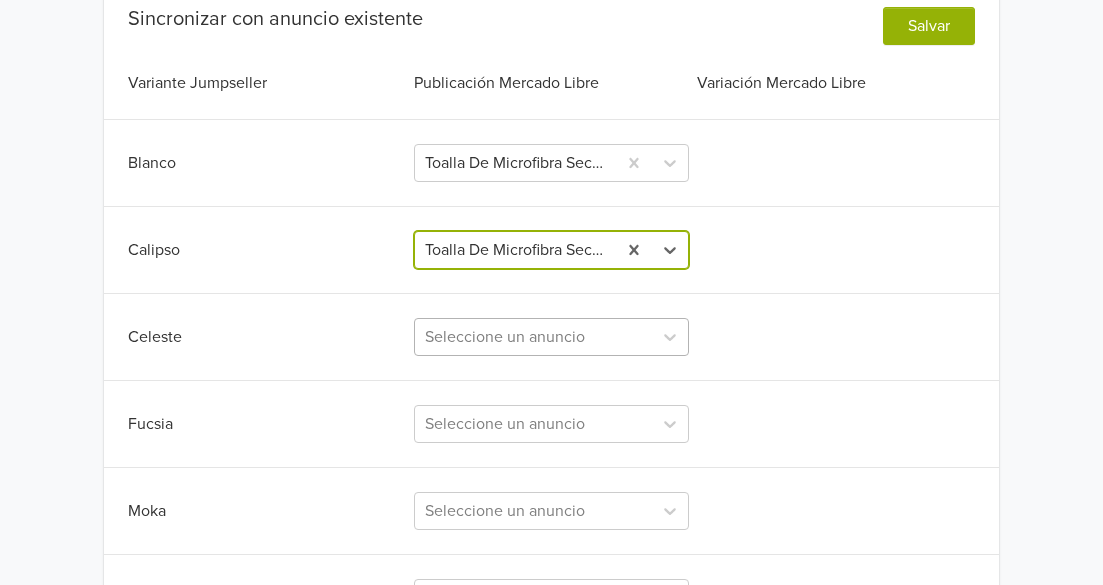 click on "Seleccione un anuncio" at bounding box center [551, 337] 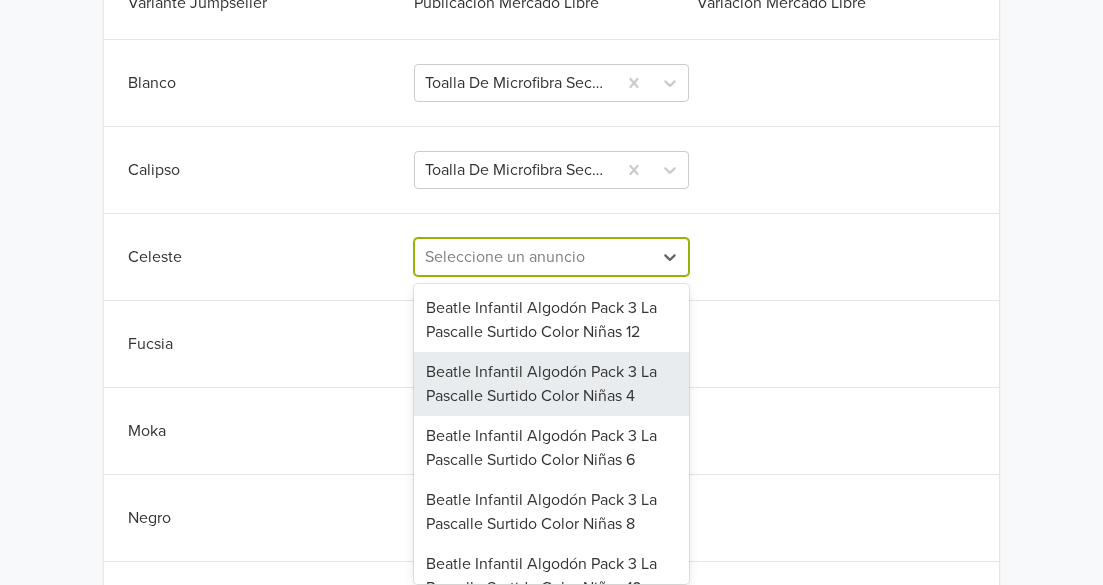 scroll, scrollTop: 671, scrollLeft: 0, axis: vertical 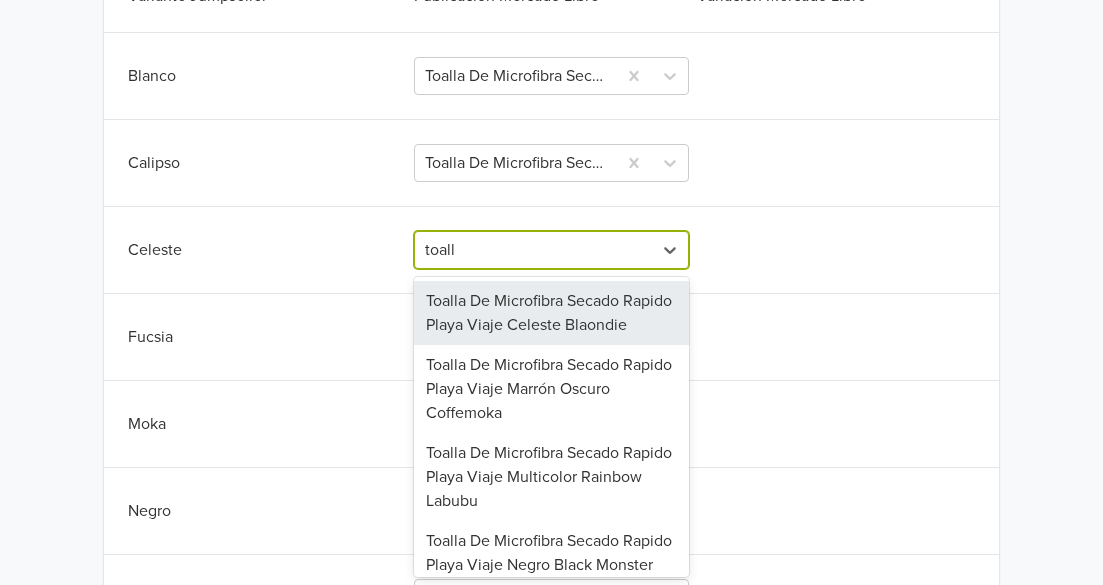 type on "toalla" 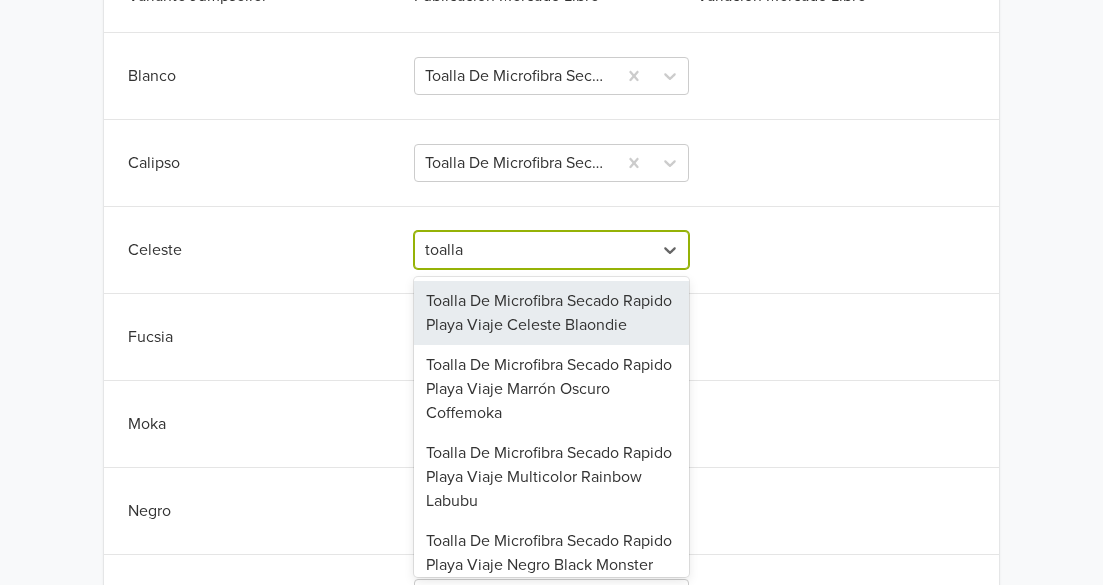 click on "Toalla De Microfibra Secado Rapido Playa Viaje Celeste Blaondie" at bounding box center [551, 313] 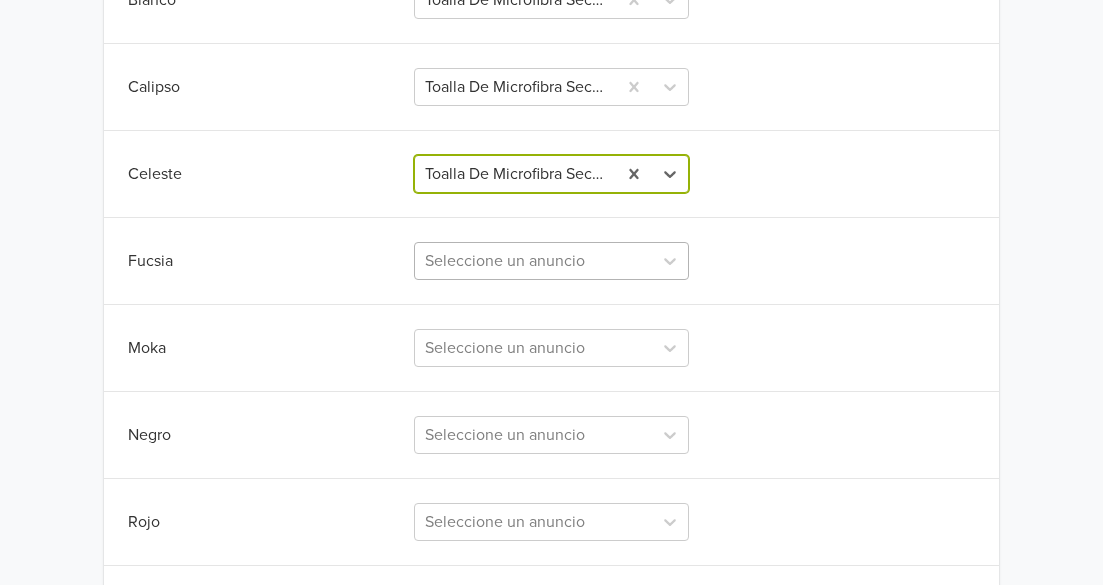 click on "Seleccione un anuncio" at bounding box center (551, 261) 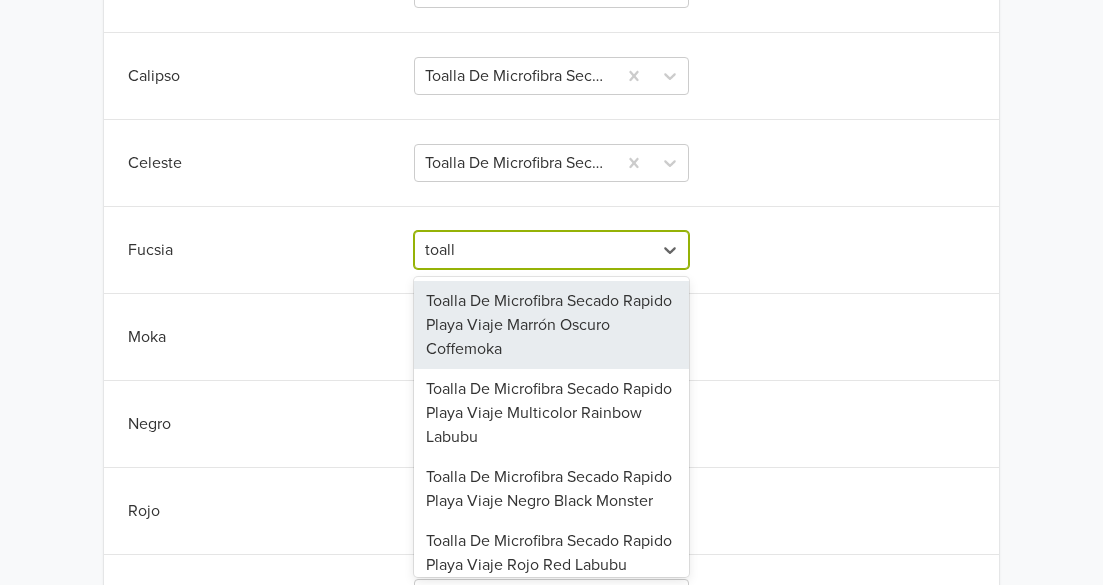type on "toalla" 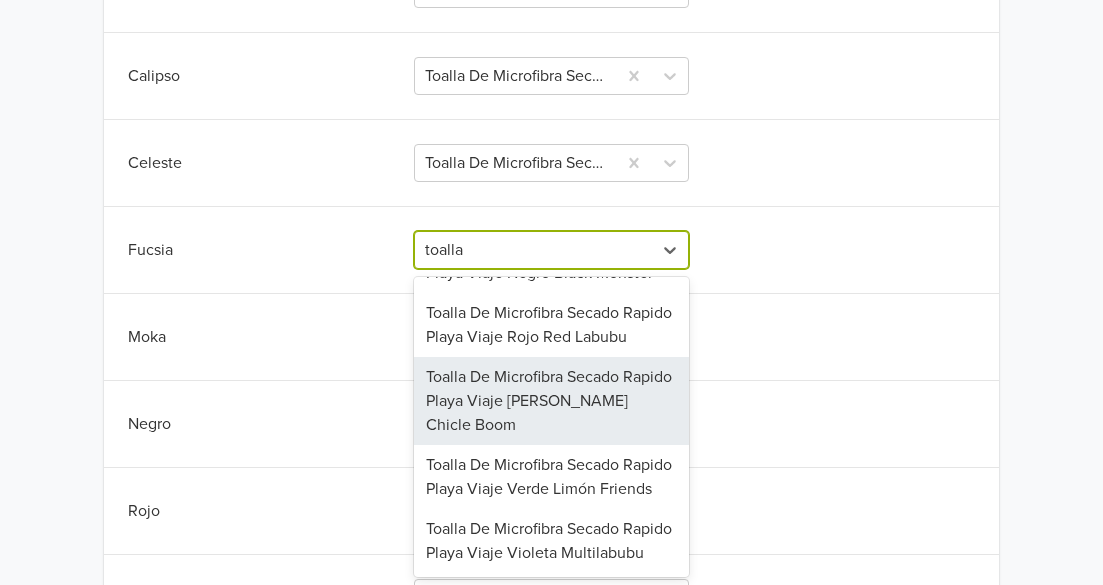 scroll, scrollTop: 324, scrollLeft: 0, axis: vertical 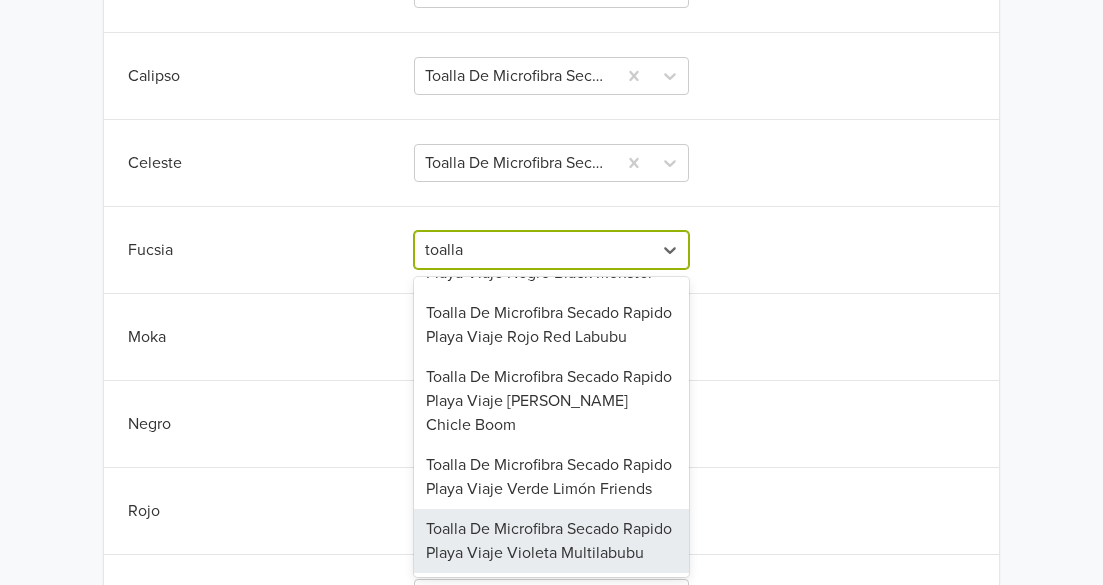 click on "Toalla De Microfibra Secado Rapido Playa Viaje Violeta Multilabubu" at bounding box center [551, 541] 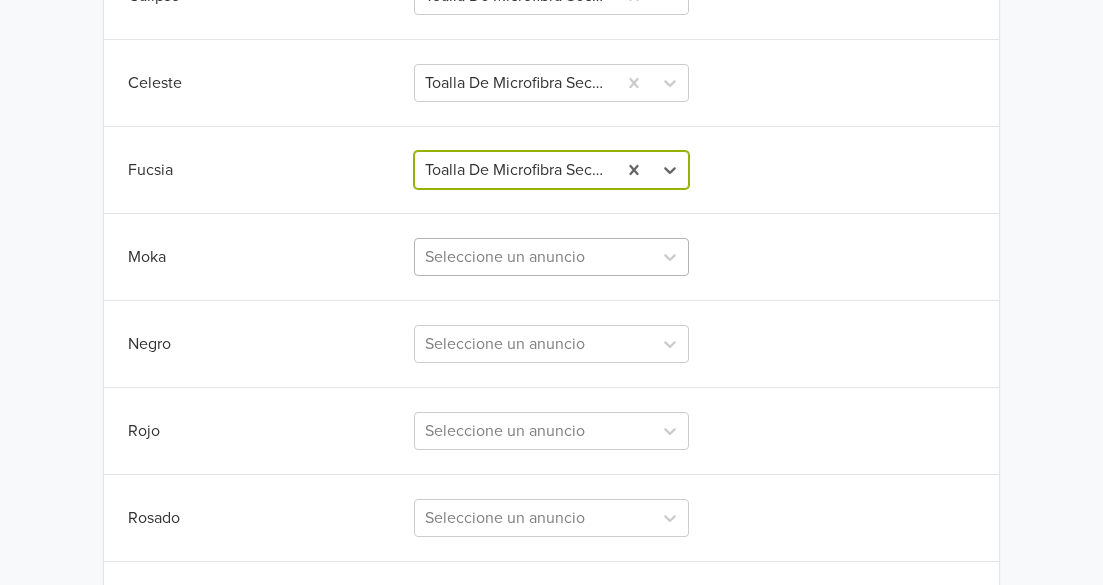 click on "Seleccione un anuncio" at bounding box center (551, 257) 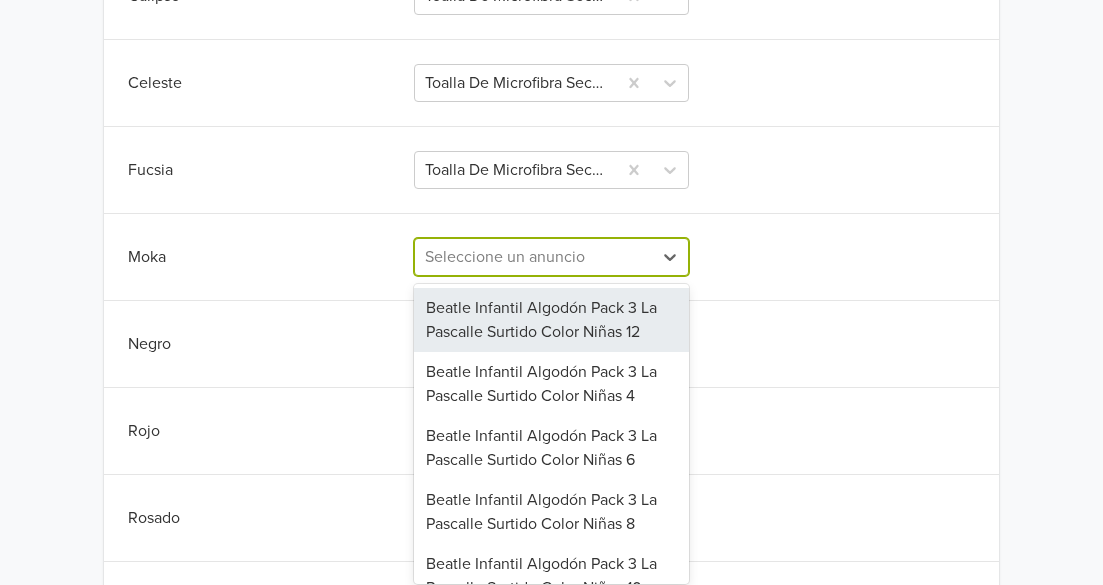 scroll, scrollTop: 845, scrollLeft: 0, axis: vertical 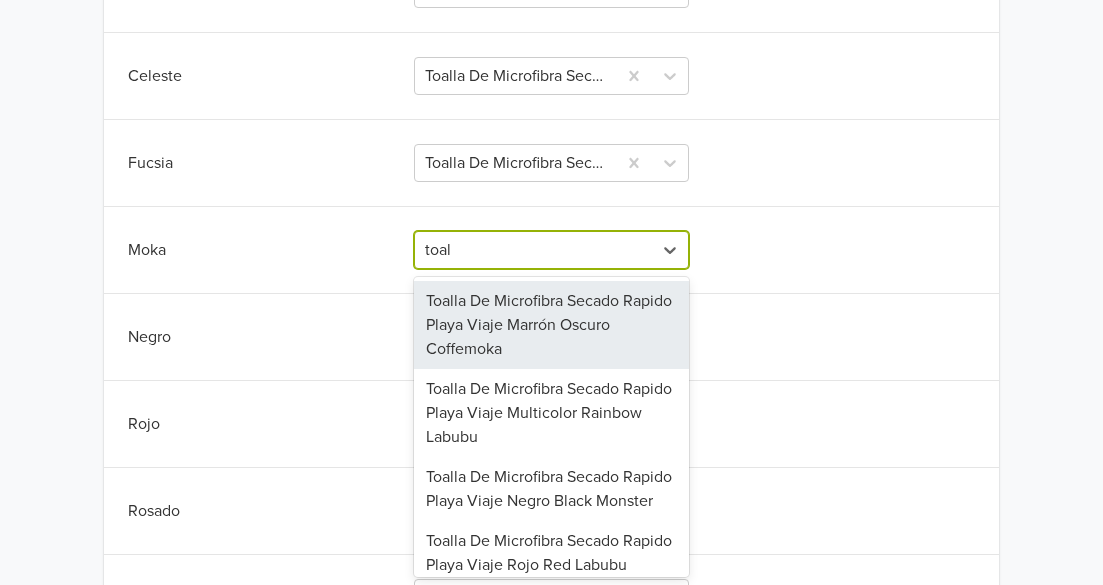 type on "toall" 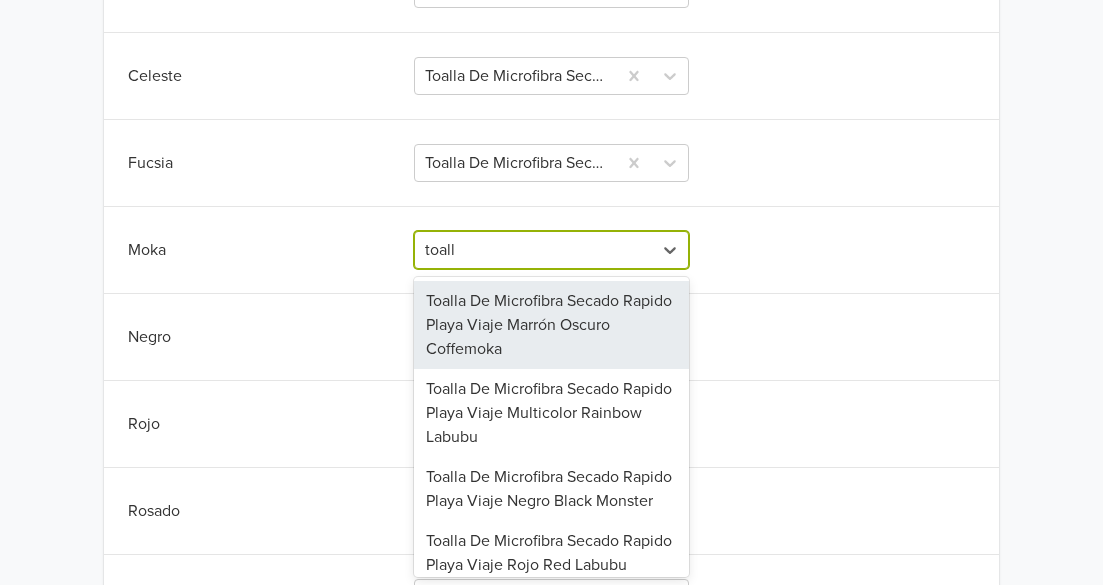 click on "Toalla De Microfibra Secado Rapido Playa Viaje Marrón Oscuro Coffemoka" at bounding box center (551, 325) 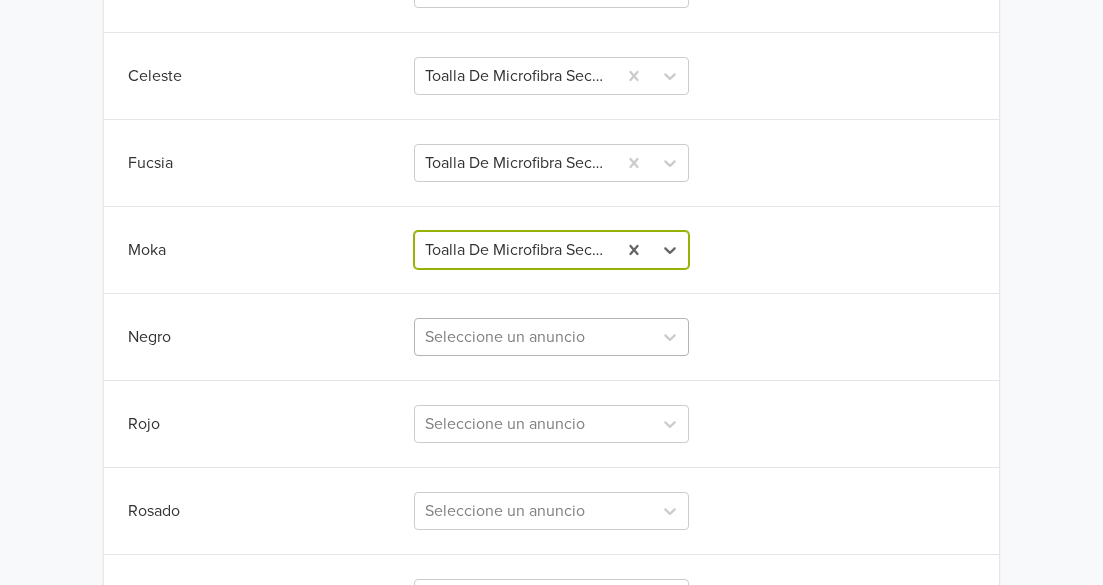 click on "Seleccione un anuncio" at bounding box center [551, 337] 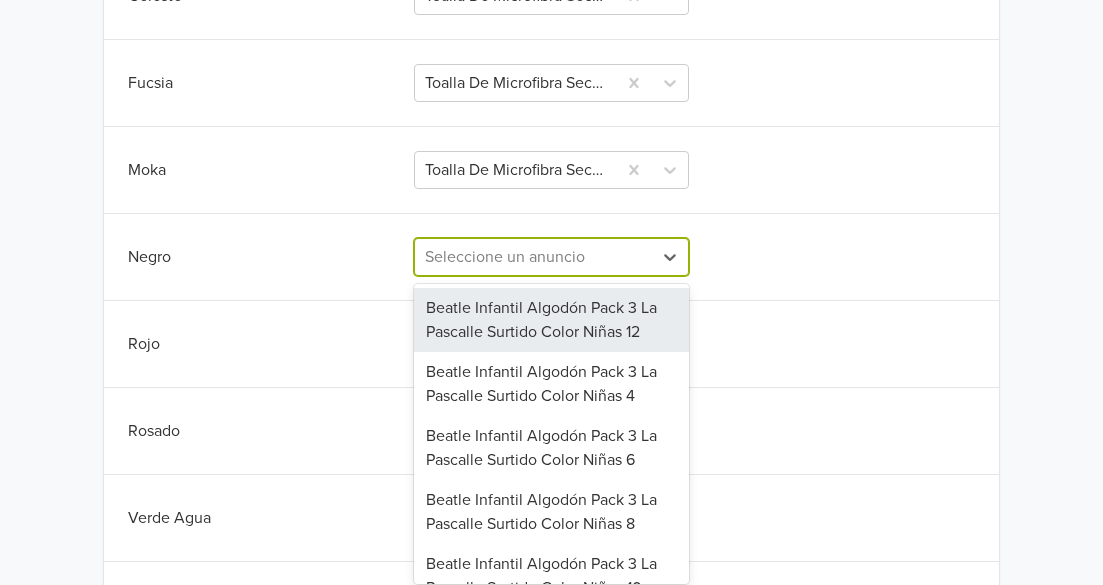 scroll, scrollTop: 932, scrollLeft: 0, axis: vertical 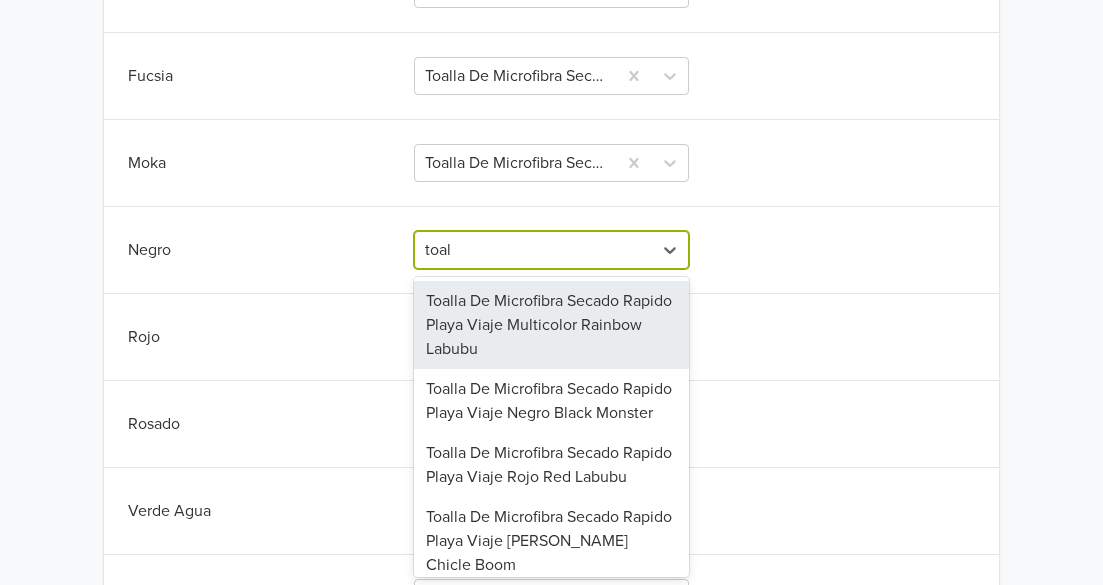 type on "toall" 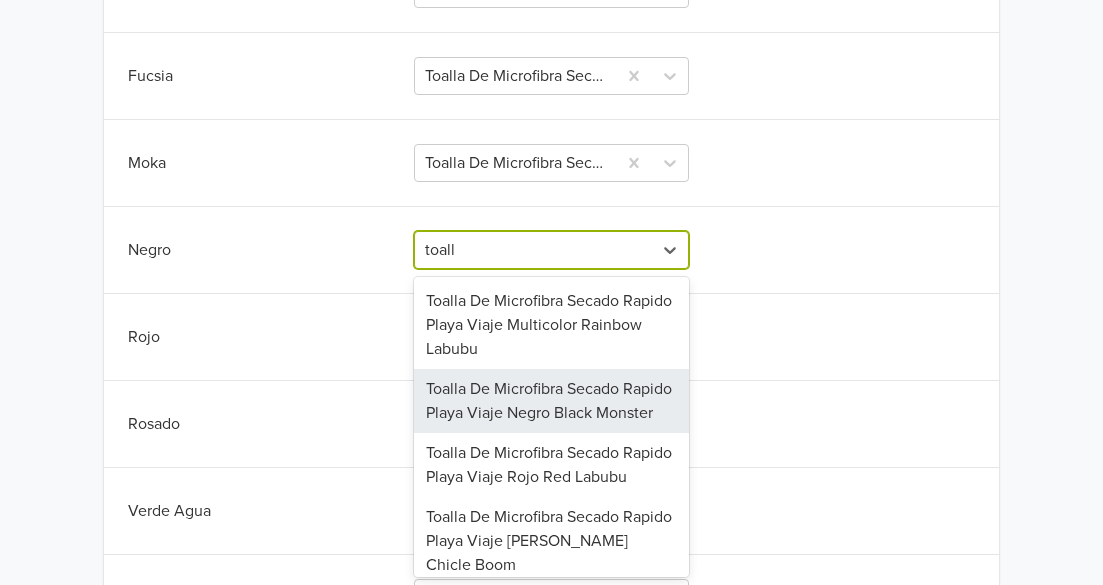 click on "Toalla De Microfibra Secado Rapido Playa Viaje Negro Black Monster" at bounding box center [551, 401] 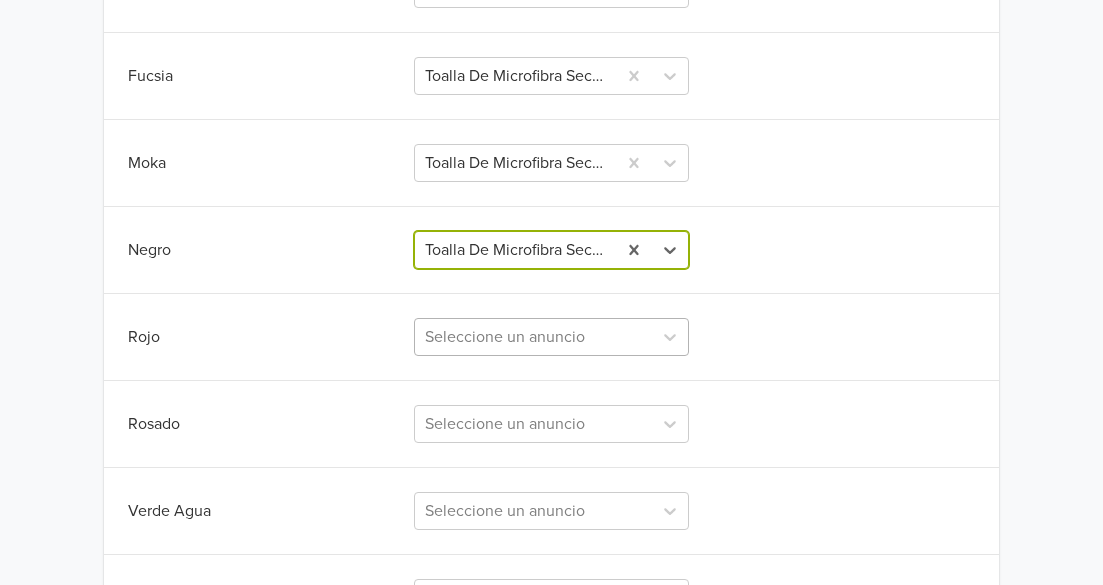 click on "Seleccione un anuncio" at bounding box center [551, 337] 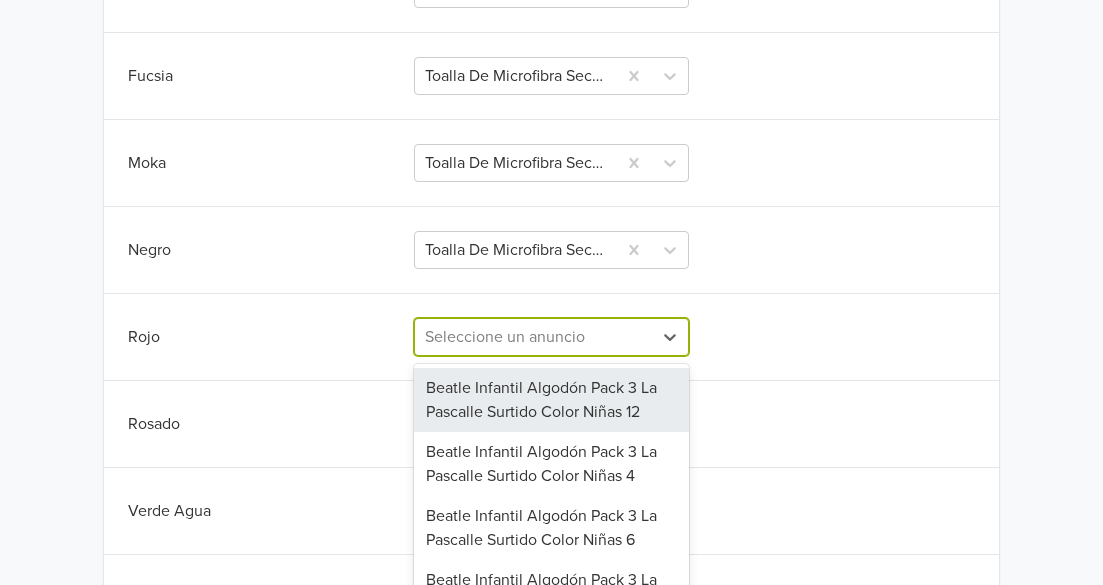 scroll, scrollTop: 1019, scrollLeft: 0, axis: vertical 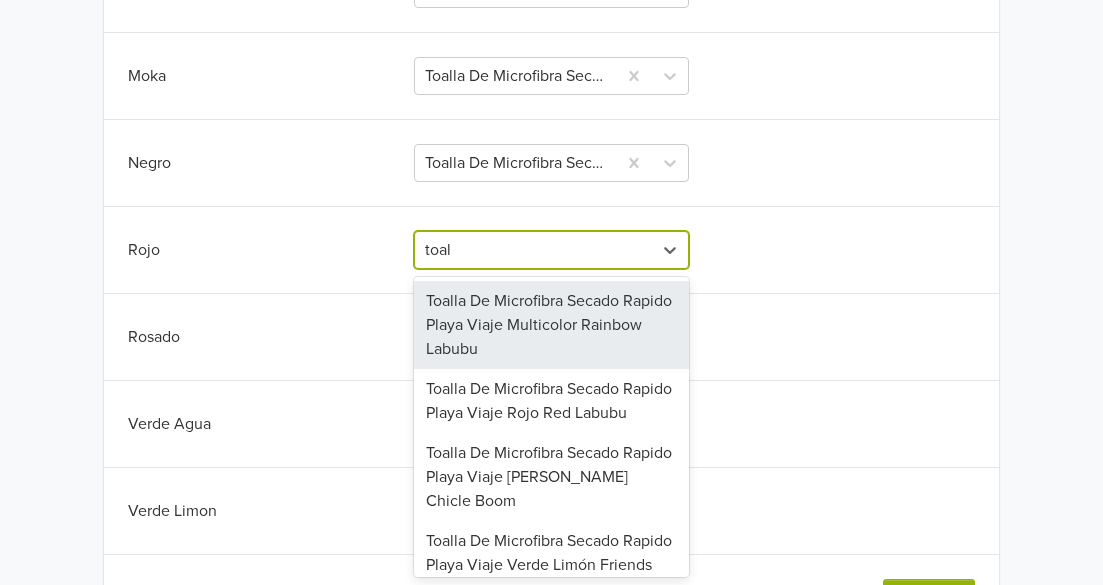 type on "toall" 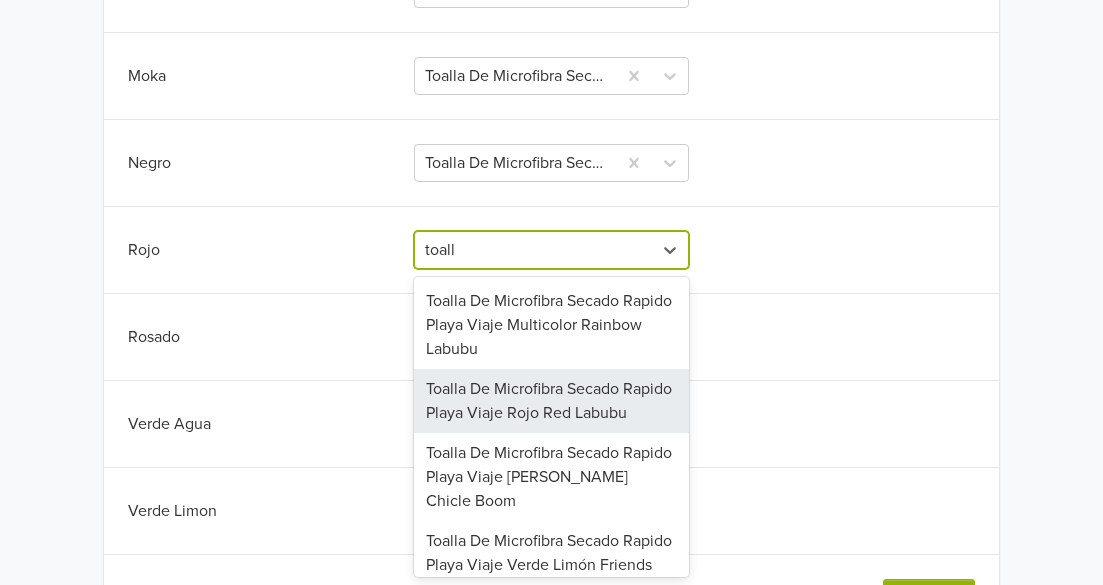 click on "Toalla De Microfibra Secado Rapido Playa Viaje Rojo Red Labubu" at bounding box center [551, 401] 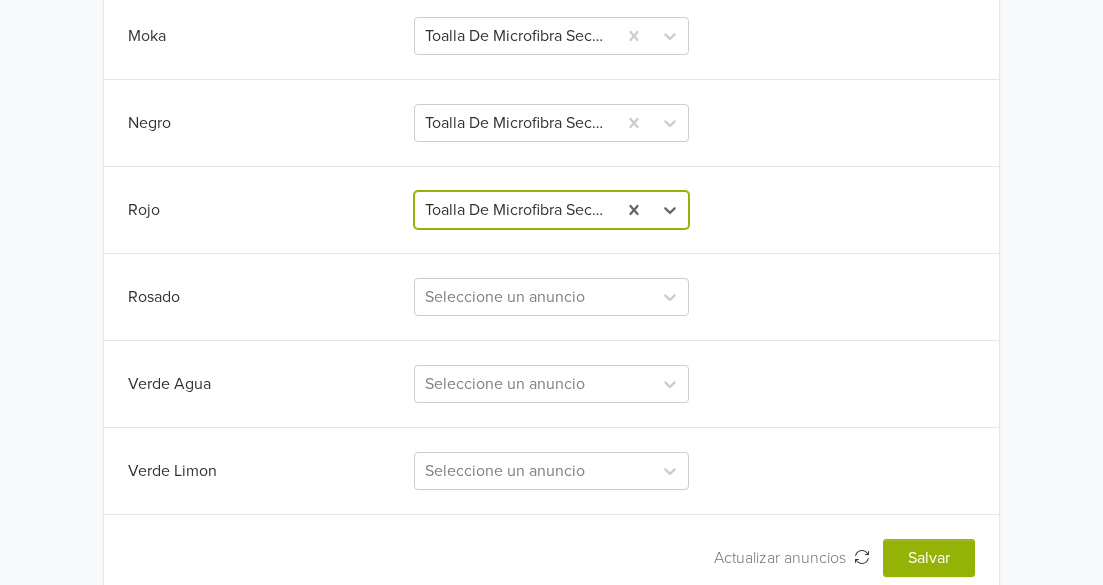 click on "Seleccione un anuncio" at bounding box center [551, 297] 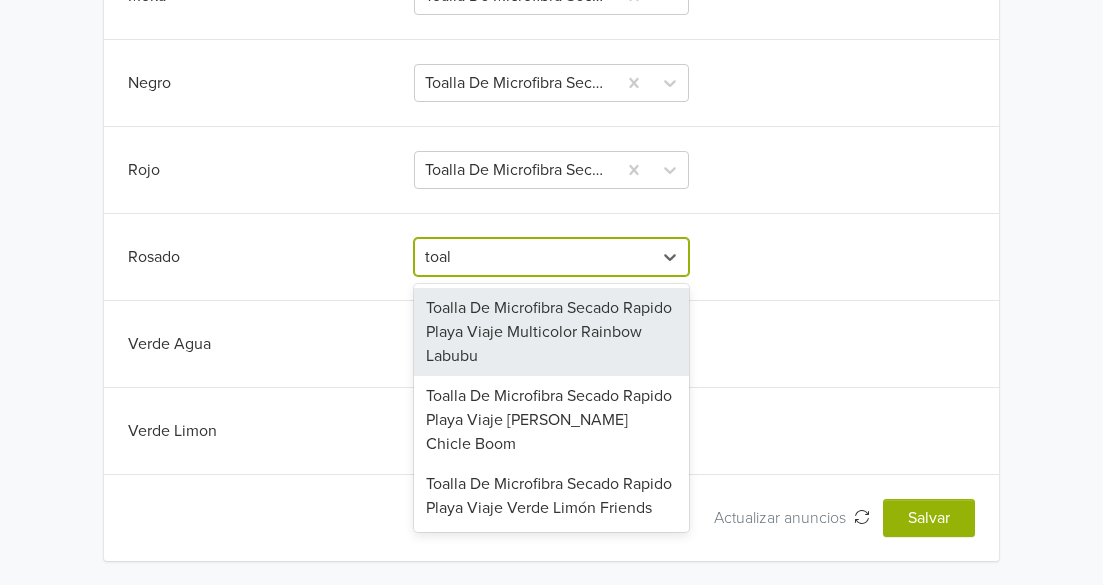 type on "toall" 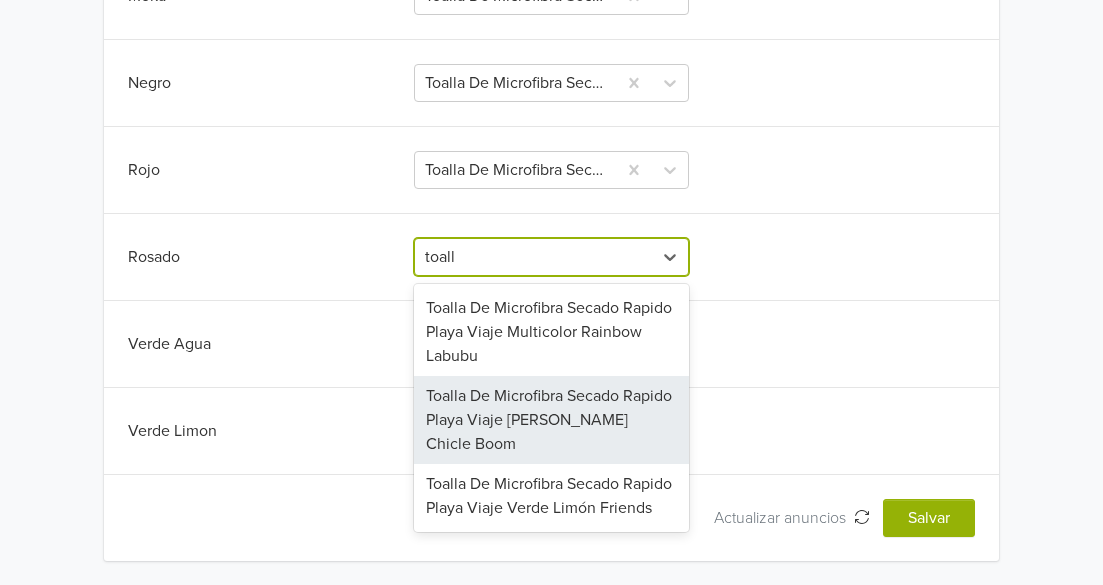 click on "Toalla De Microfibra Secado Rapido Playa Viaje [PERSON_NAME] Chicle Boom" at bounding box center (551, 420) 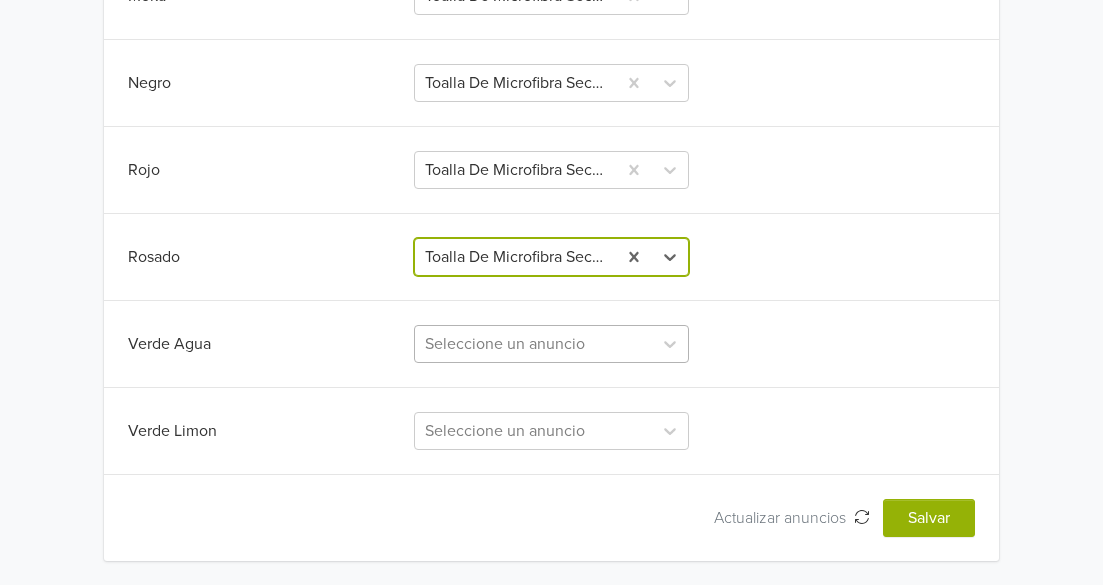 click at bounding box center (533, 344) 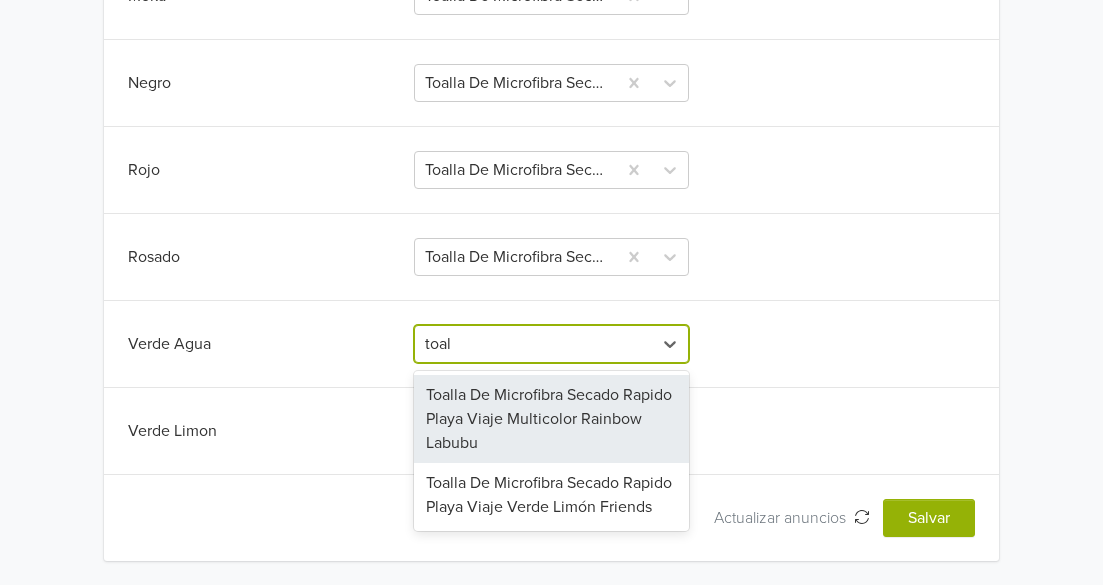 type on "toall" 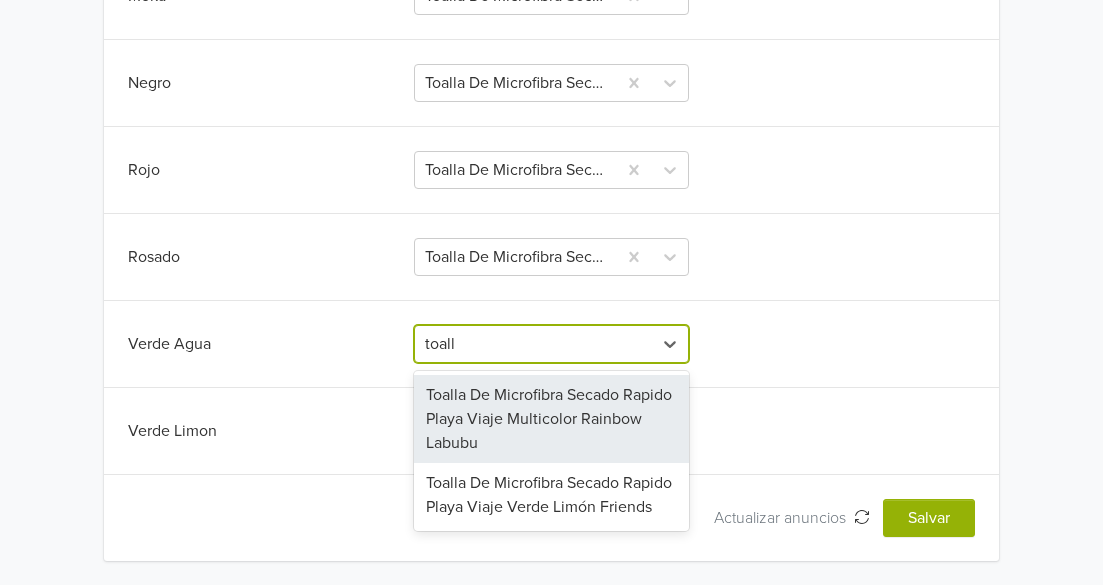 click on "Toalla De Microfibra Secado Rapido Playa Viaje Multicolor Rainbow Labubu" at bounding box center (551, 419) 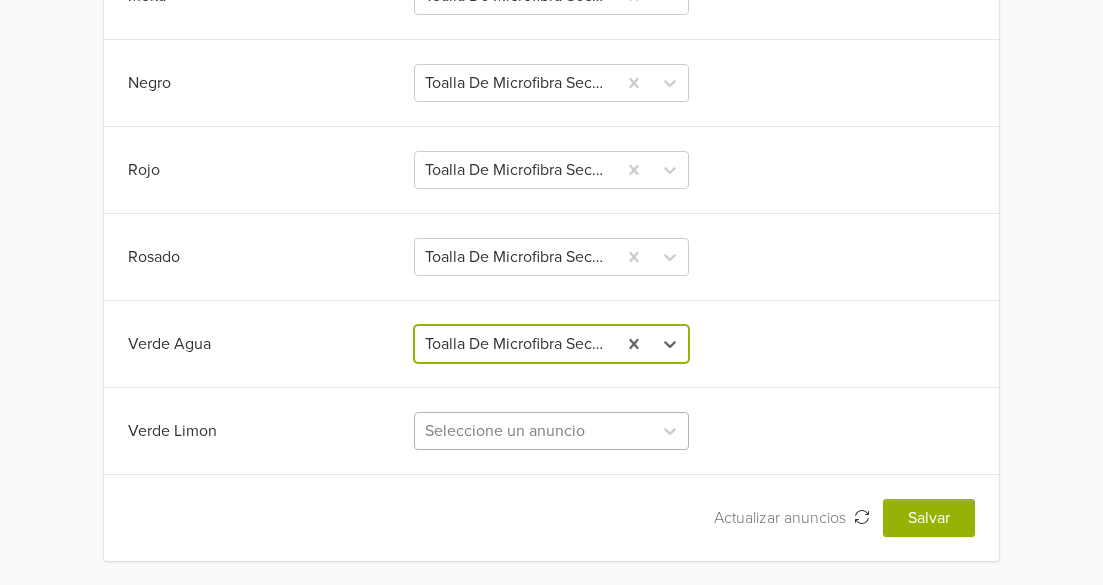 click on "Seleccione un anuncio" at bounding box center [551, 431] 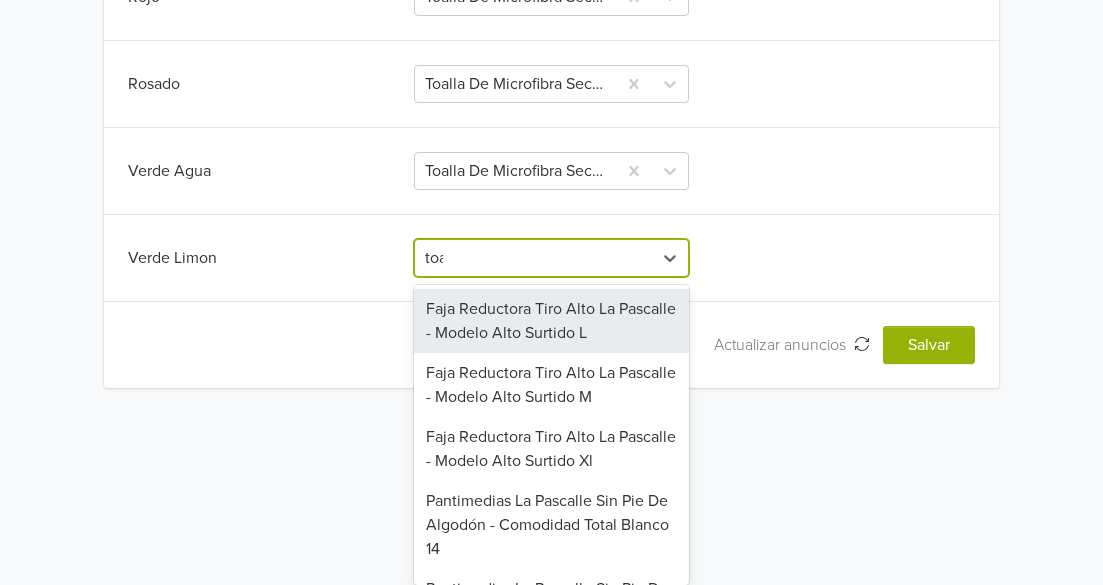 scroll, scrollTop: 1099, scrollLeft: 0, axis: vertical 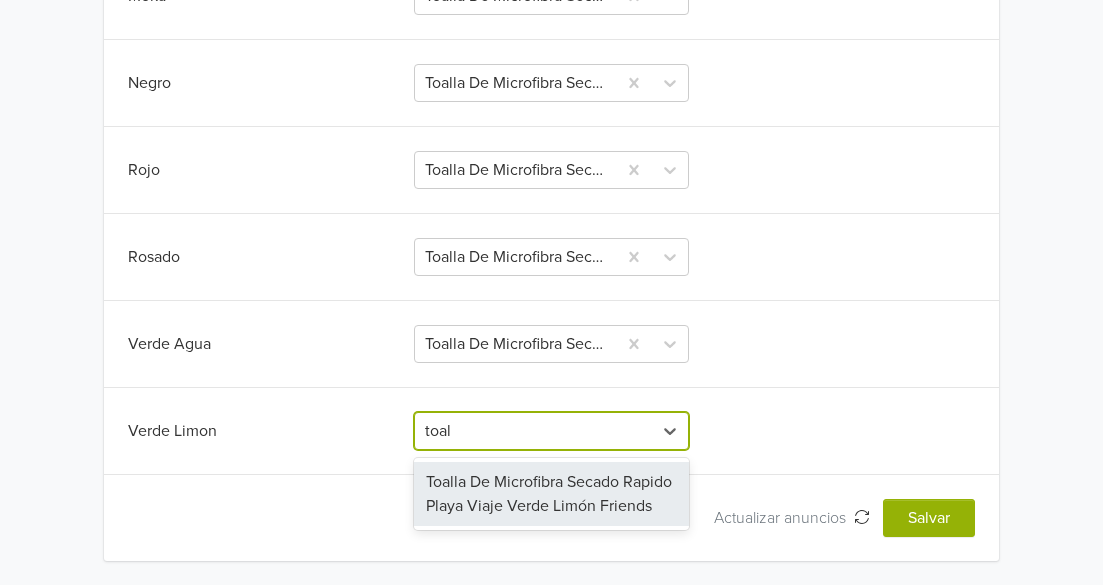 type on "toall" 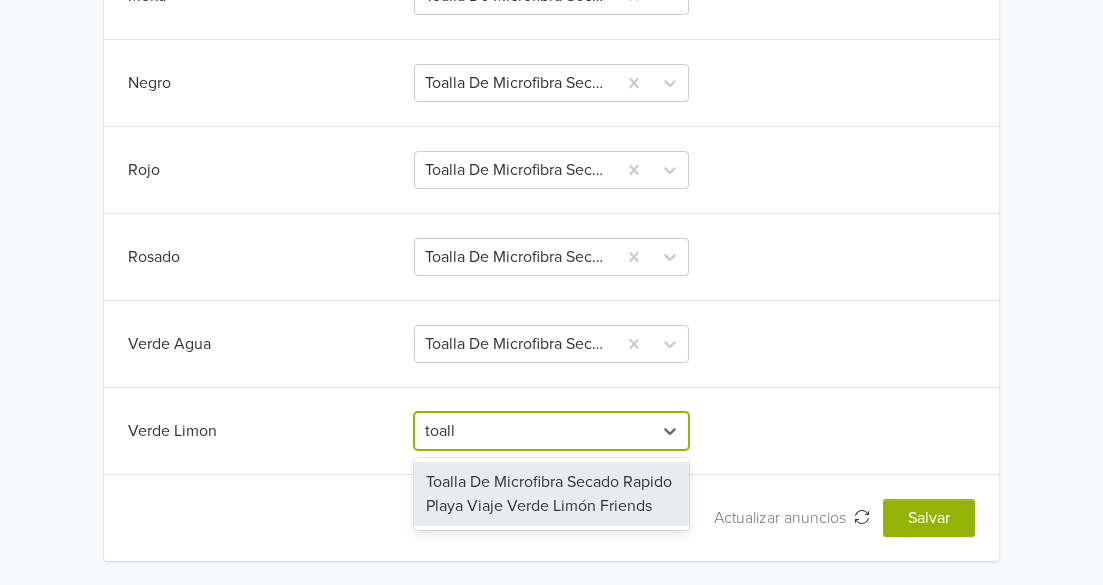click on "Toalla De Microfibra Secado Rapido Playa Viaje Verde Limón Friends" at bounding box center [551, 494] 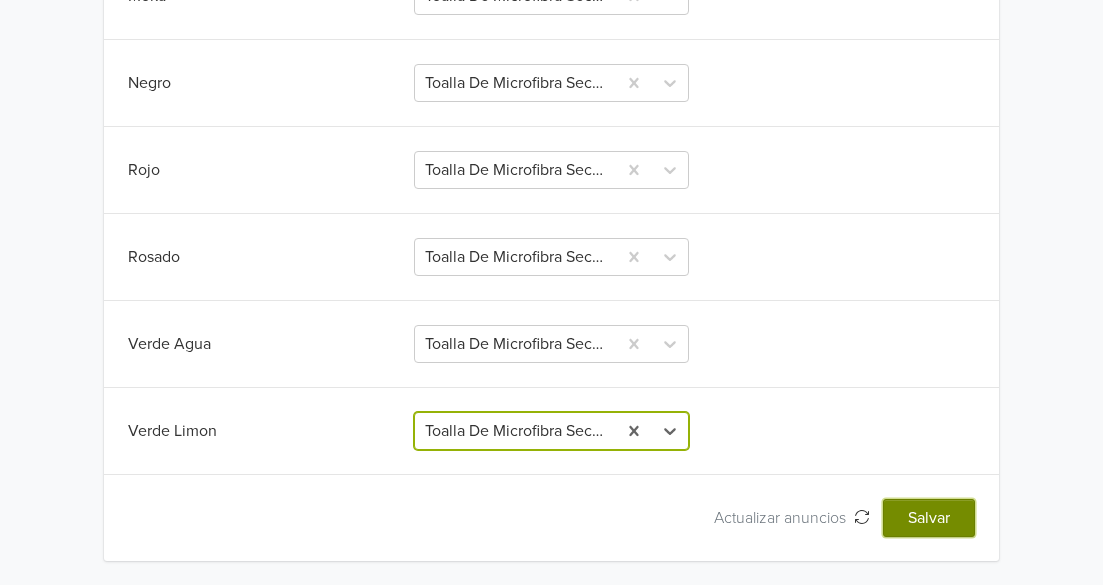 click on "Salvar" at bounding box center (929, 518) 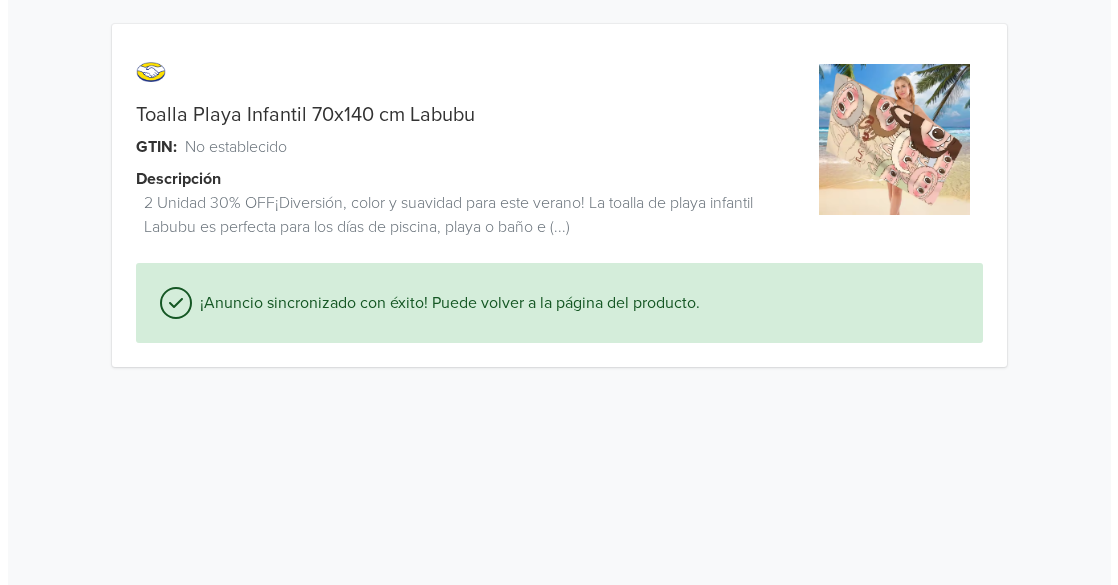 scroll, scrollTop: 0, scrollLeft: 0, axis: both 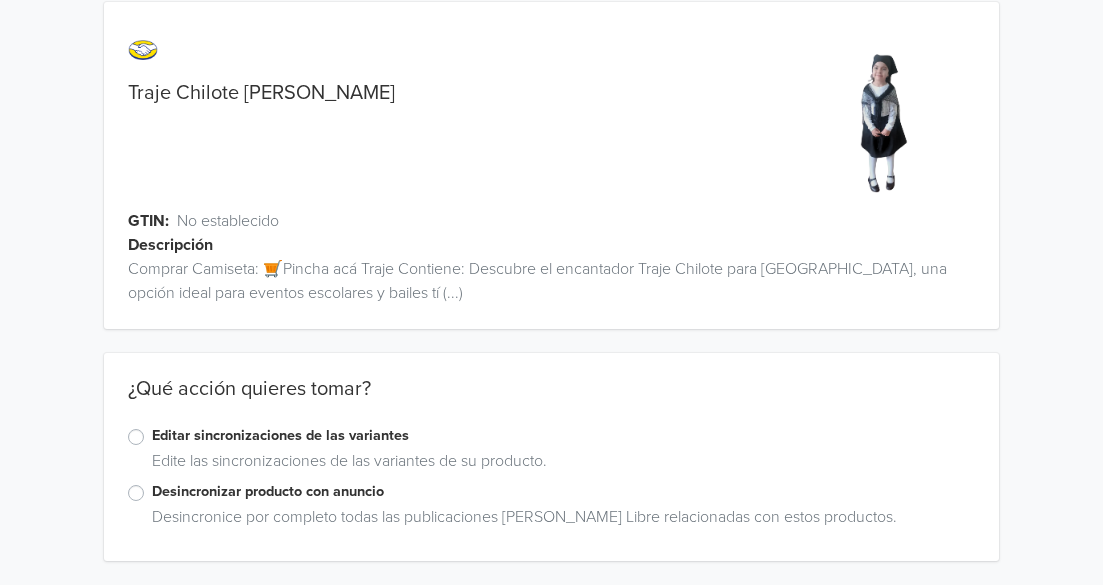 click on "Editar sincronizaciones de las variantes" at bounding box center (563, 436) 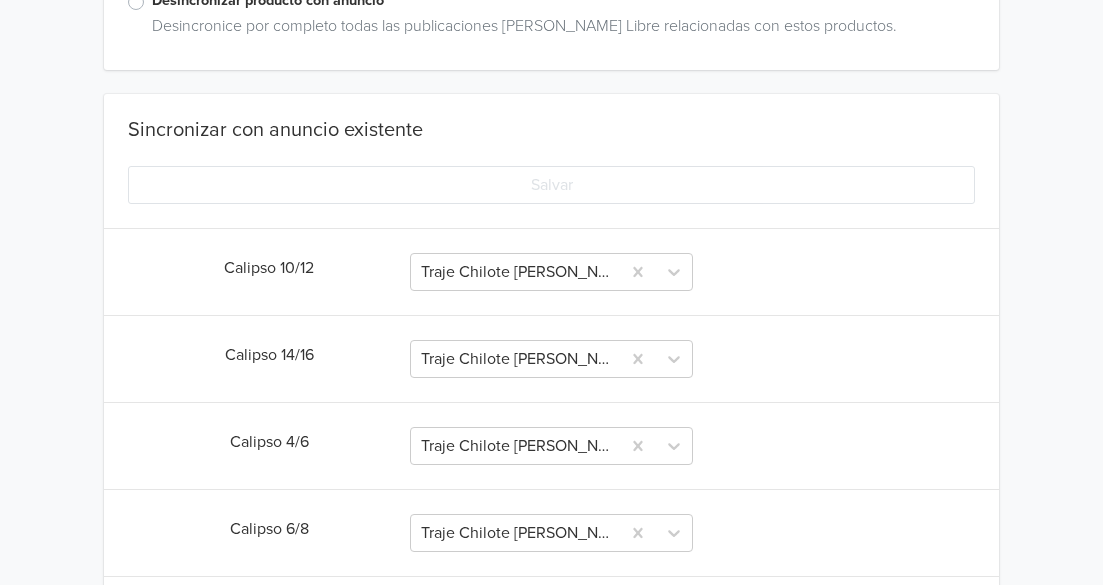 scroll, scrollTop: 522, scrollLeft: 0, axis: vertical 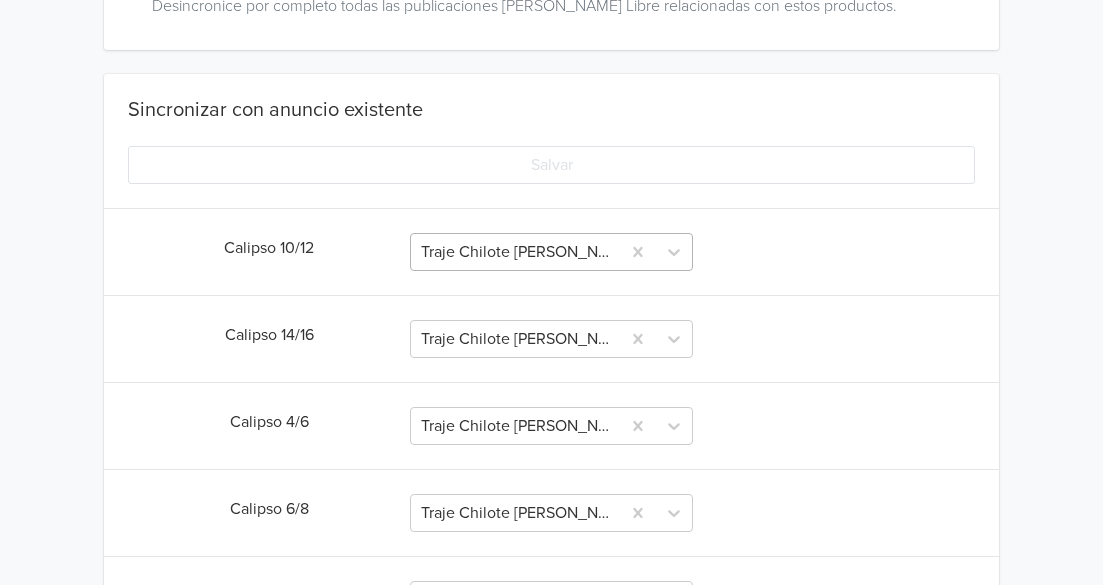 click on "Sincronizar con anuncio existente Salvar Calipso 10/12 Traje Chilote Niña Baile  Rojo 10/12 Calipso 14/16 Traje Chilote Niña Baile  Negro 14/16 Calipso 4/6 Traje Chilote Niña Baile  Negro 4/6 Calipso 6/8 Traje Chilote Niña Baile  Calipso 6/8 Negro 10/12 Seleccione un anuncio Negro 14/16 Seleccione un anuncio Negro 4/6 Traje Chilote Niña Baile  Calipso 4/6 Negro 6/8 Traje Chilote Niña Baile  Negro 6/8 Rojo 10/12 Traje Chilote Niña Baile  Calipso 10/12 Rojo 14/16 Traje Chilote Niña Baile  Calipso 14/16 Rojo 4/6 Traje Chilote Niña Baile  Rojo 4/6 Rojo 6/8 Traje Chilote Niña Baile  Rojo 6/8 Salvar" at bounding box center [551, 706] 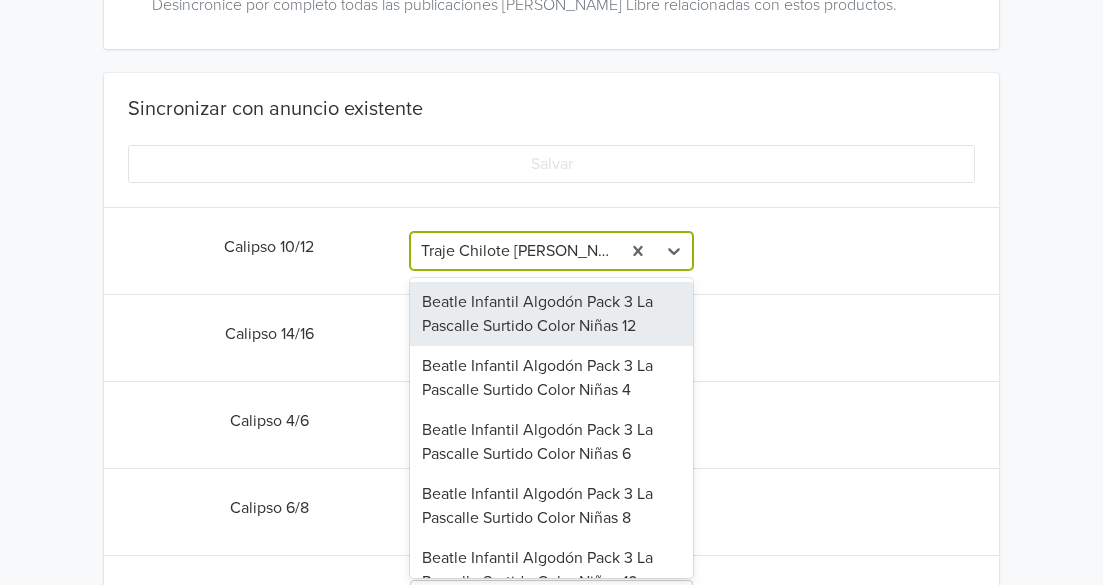 scroll, scrollTop: 535, scrollLeft: 0, axis: vertical 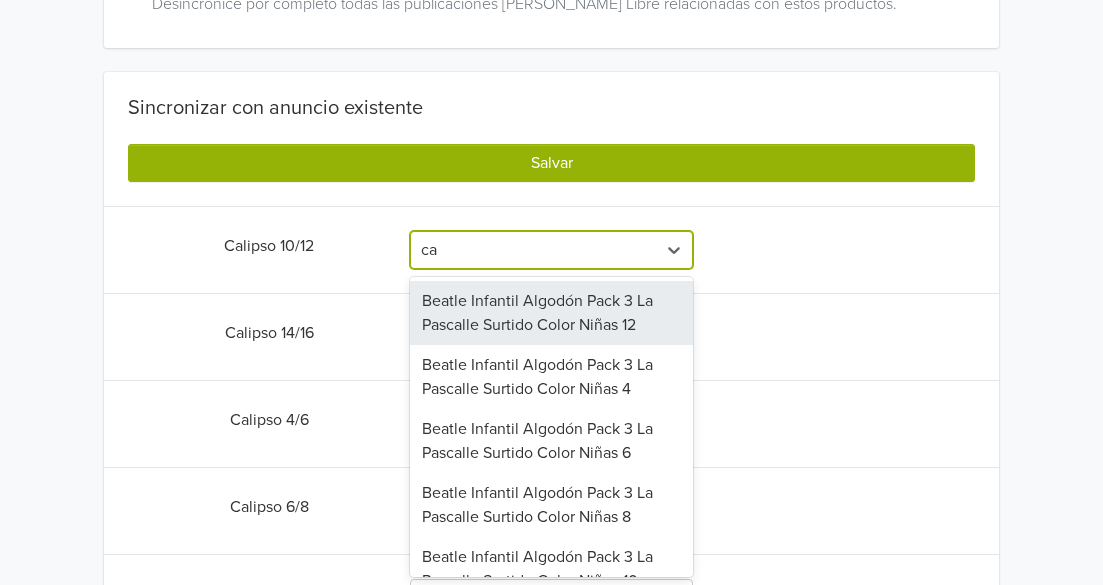 type on "c" 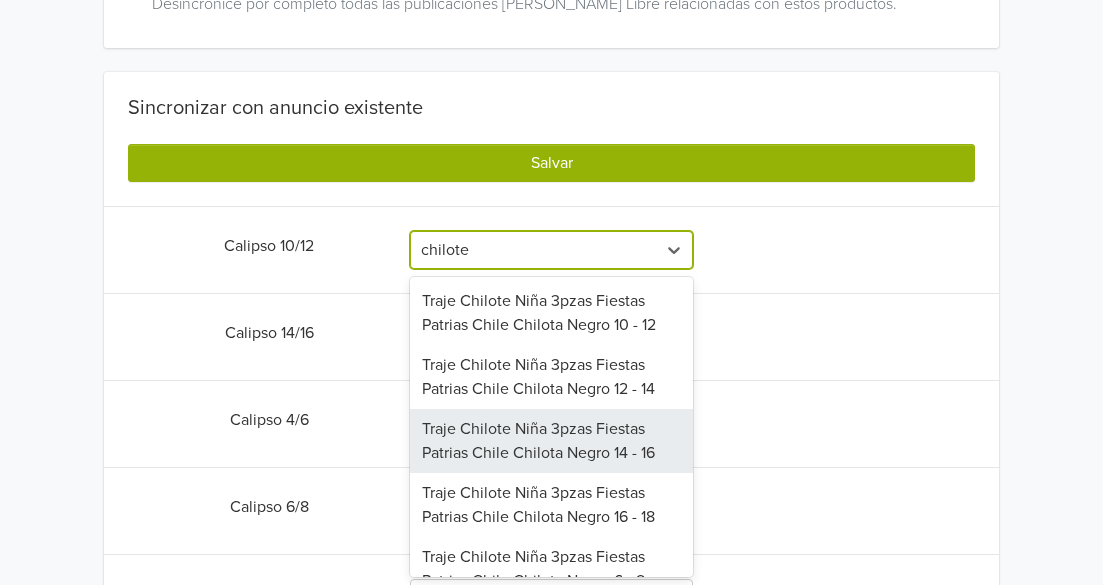 scroll, scrollTop: 0, scrollLeft: 0, axis: both 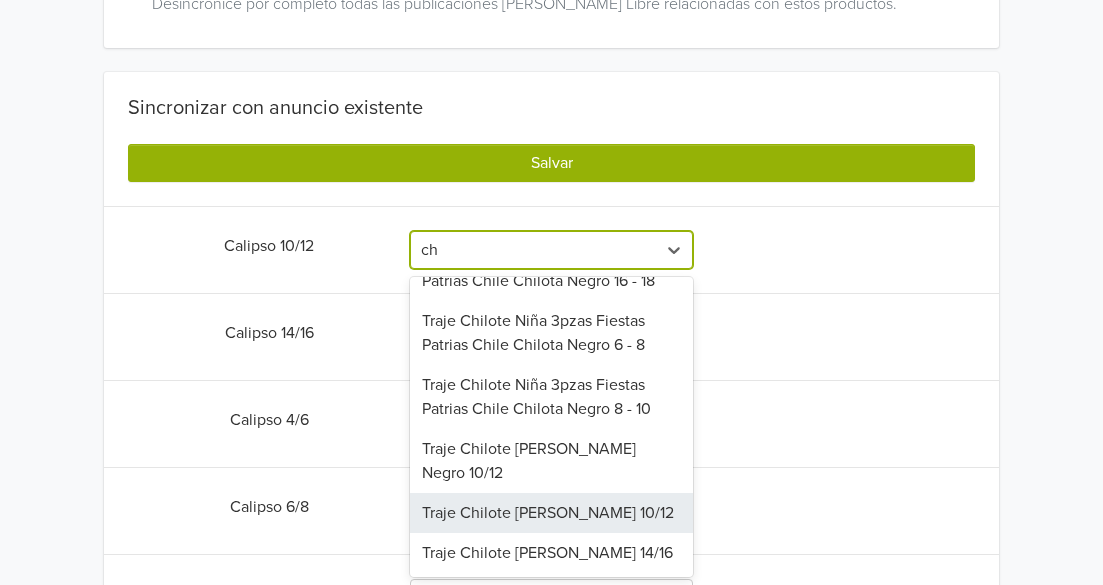 type on "c" 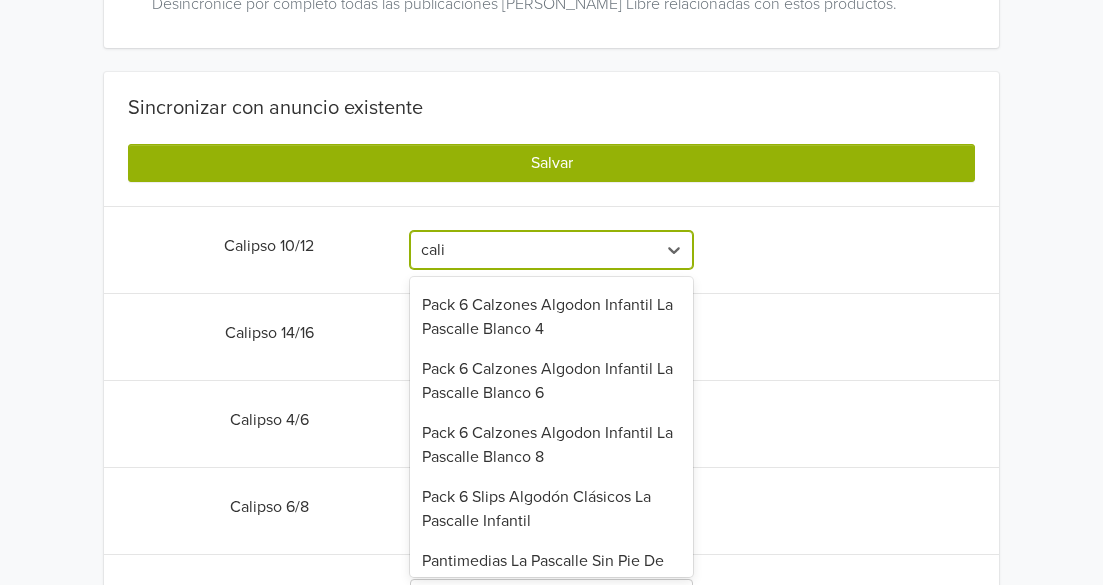 scroll, scrollTop: 0, scrollLeft: 0, axis: both 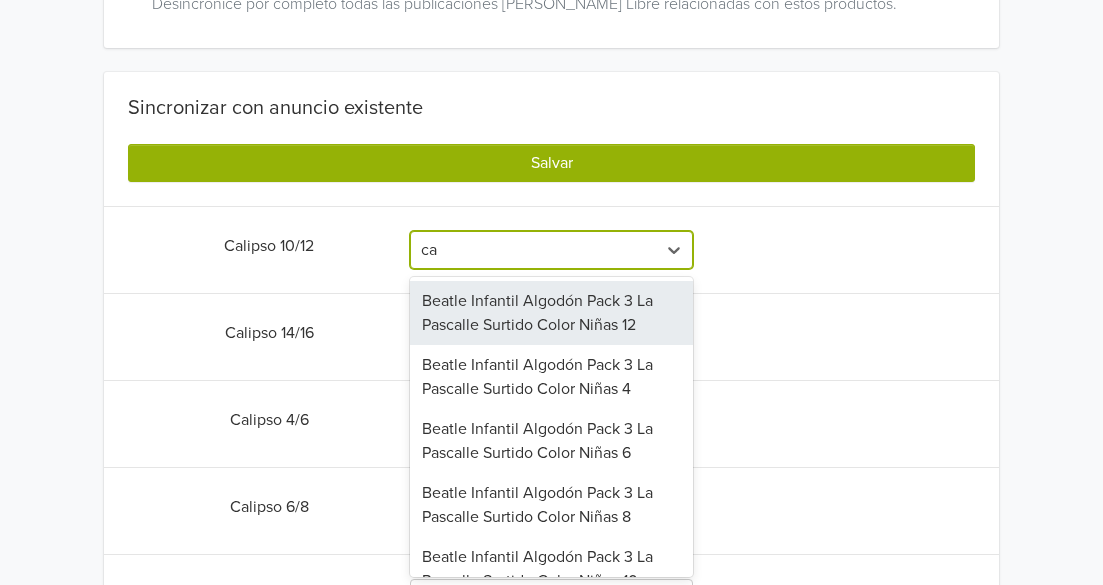 type on "c" 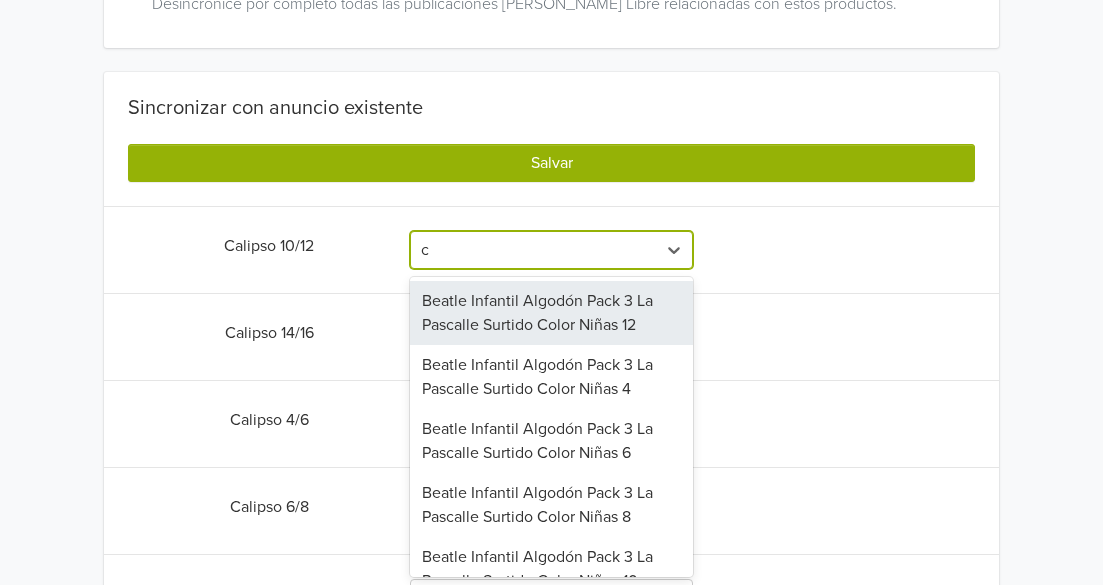 type 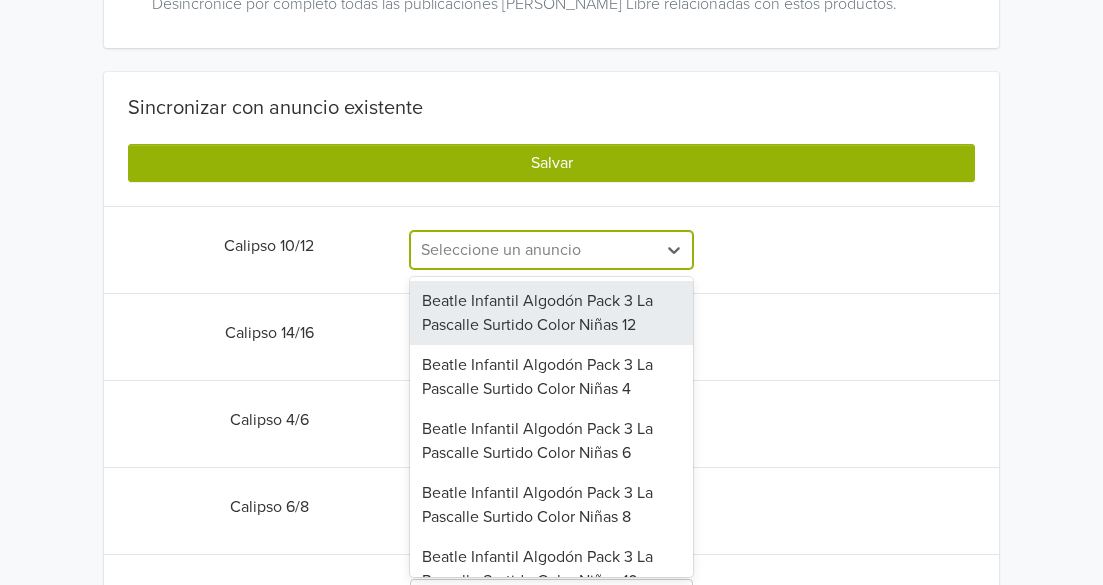 scroll, scrollTop: 447, scrollLeft: 0, axis: vertical 